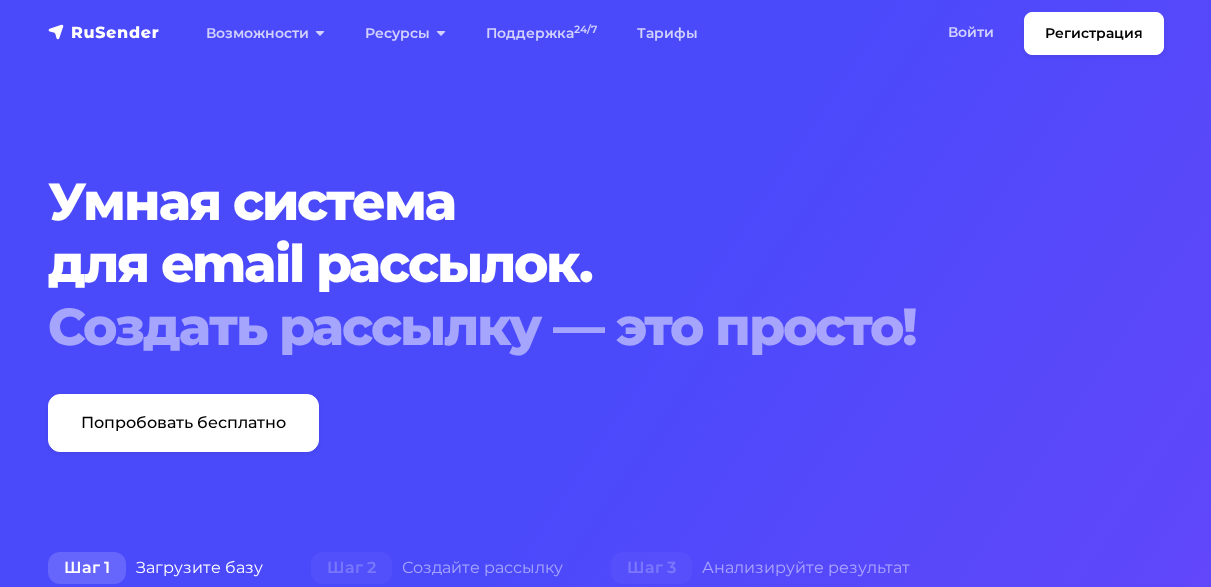 scroll, scrollTop: 0, scrollLeft: 0, axis: both 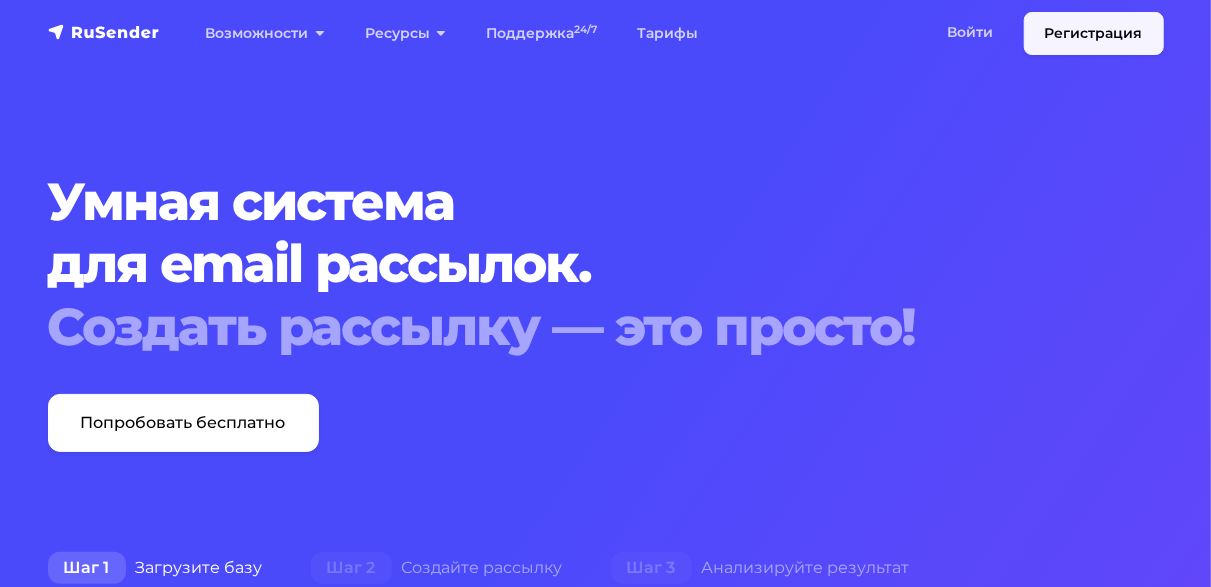 click on "Регистрация" at bounding box center [1094, 33] 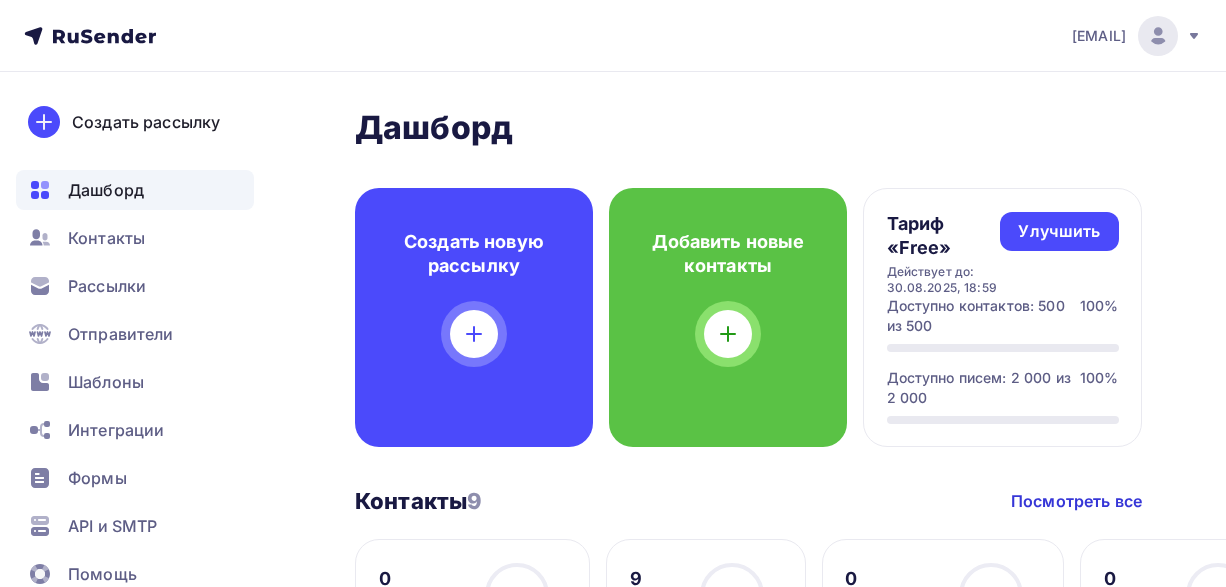 click at bounding box center (474, 334) 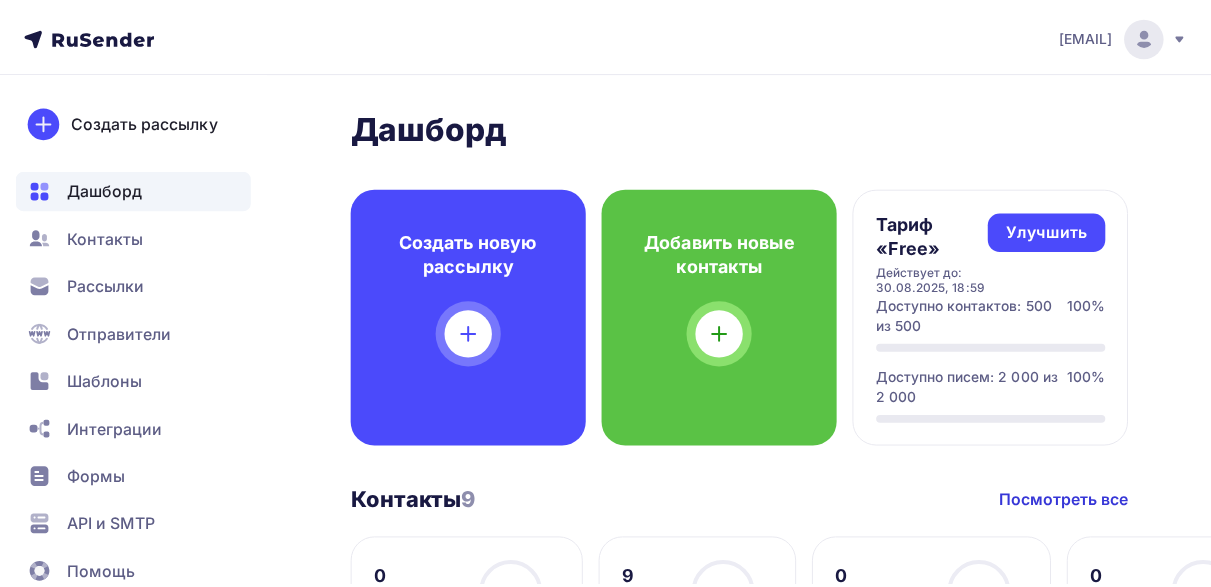 scroll, scrollTop: 0, scrollLeft: 0, axis: both 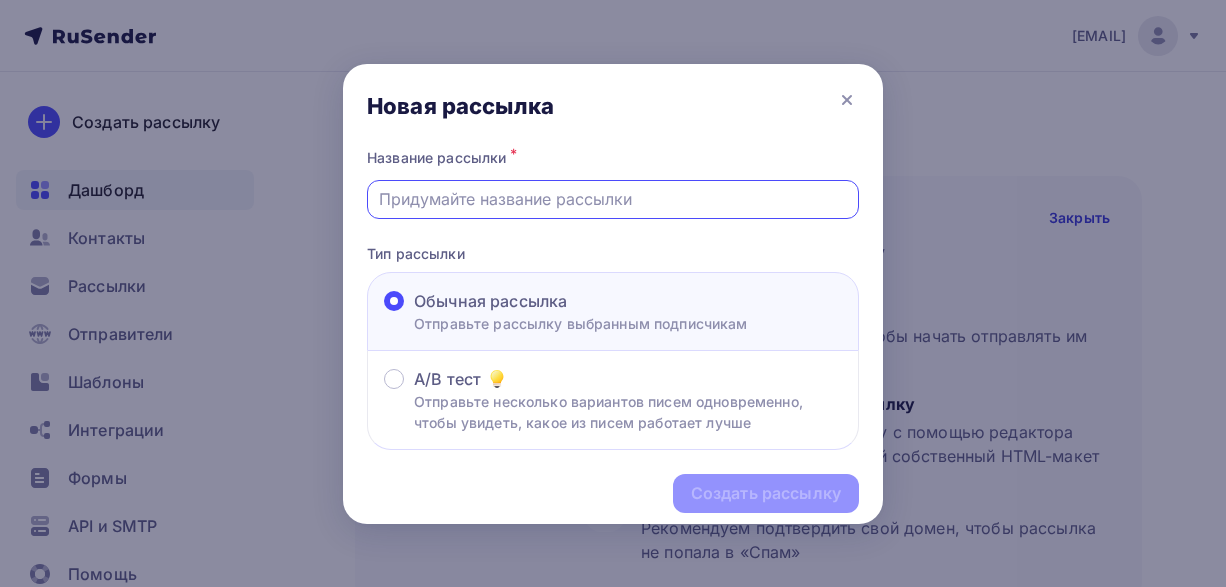 click at bounding box center (613, 199) 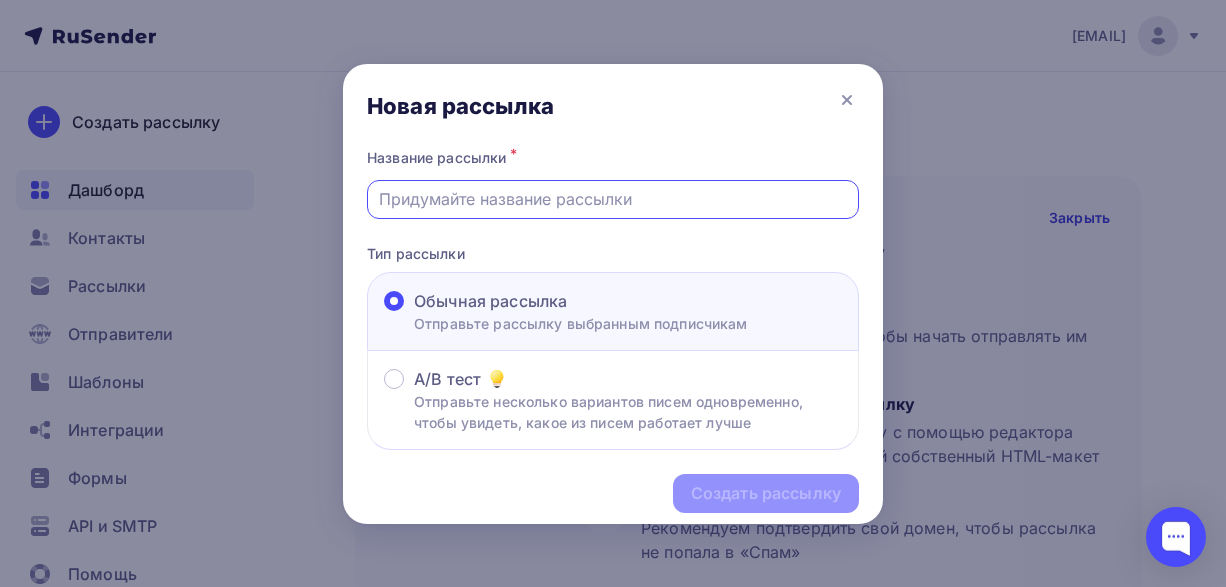 paste on "Интенсив «Быстрый старт с нейросетями»" 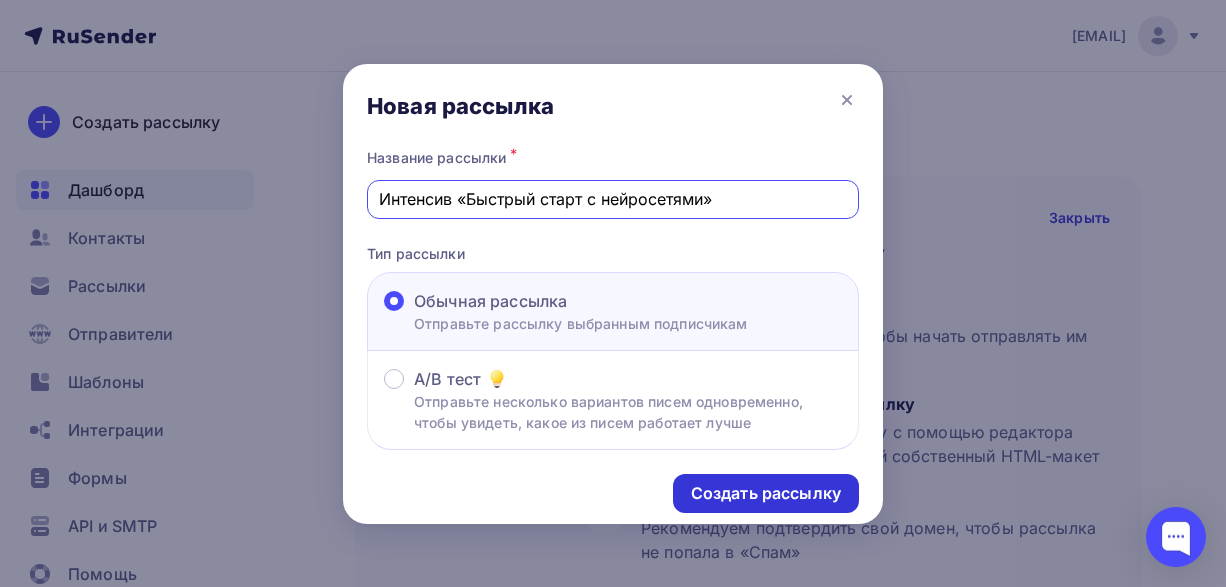 type on "Интенсив «Быстрый старт с нейросетями»" 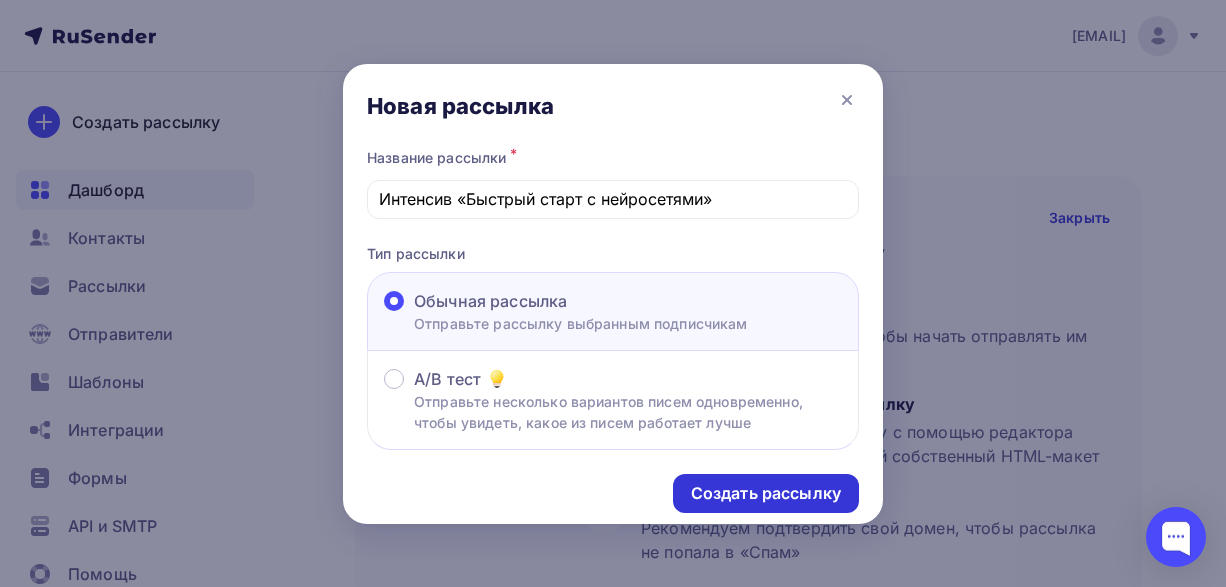 click on "Создать рассылку" at bounding box center [766, 493] 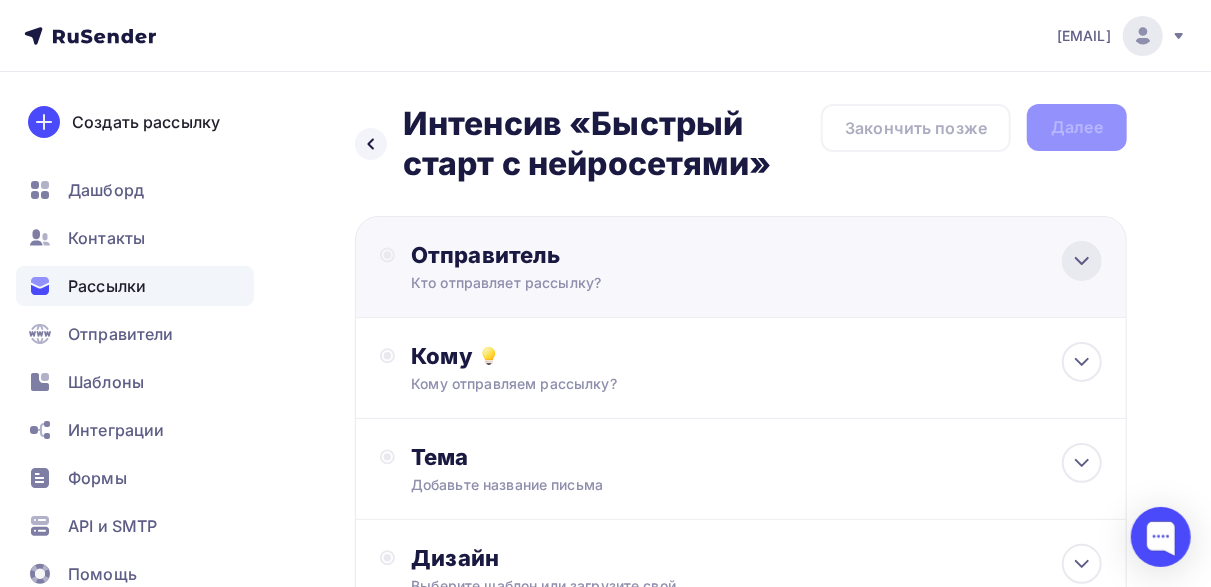click 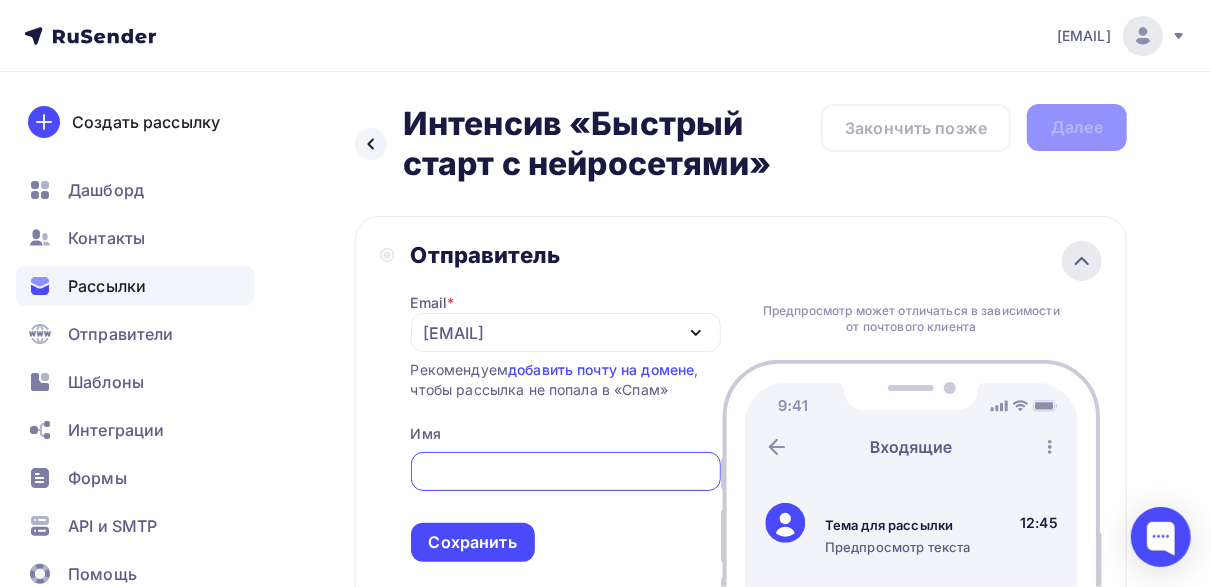 scroll, scrollTop: 0, scrollLeft: 0, axis: both 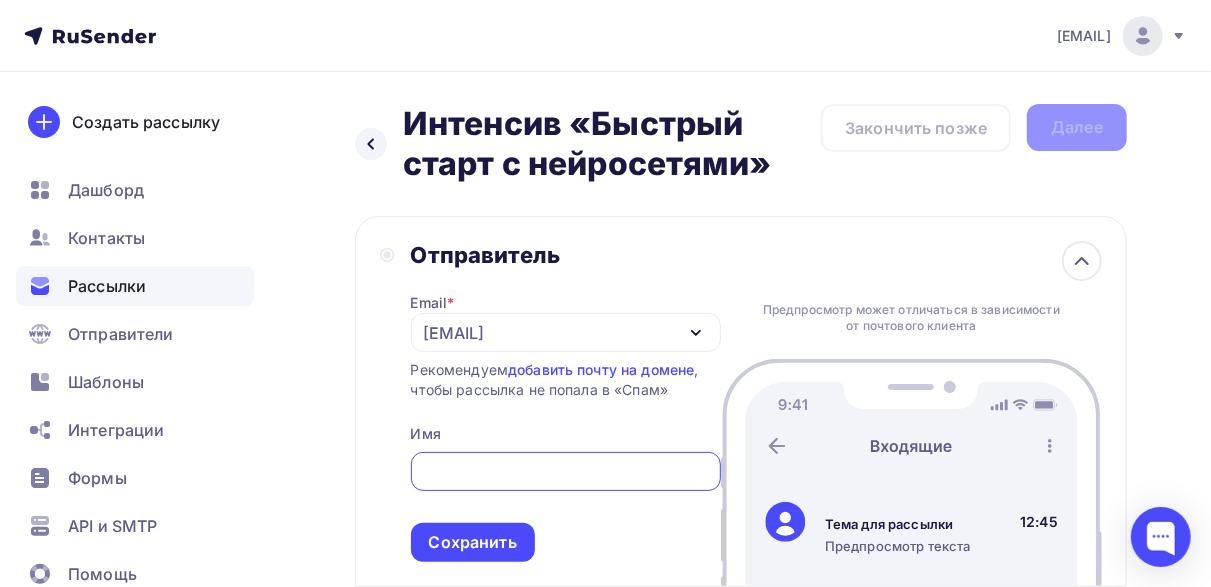 click at bounding box center (565, 472) 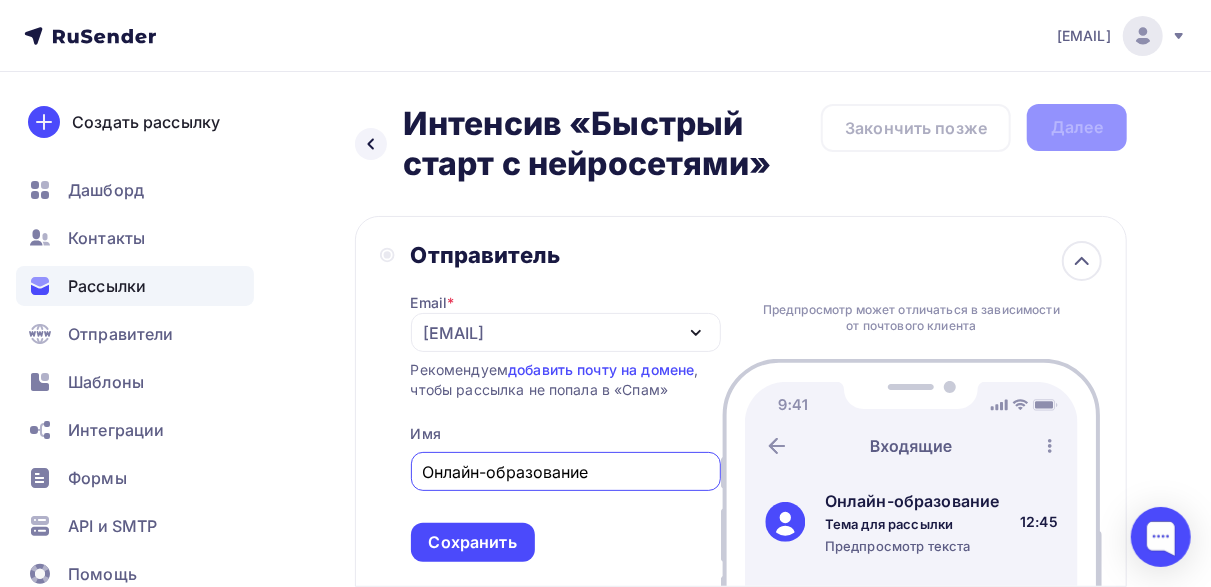 scroll, scrollTop: 100, scrollLeft: 0, axis: vertical 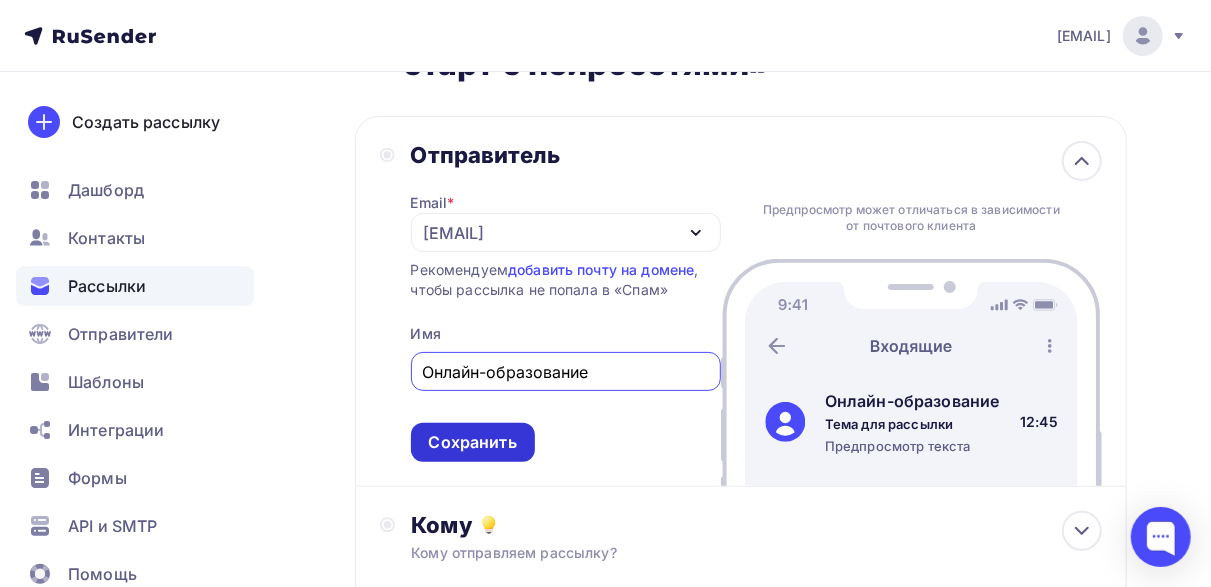 type on "Онлайн-образование" 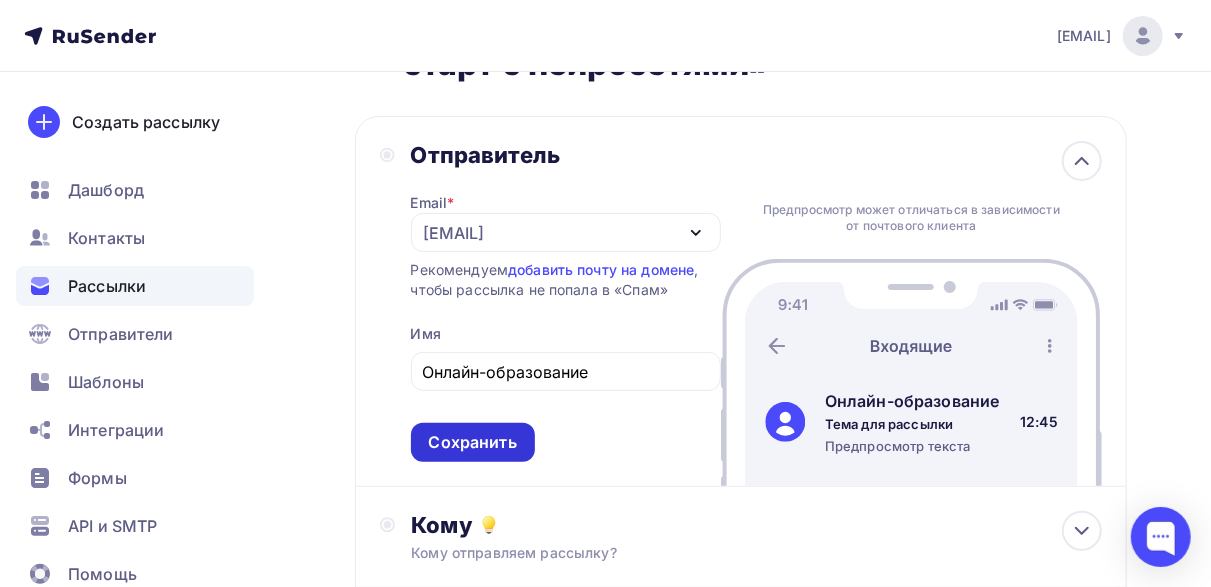 click on "Сохранить" at bounding box center (473, 442) 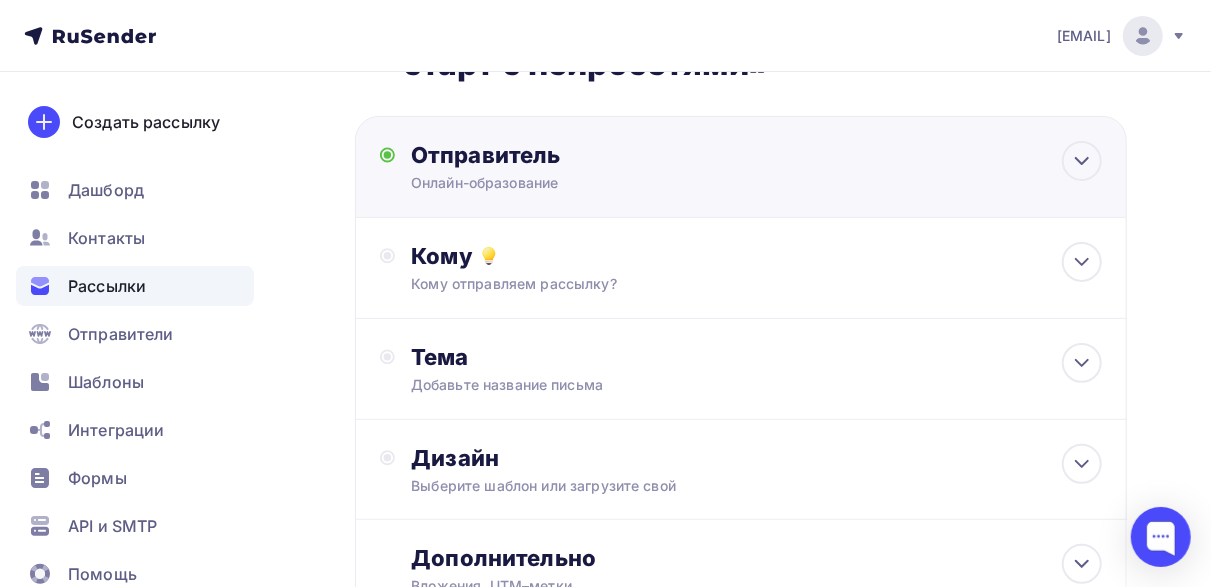 scroll, scrollTop: 0, scrollLeft: 0, axis: both 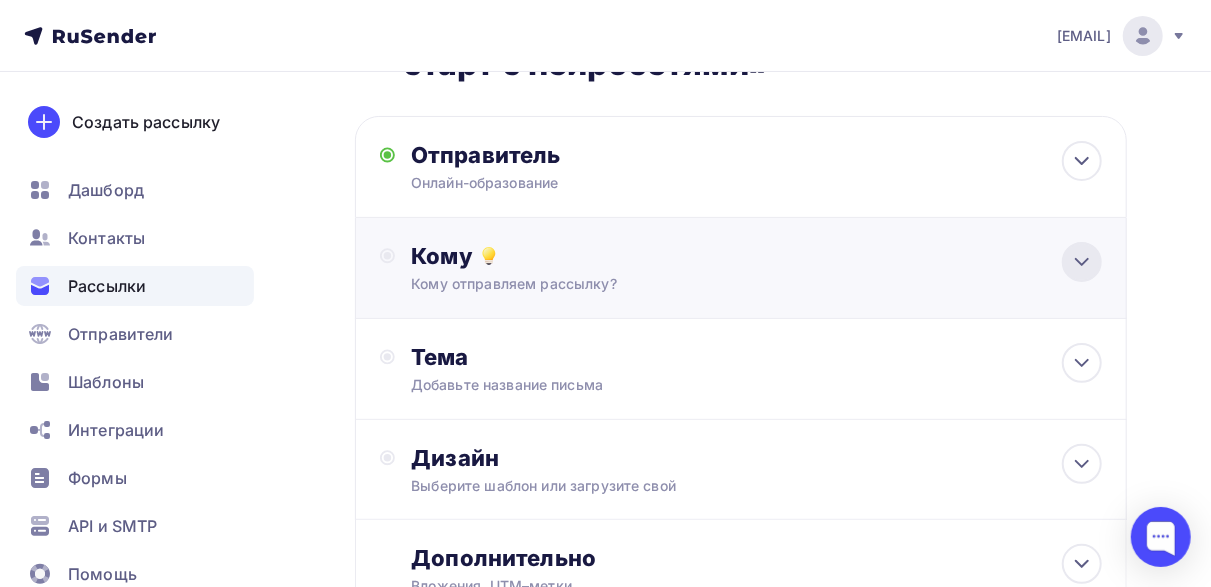 click at bounding box center [1082, 262] 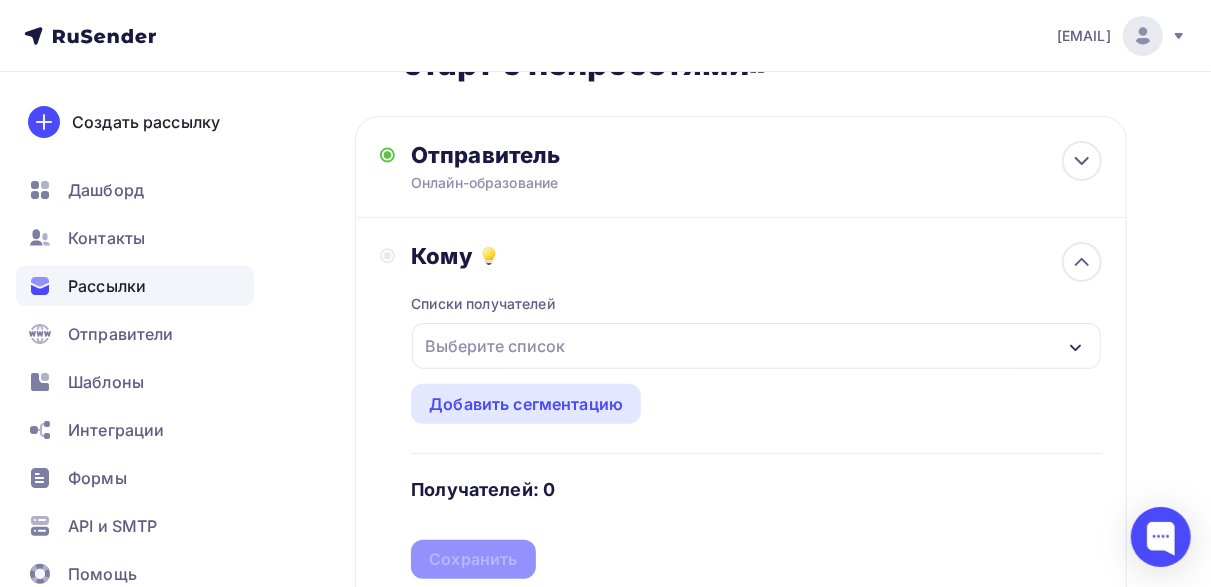 click on "Выберите список" at bounding box center [495, 346] 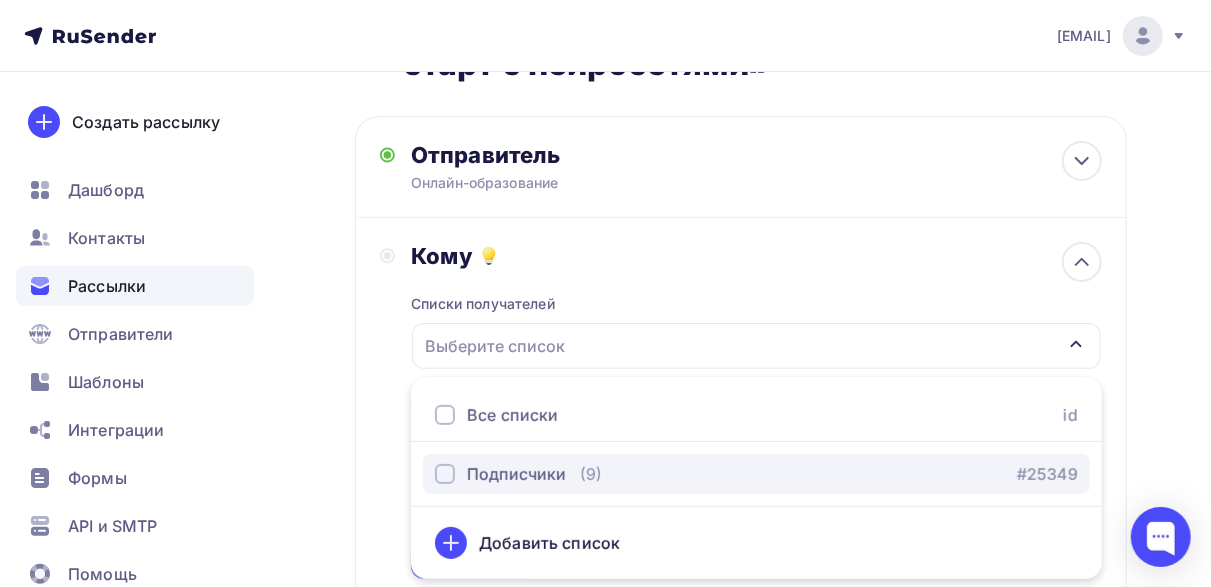 click at bounding box center [445, 474] 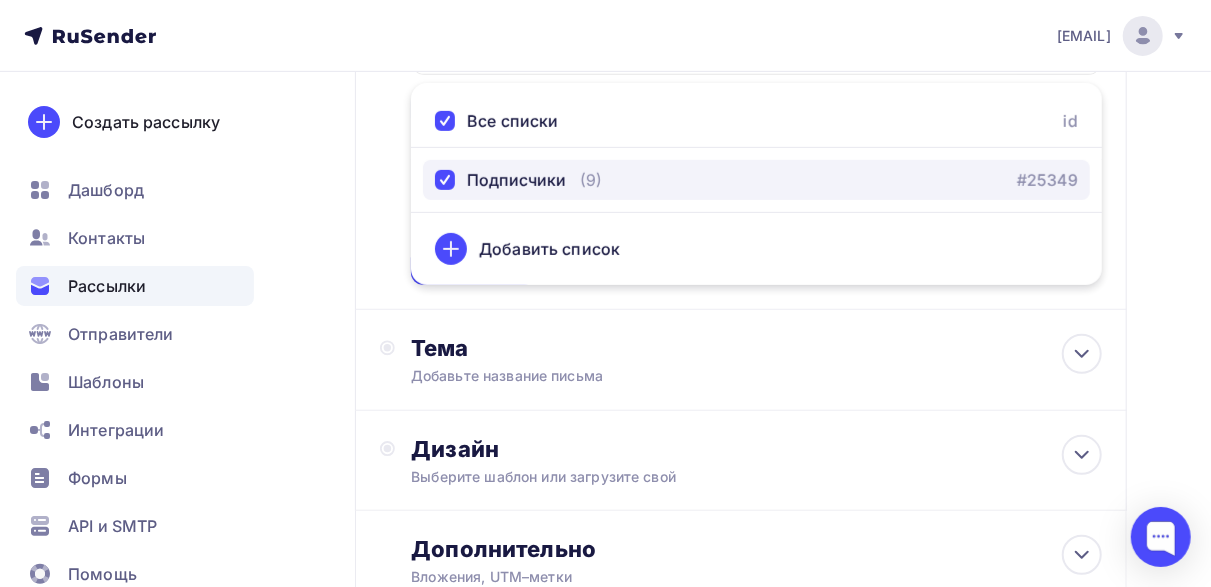 scroll, scrollTop: 400, scrollLeft: 0, axis: vertical 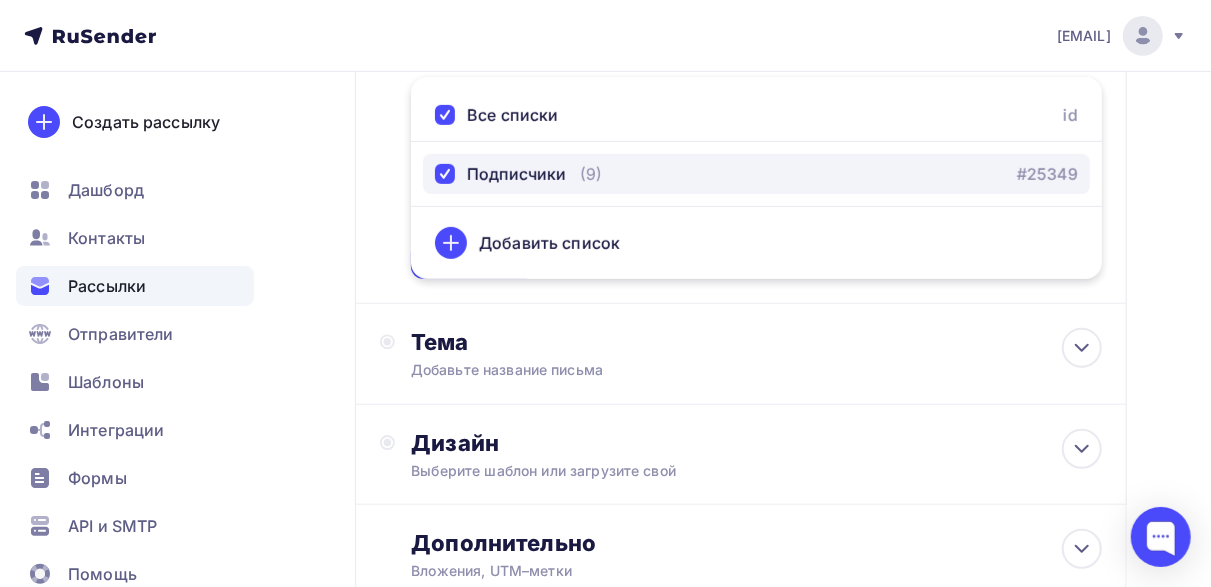 click on "Подписчики
(9)
#25349" at bounding box center [756, 174] 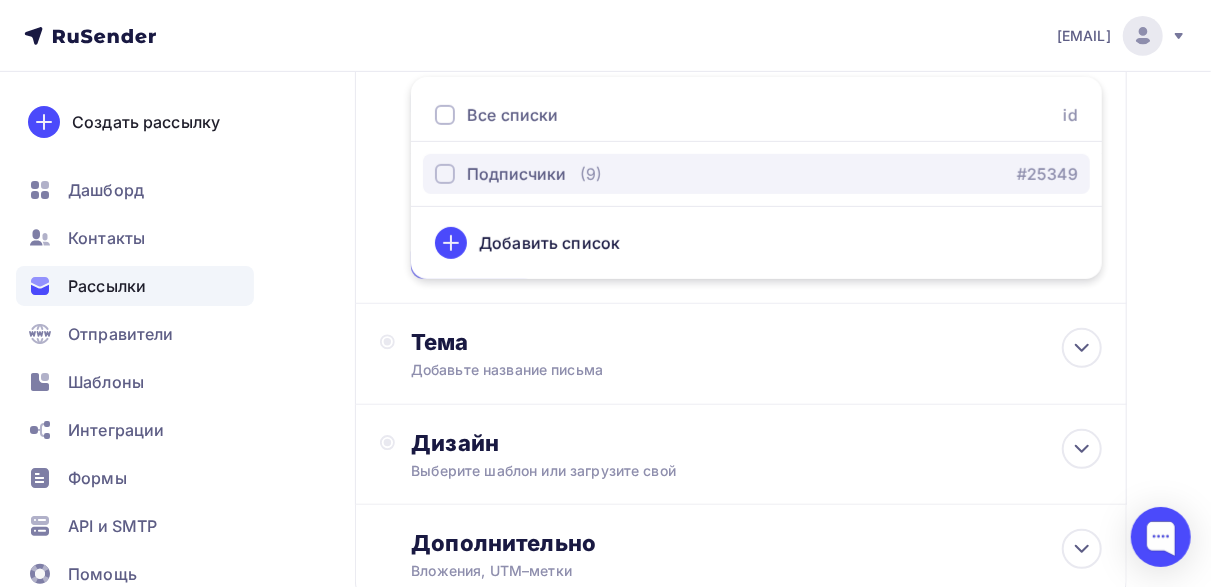 click on "Подписчики" at bounding box center [500, 174] 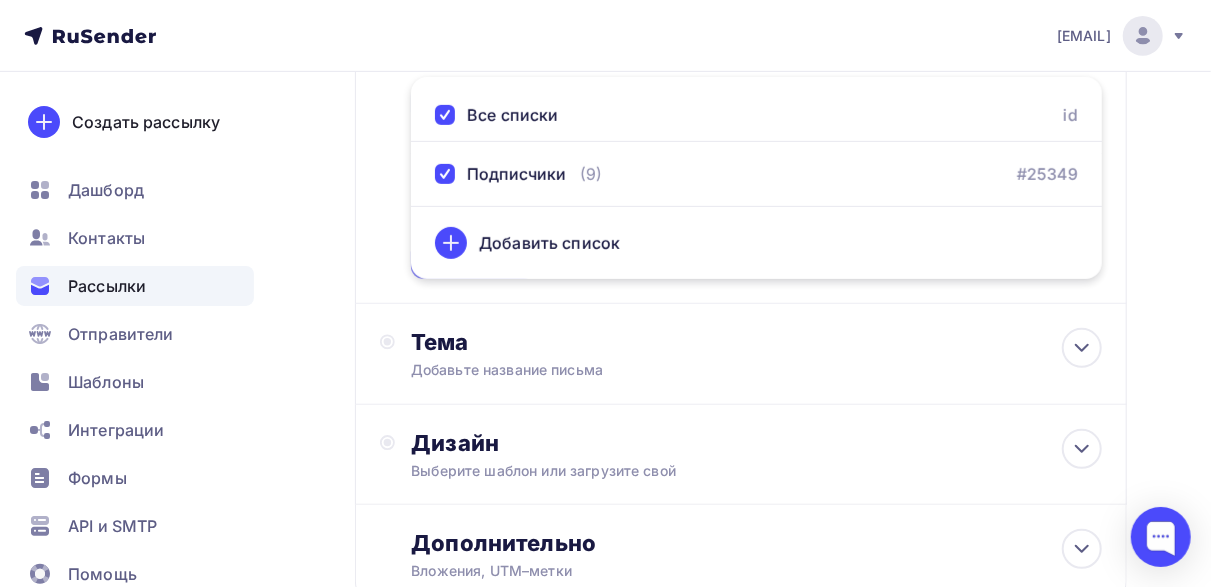 click on "Назад
Интенсив «Быстрый старт с нейросетями»
Интенсив «Быстрый старт с нейросетями»
Закончить позже
Далее
Отправитель
Онлайн-образование
Email  *
ter-gulya@yandex.ru
ter-gulya@yandex.ru               Добавить отправителя
Рекомендуем  добавить почту на домене , чтобы рассылка не попала в «Спам»
Имя     Онлайн-образование             Сохранить
Предпросмотр может отличаться  в зависимости от почтового клиента
12:45" at bounding box center [605, 203] 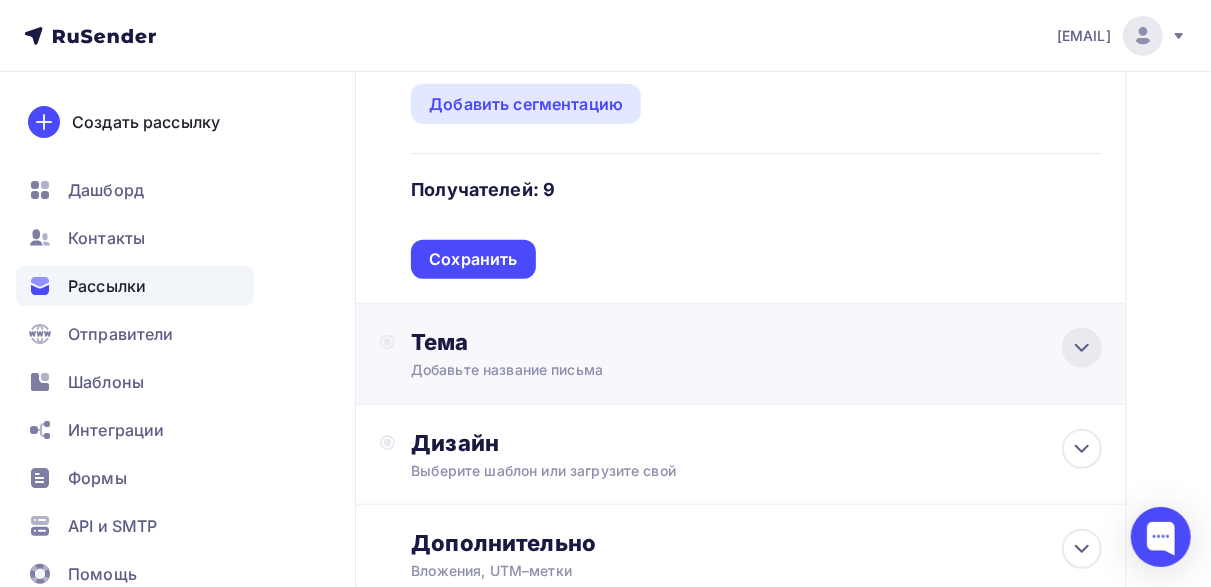 click 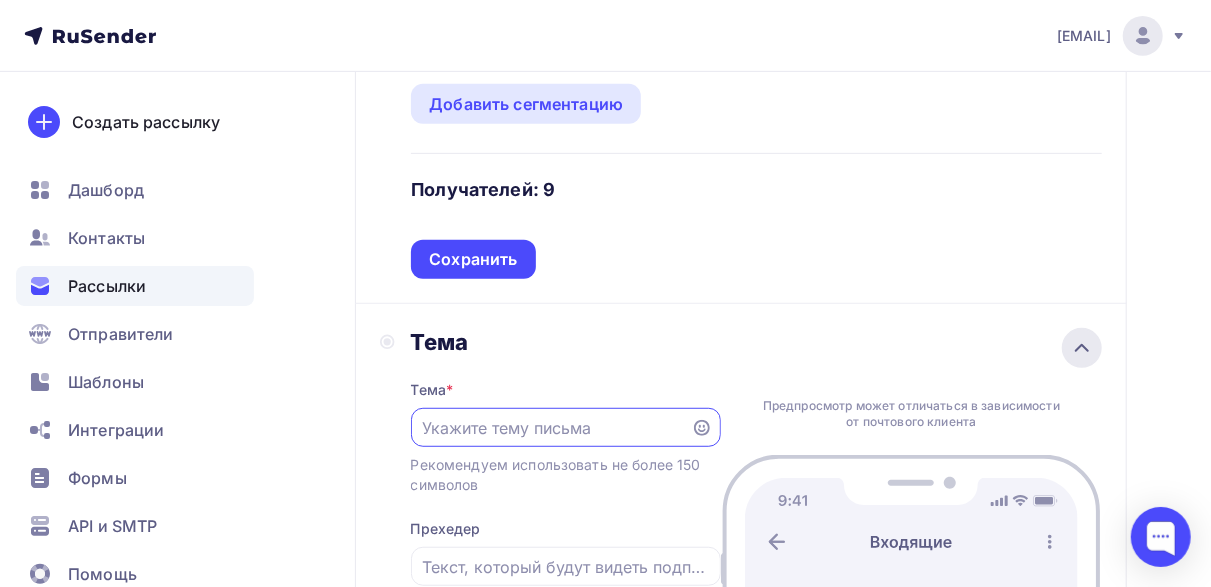 scroll, scrollTop: 0, scrollLeft: 0, axis: both 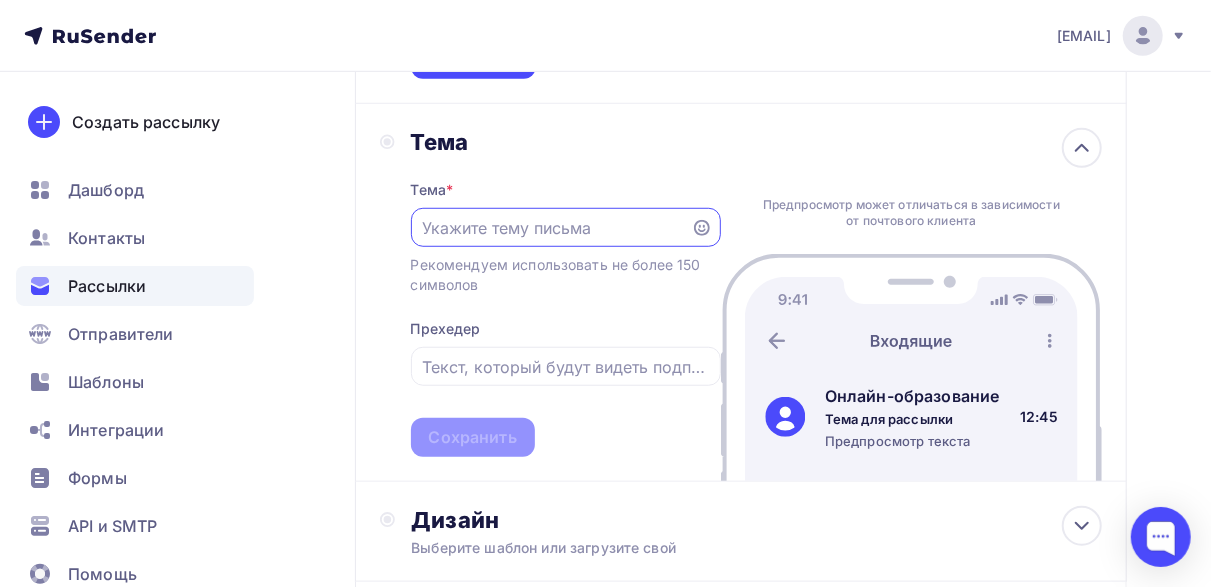 click at bounding box center (550, 228) 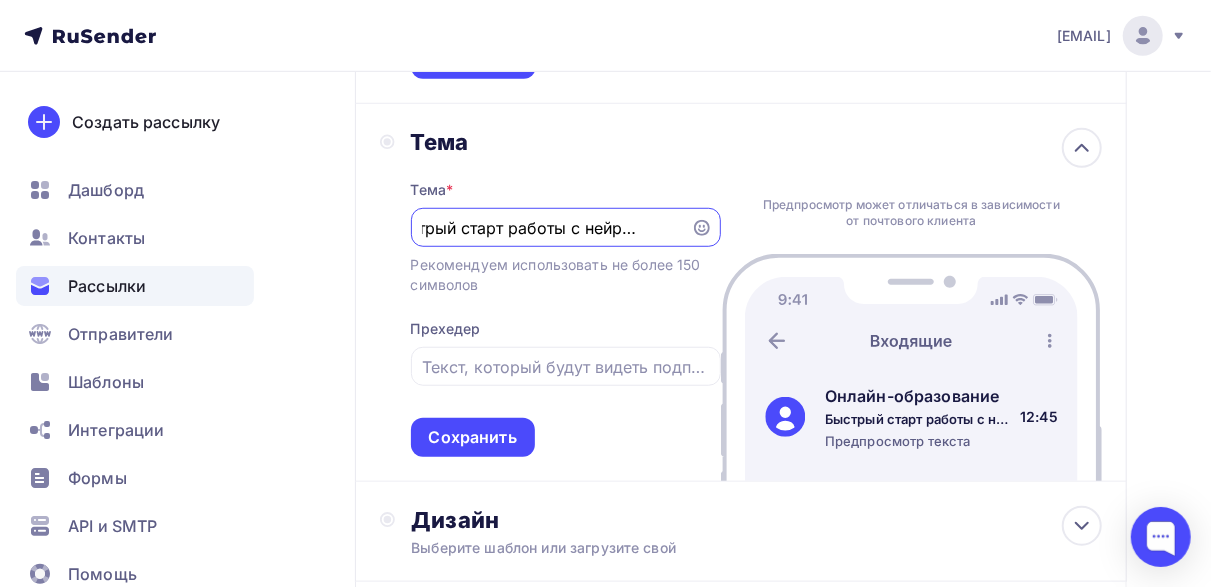 scroll, scrollTop: 0, scrollLeft: 44, axis: horizontal 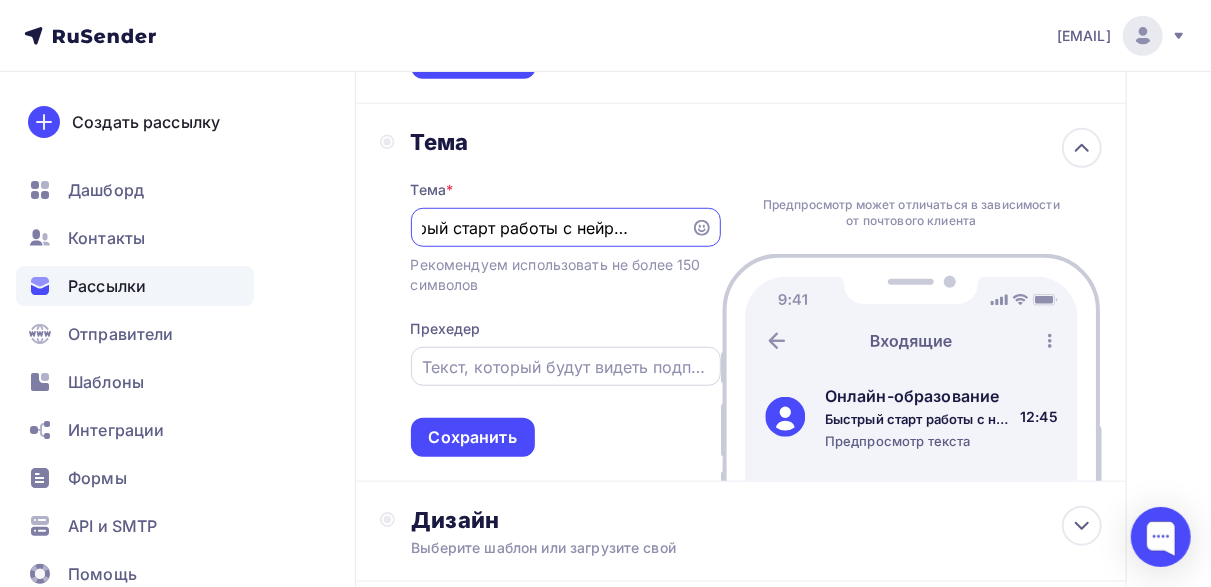 type on "Быстрый старт работы с нейросетями" 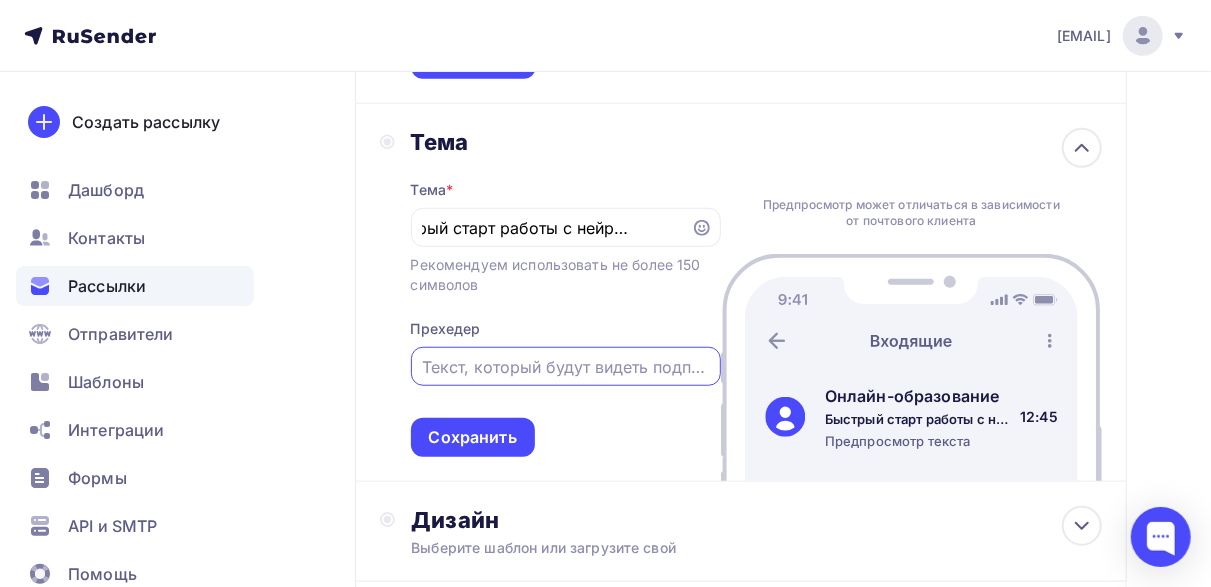 scroll, scrollTop: 0, scrollLeft: 0, axis: both 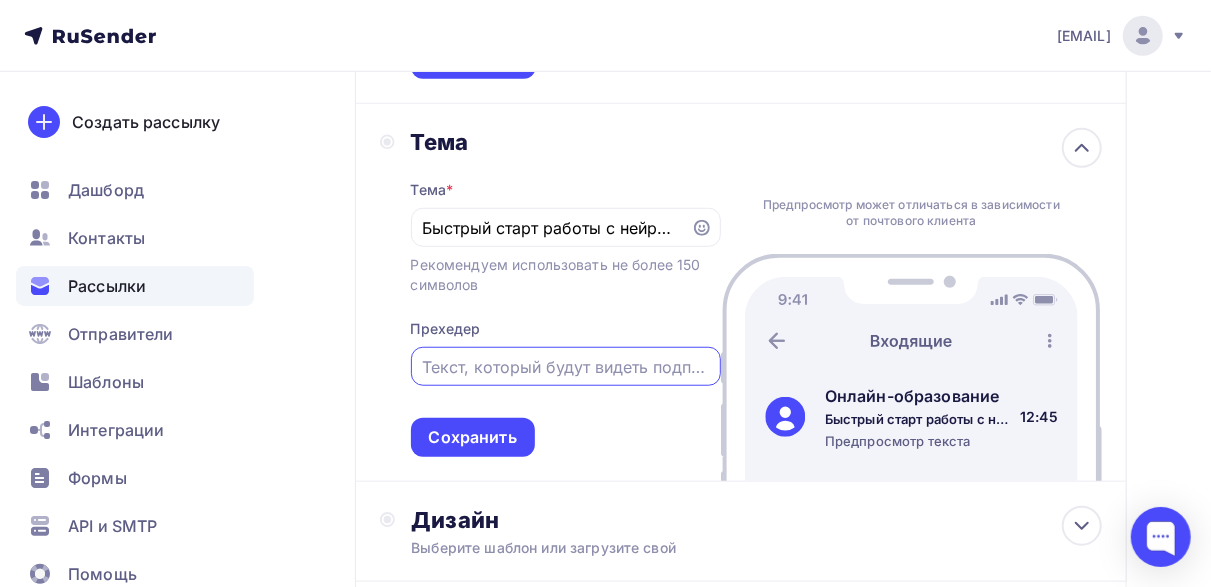 click at bounding box center [565, 367] 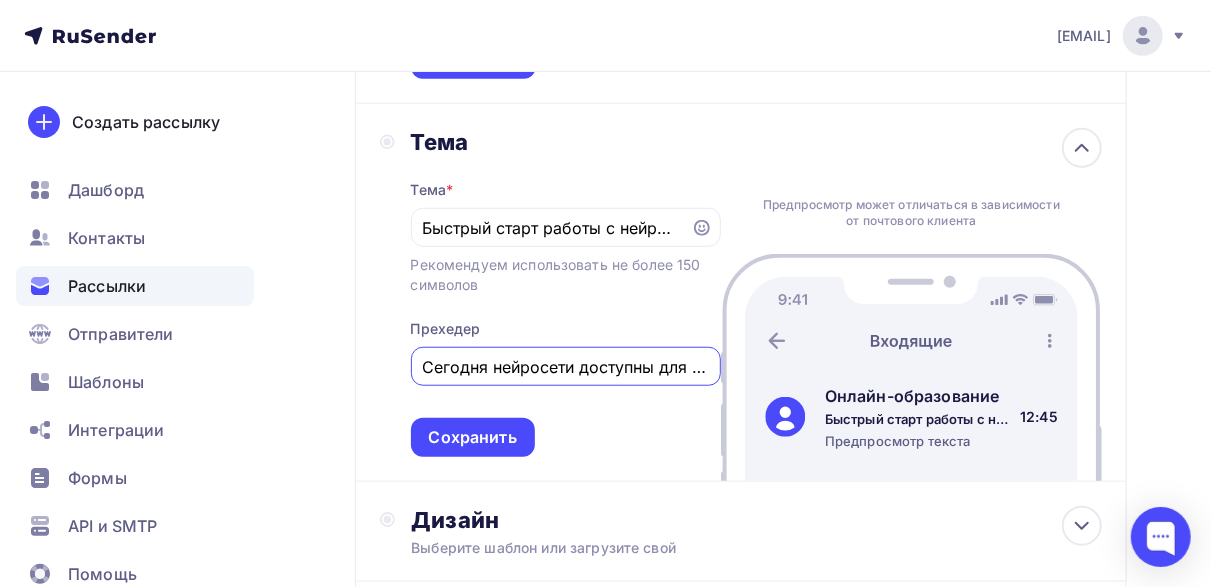 scroll, scrollTop: 0, scrollLeft: 1896, axis: horizontal 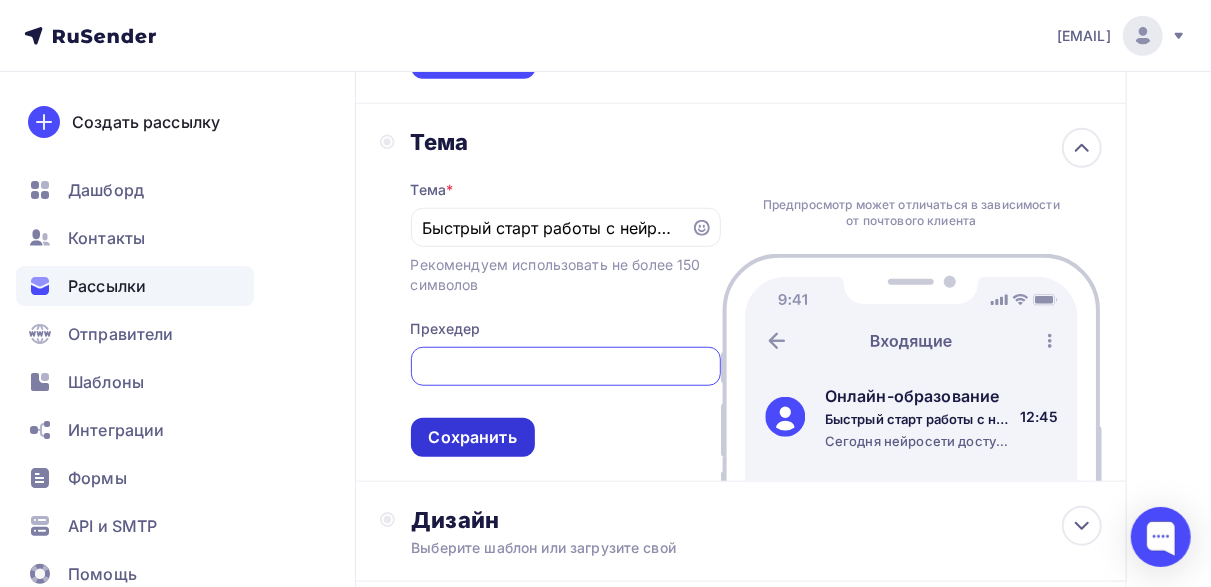 type on "Сегодня нейросети доступны для всех. Они открывают новые возможности в таких областях, как создание контента, автоматизация процессов, маркетинг, продажи и многом другом. Благодаря этому можно зарабатывать на нейросетях не выходя из дома. Если вы давно хо" 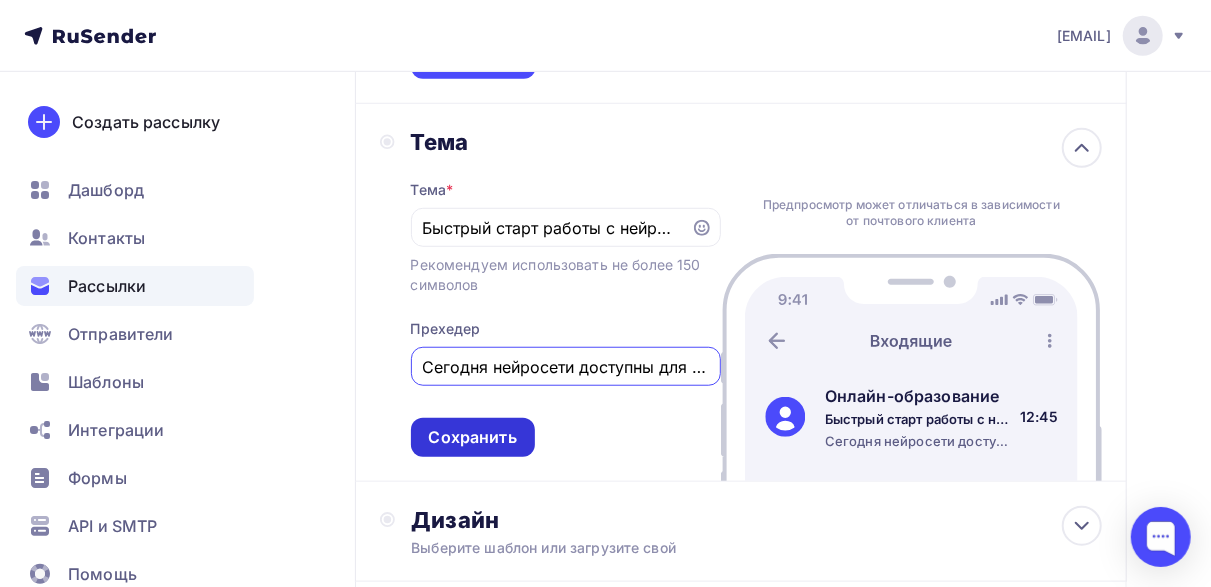 click on "Сохранить" at bounding box center (473, 437) 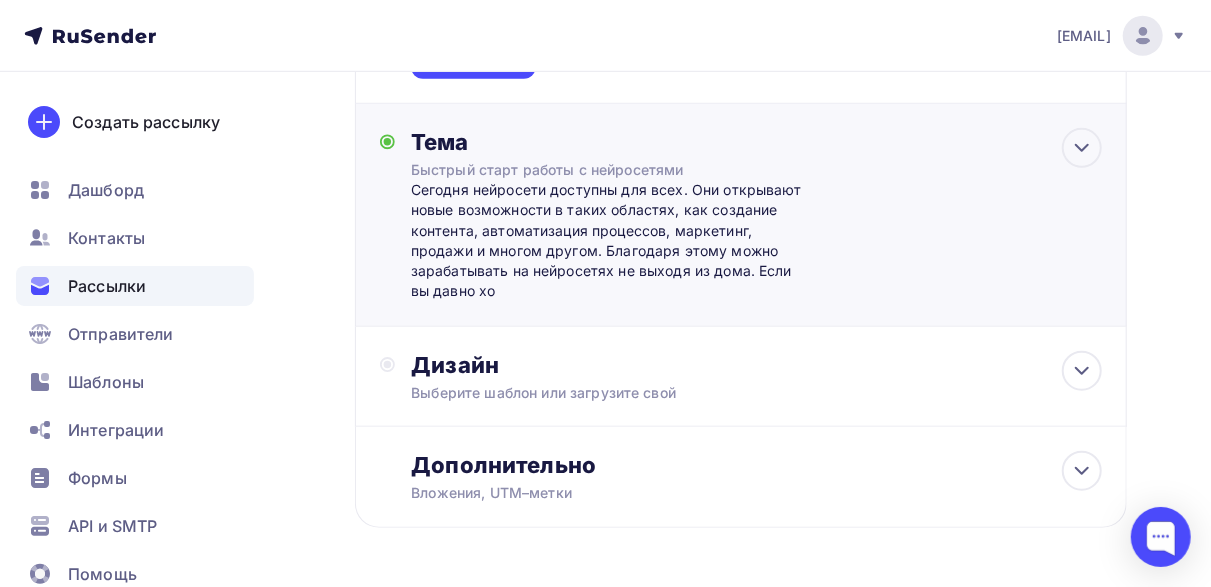 scroll, scrollTop: 0, scrollLeft: 0, axis: both 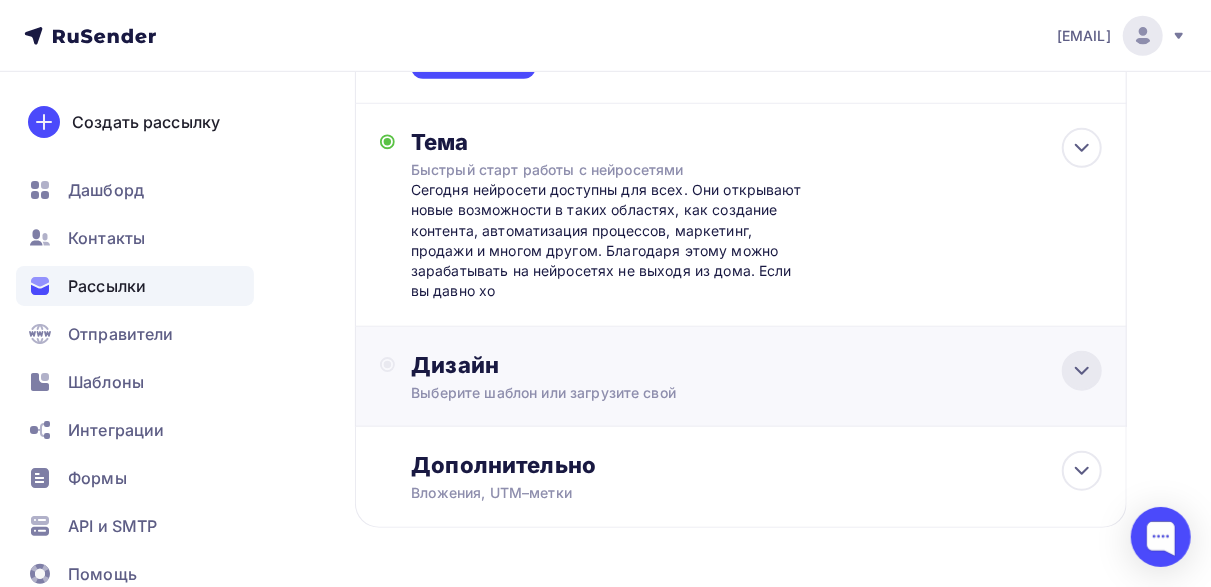 click 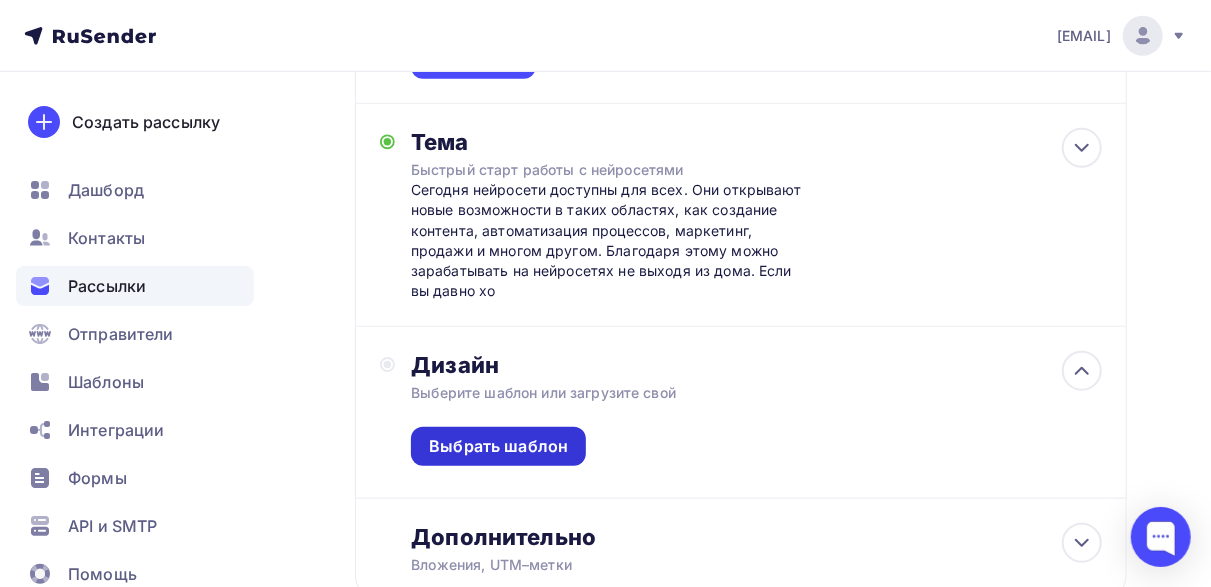 click on "Выбрать шаблон" at bounding box center [498, 446] 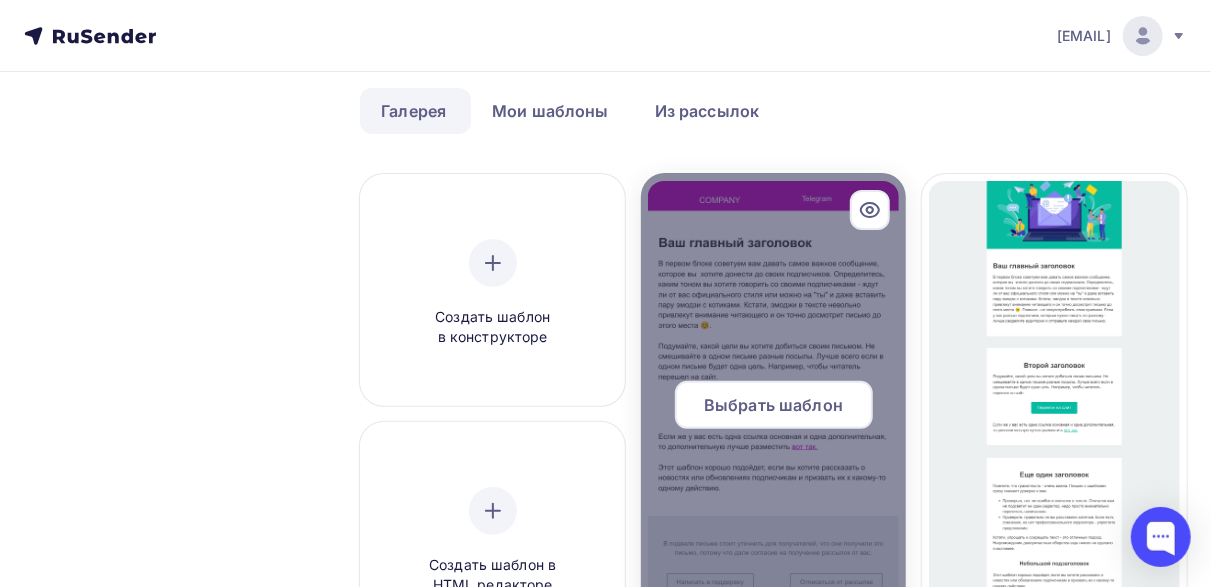 scroll, scrollTop: 300, scrollLeft: 0, axis: vertical 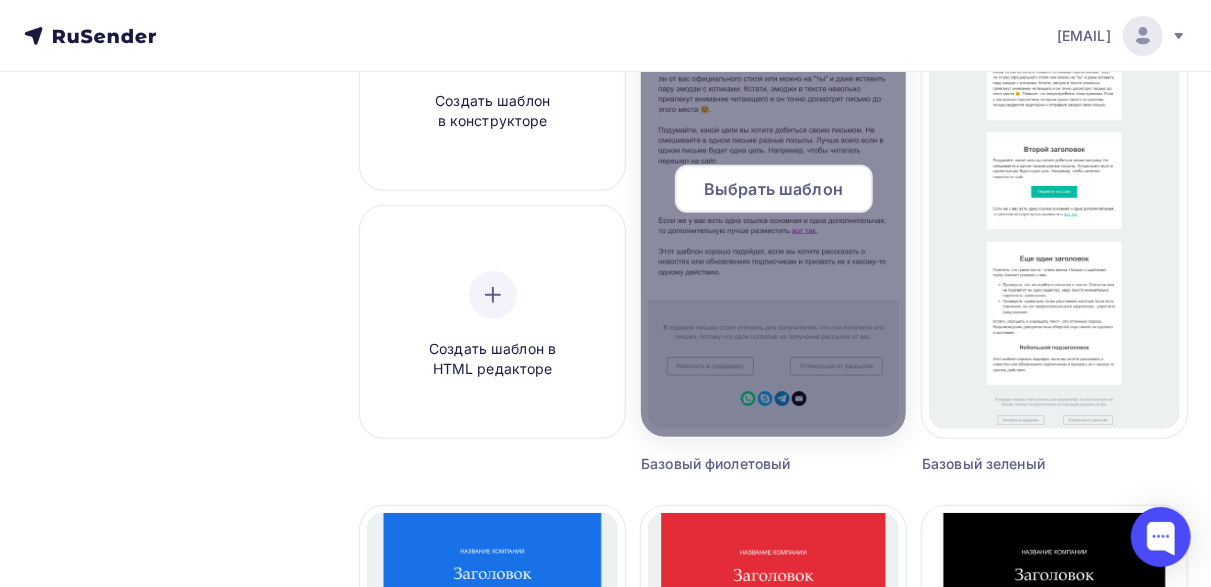 click on "Выбрать шаблон" at bounding box center [773, 189] 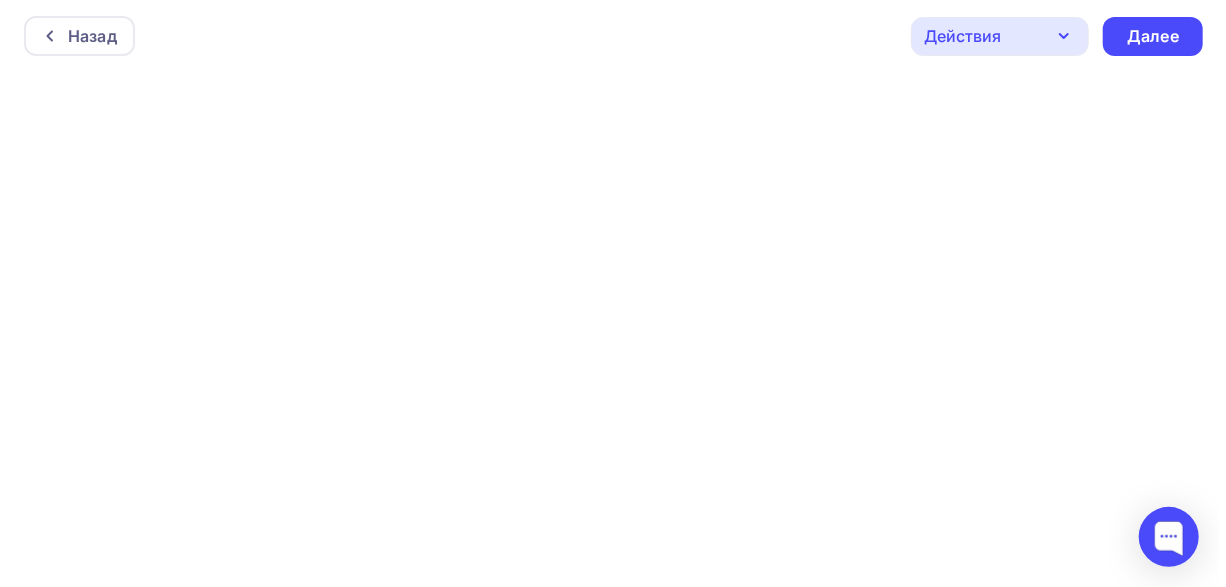 scroll, scrollTop: 0, scrollLeft: 0, axis: both 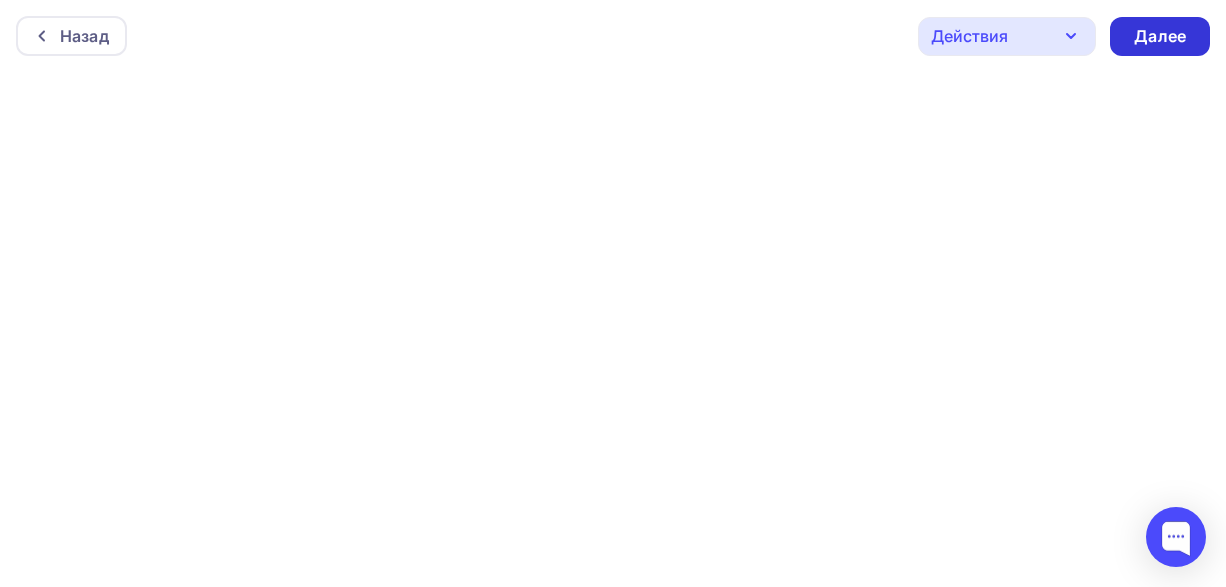 click on "Далее" at bounding box center [1160, 36] 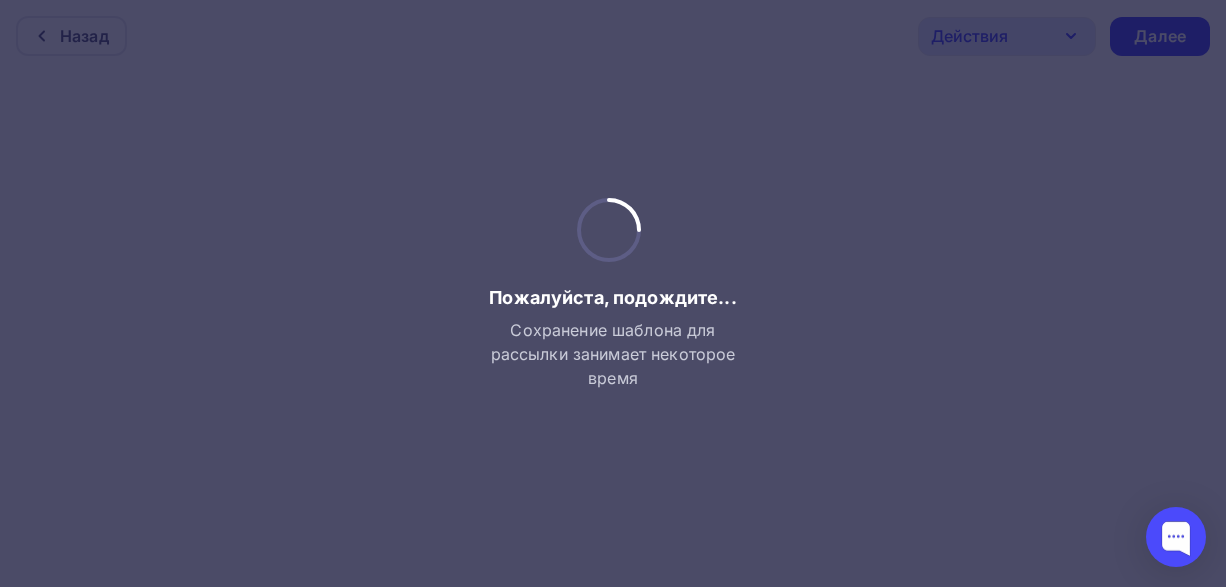 click 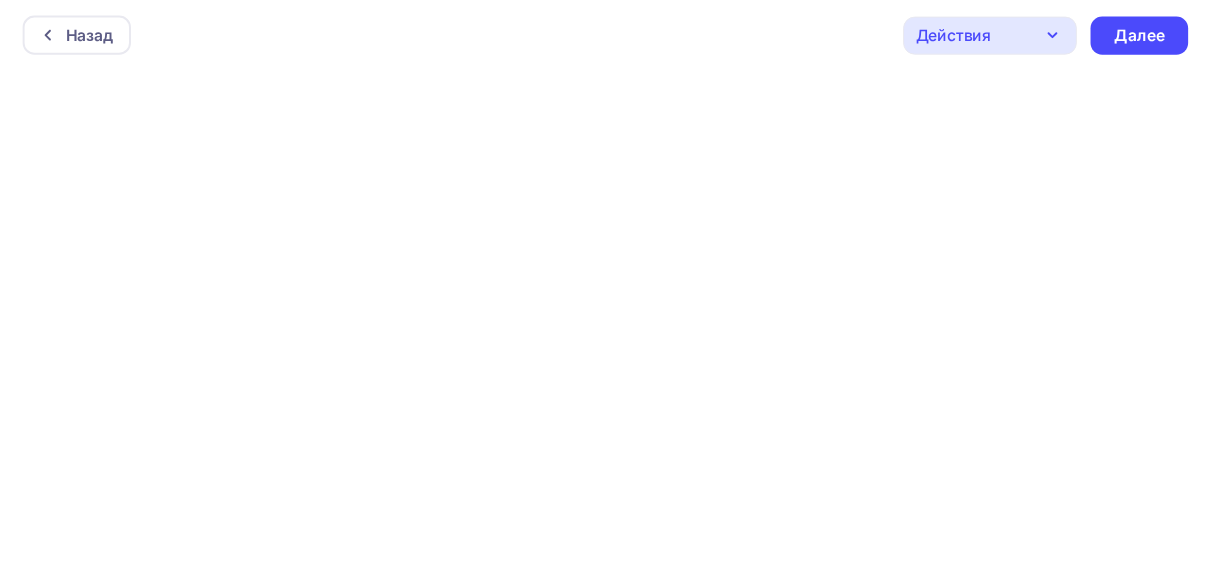scroll, scrollTop: 0, scrollLeft: 0, axis: both 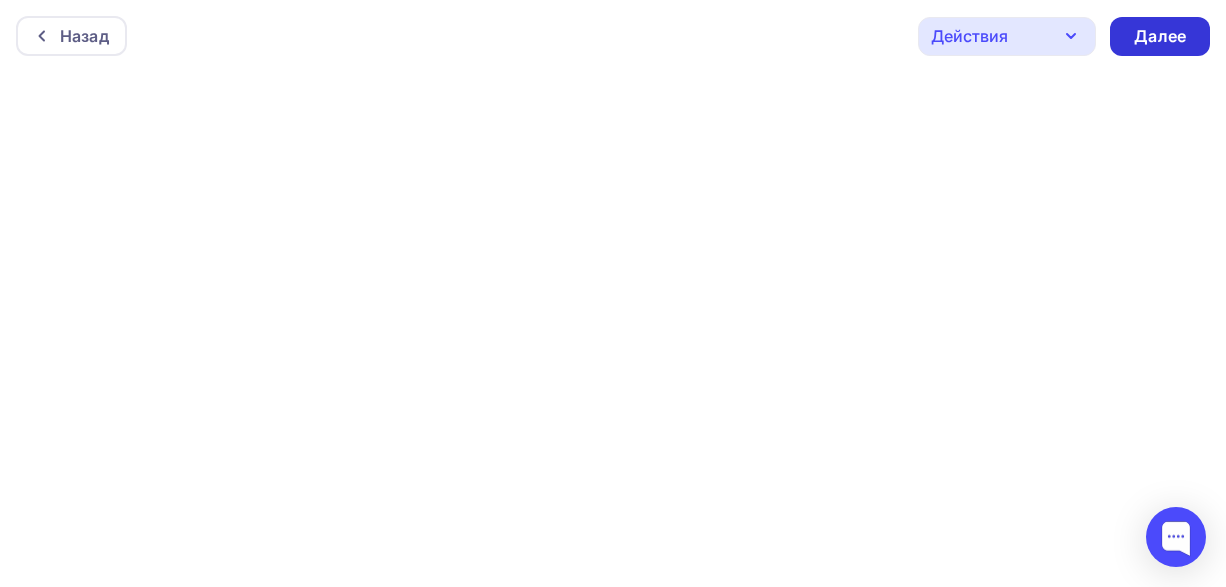click on "Далее" at bounding box center (1160, 36) 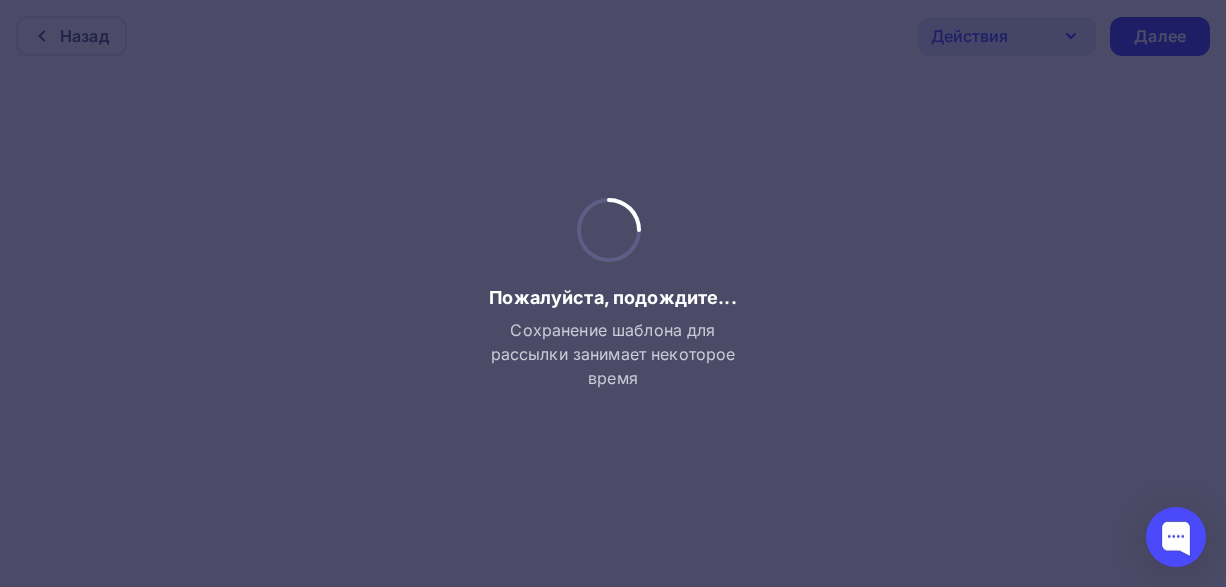click on "Сохранение шаблона для рассылки занимает некоторое время" at bounding box center [613, 354] 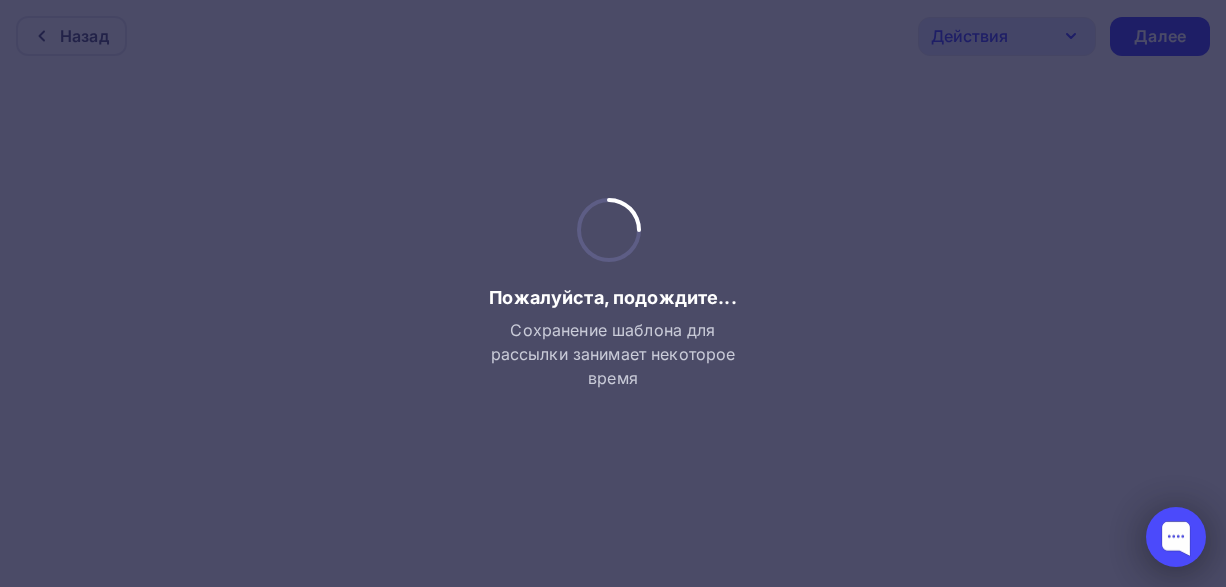 click at bounding box center [1176, 537] 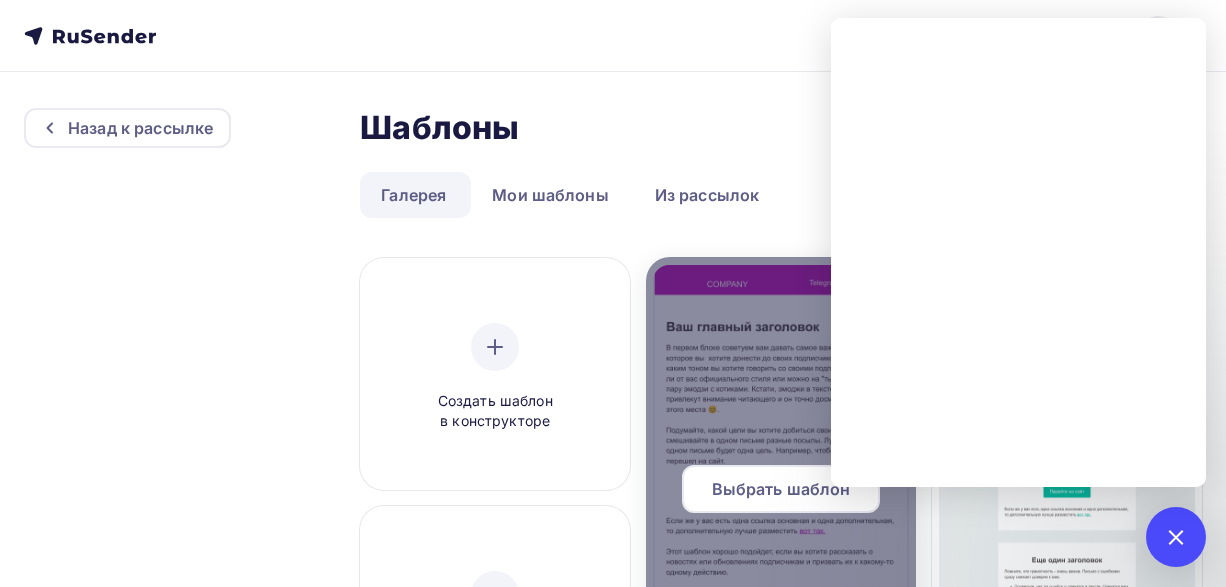 click on "Шаблоны   Шаблоны   Галерея
Мои шаблоны
Из рассылок
Создать шаблон в конструкторе                     Создать шаблон в HTML редакторе             Выбрать шаблон                 Базовый фиолетовый   Выбрать шаблон                 Базовый зеленый   Выбрать шаблон                 Базовый синий   Выбрать шаблон                 Базовый красный   Выбрать шаблон                 Базовый черный   Выбрать шаблон                 Афиша театра   Выбрать шаблон                 Театральная премьера   Выбрать шаблон                 Промокод театр   Выбрать шаблон                 Информационное письмо   Выбрать шаблон" at bounding box center (781, 1335) 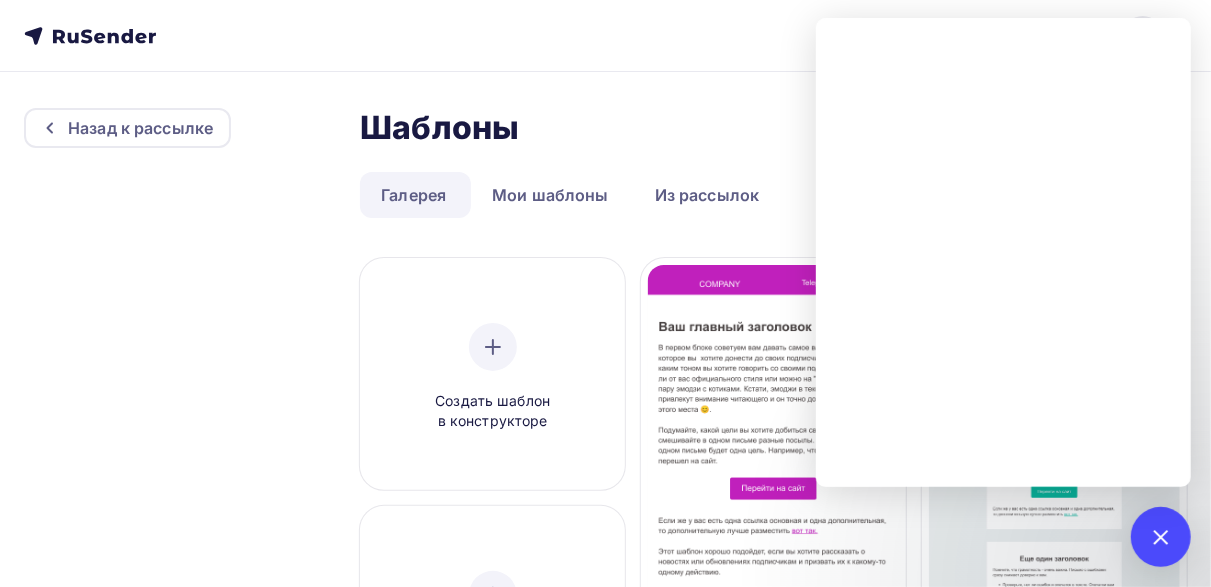 click 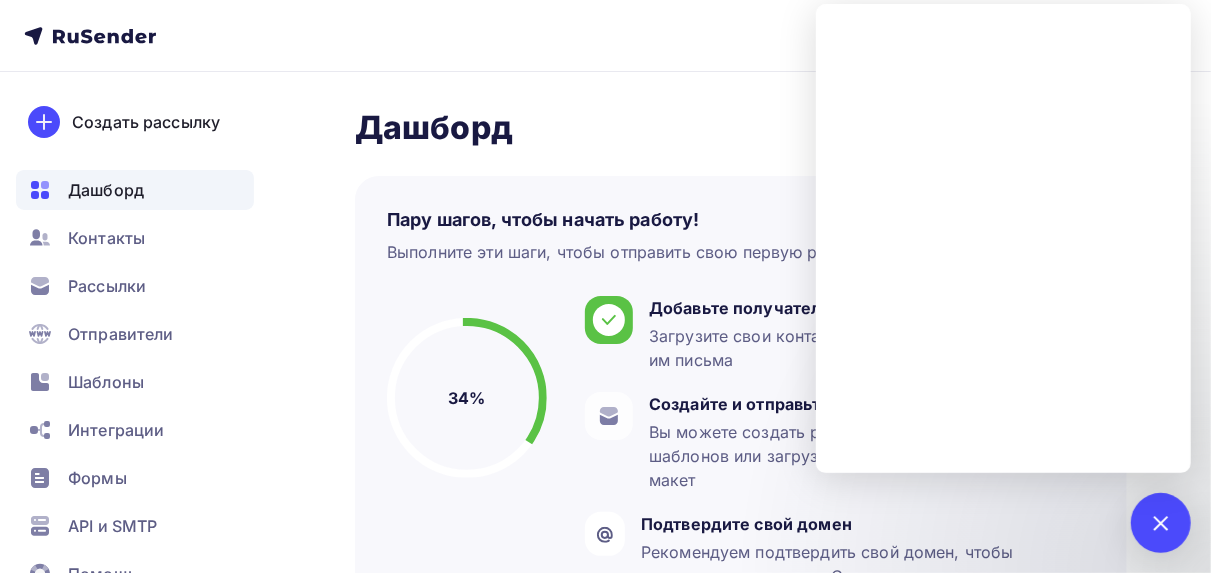 click on "ter-gulya@yandex.ru             Аккаунт         Тарифы       Выйти
Создать рассылку
Дашборд
Контакты
Рассылки
Отправители
Шаблоны
Интеграции
Формы
API и SMTP
Помощь
Telegram
Аккаунт         Тарифы                   Помощь       Выйти" at bounding box center [605, 36] 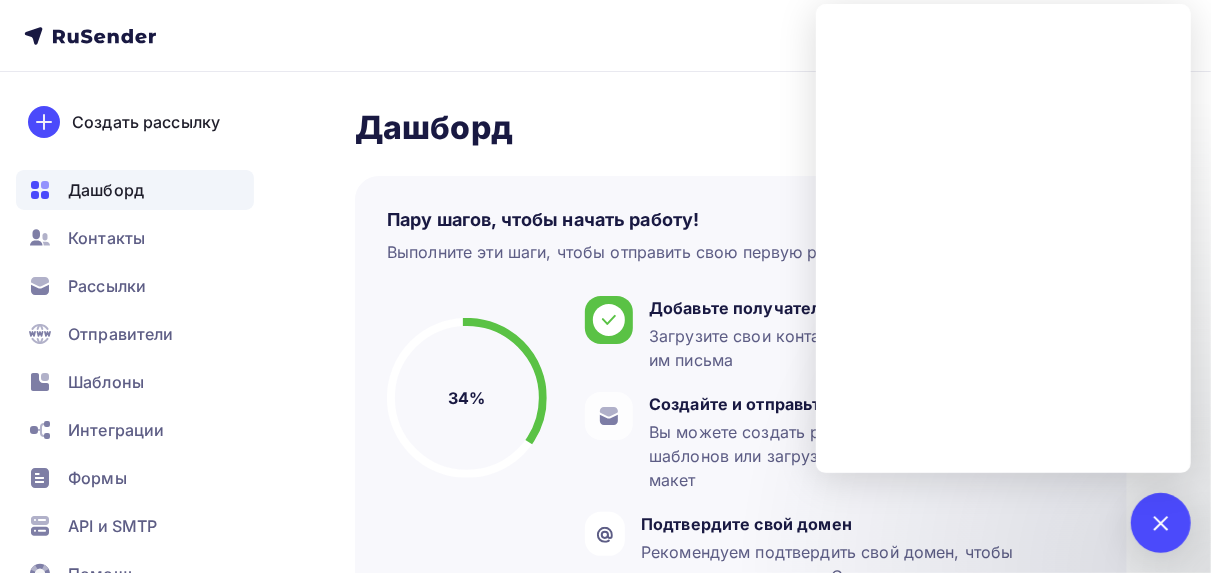click on "Пару шагов, чтобы начать работу!
Закрыть
Выполните эти шаги, чтобы отправить свою первую рассылку   34%     34%
Добавьте получателей
Загрузите свои контакты, чтобы начать отправлять им письма
Создайте и отправьте рассылку
Вы можете создать рассылку с помощью редактора шаблонов или загрузить свой собственный HTML-макет
Подтвердите свой домен
Рекомендуем подтвердить свой домен, чтобы рассылка не попала в «Спам»" at bounding box center (741, 389) 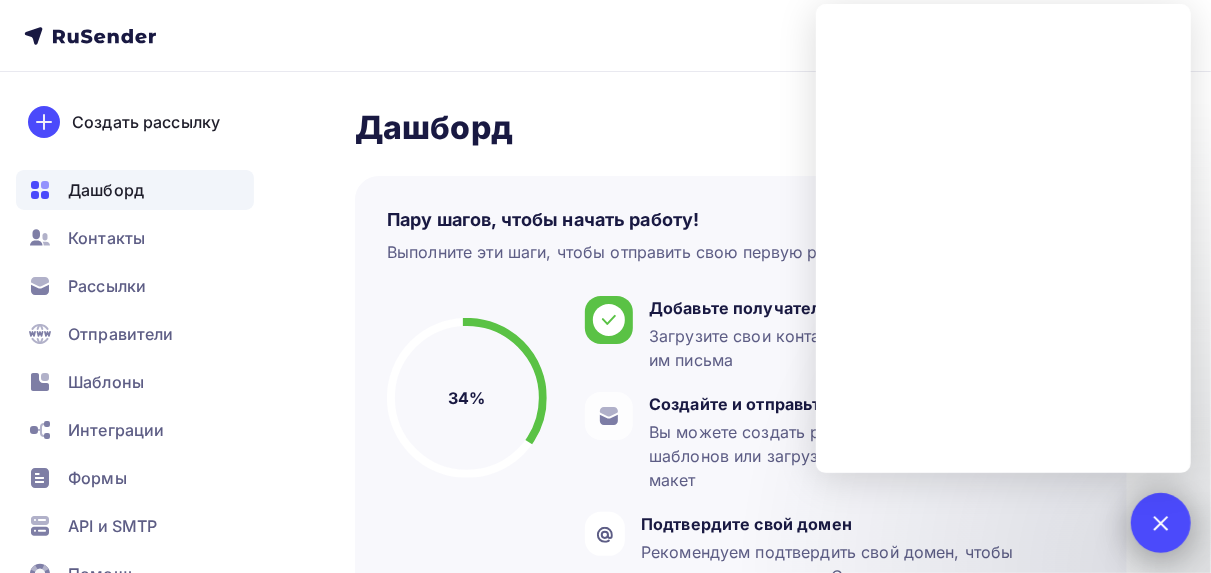 click at bounding box center [1160, 522] 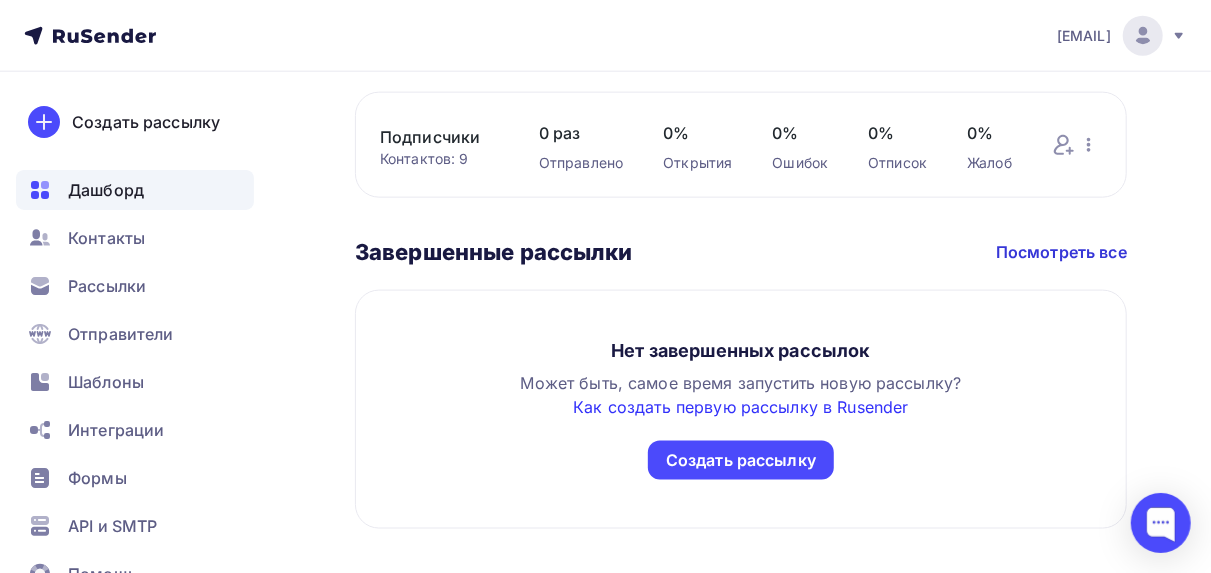 scroll, scrollTop: 1200, scrollLeft: 0, axis: vertical 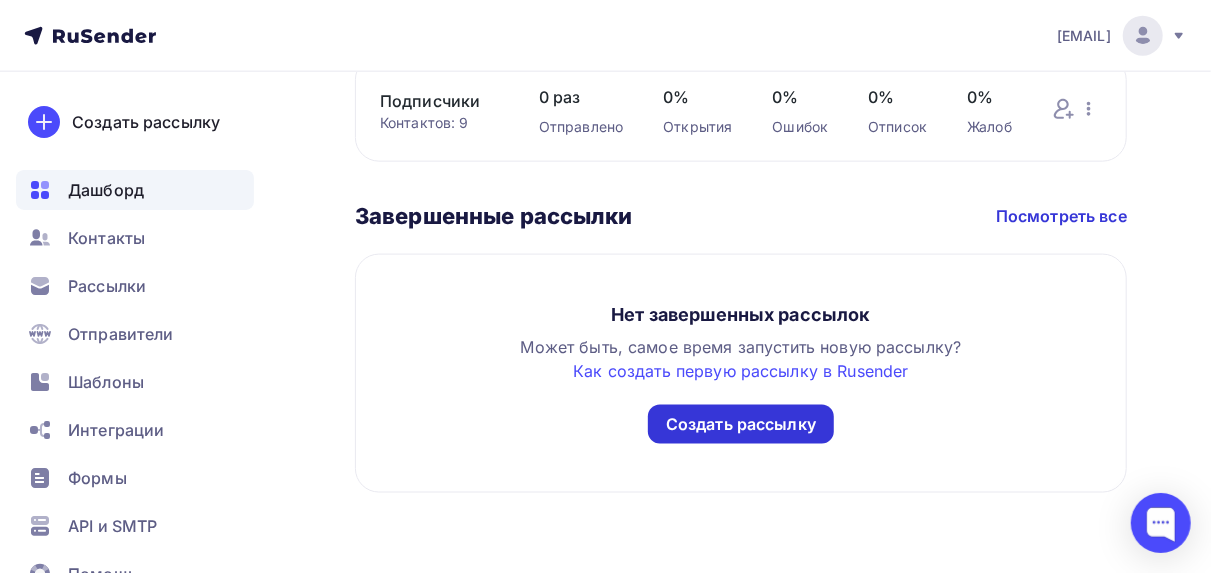 click on "Создать рассылку" at bounding box center [741, 424] 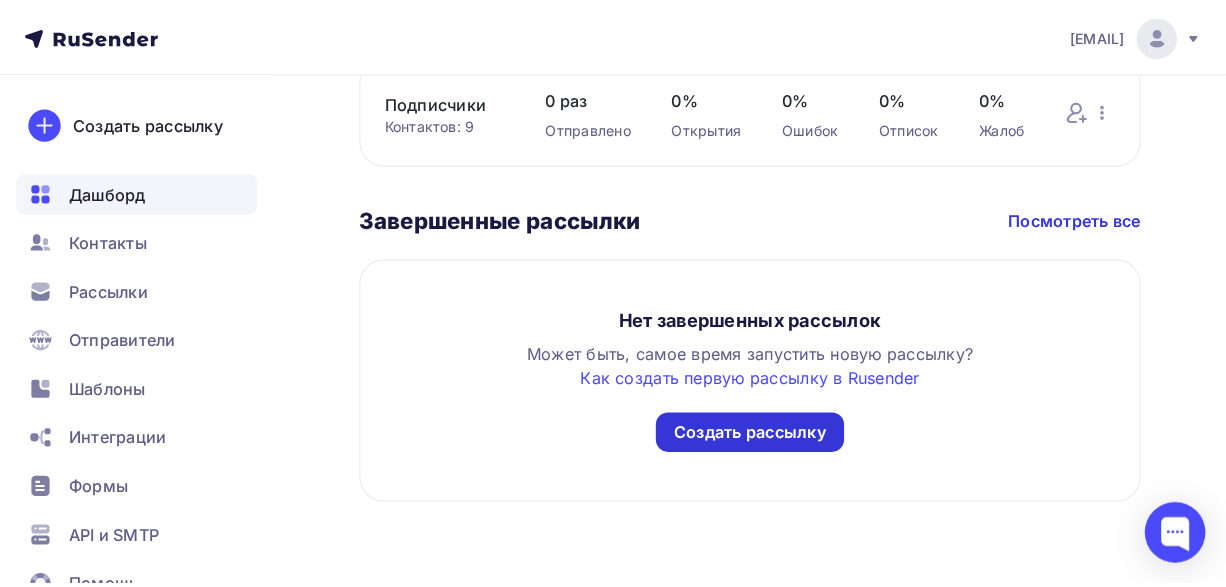 scroll, scrollTop: 1172, scrollLeft: 0, axis: vertical 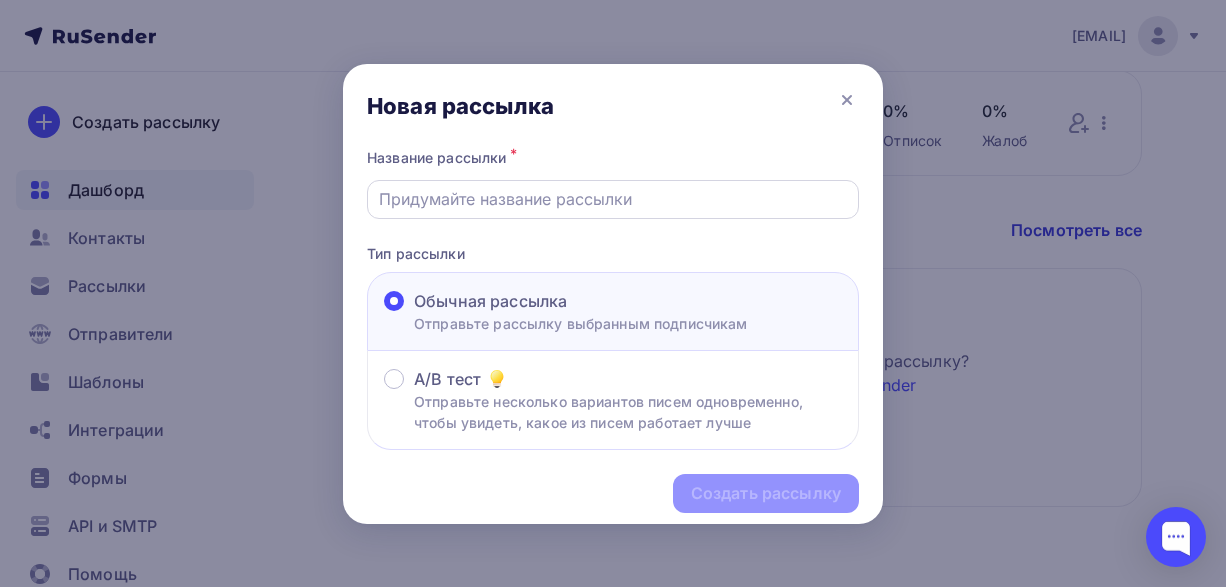 click at bounding box center (613, 199) 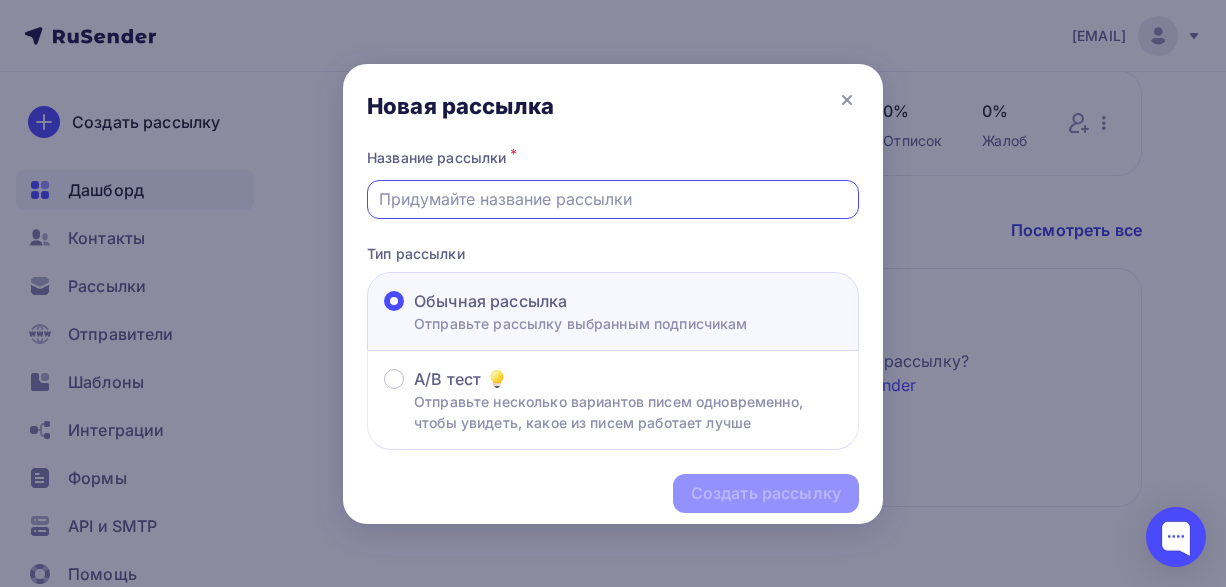 paste on "Интенсив «Быстрый старт с нейросетями»" 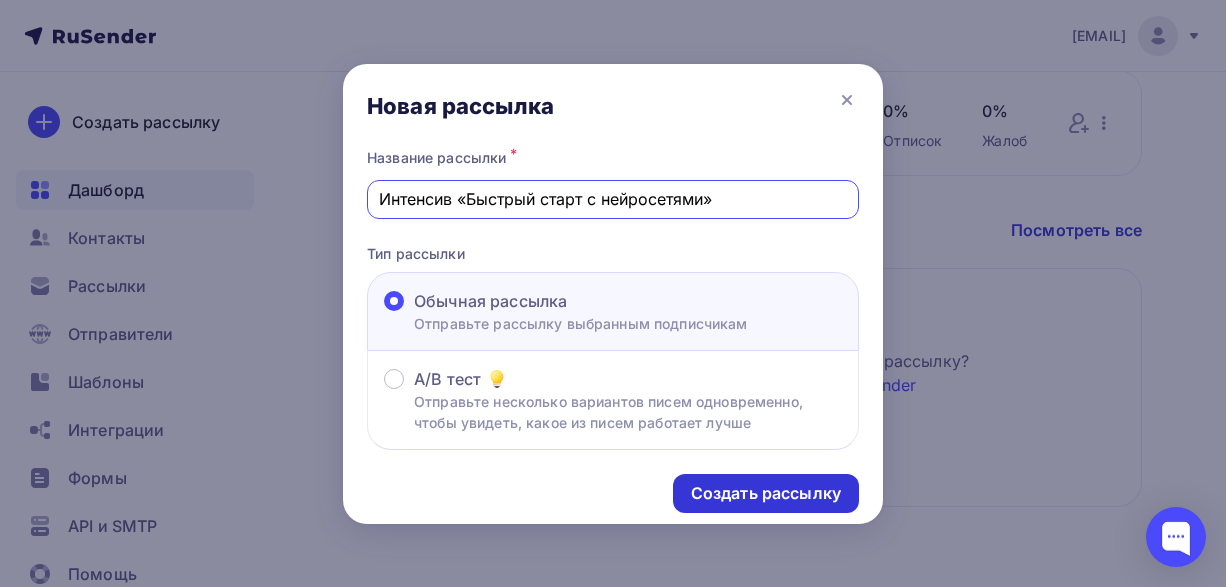 type on "Интенсив «Быстрый старт с нейросетями»" 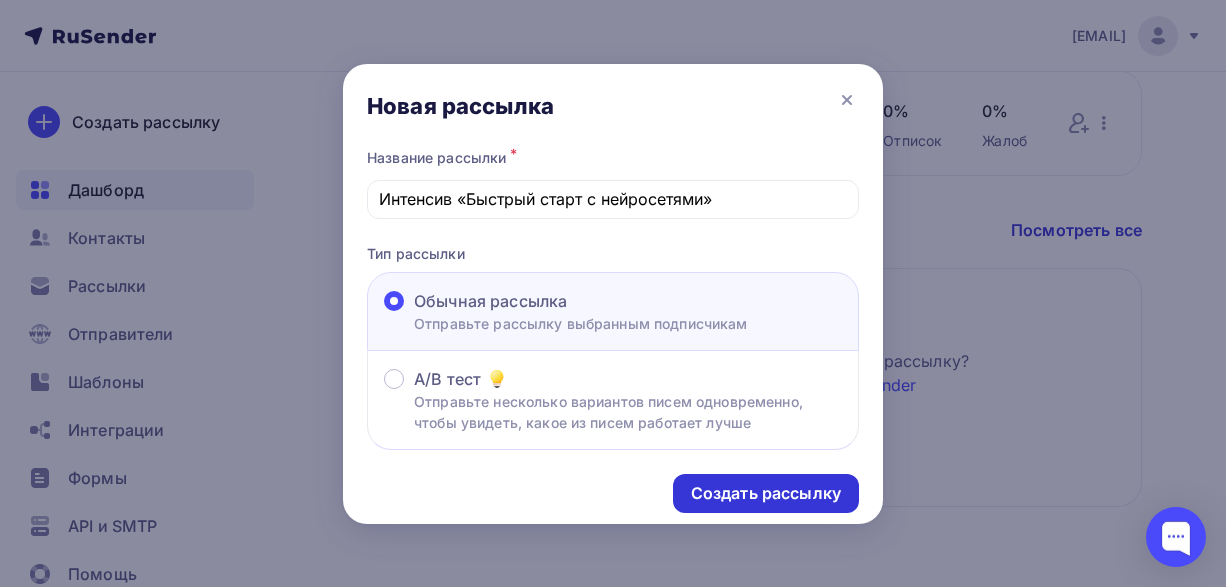 click on "Создать рассылку" at bounding box center [766, 493] 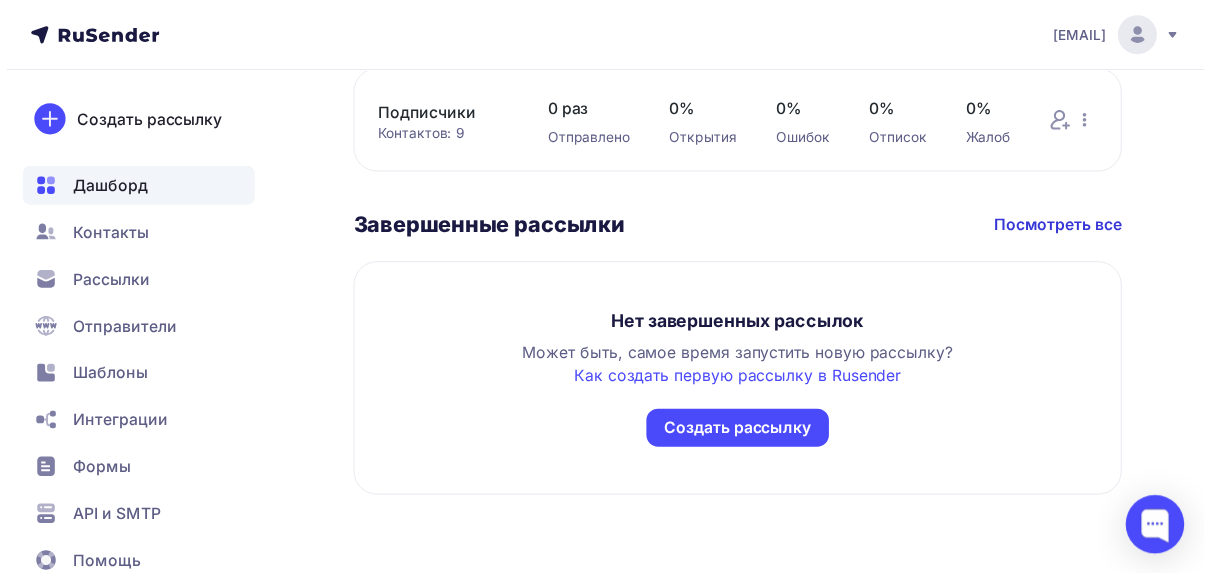 scroll, scrollTop: 1188, scrollLeft: 0, axis: vertical 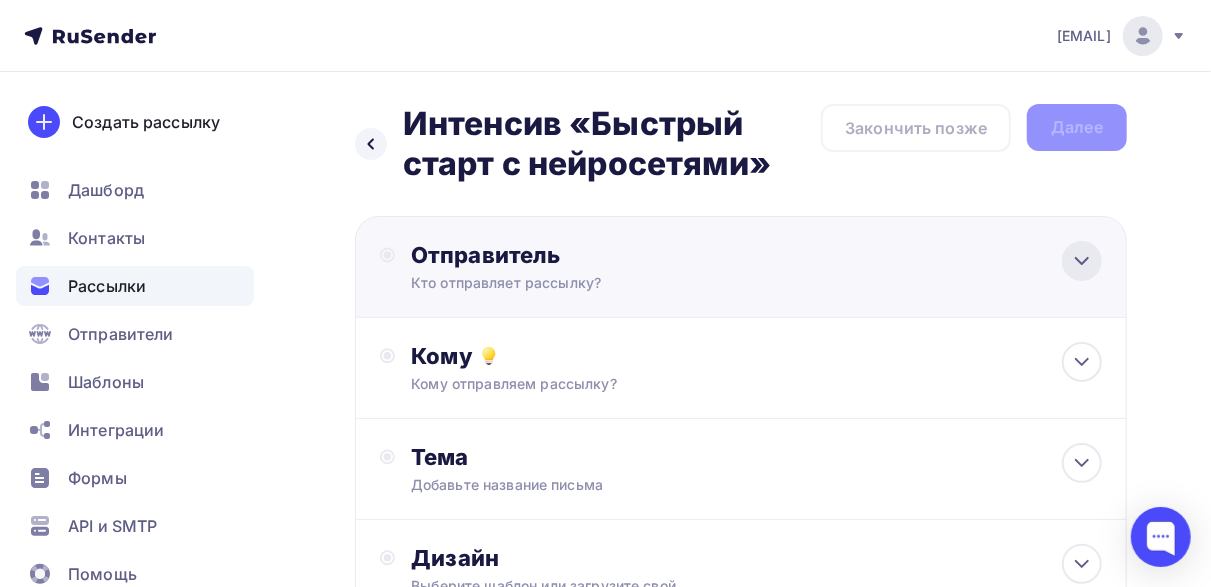 click 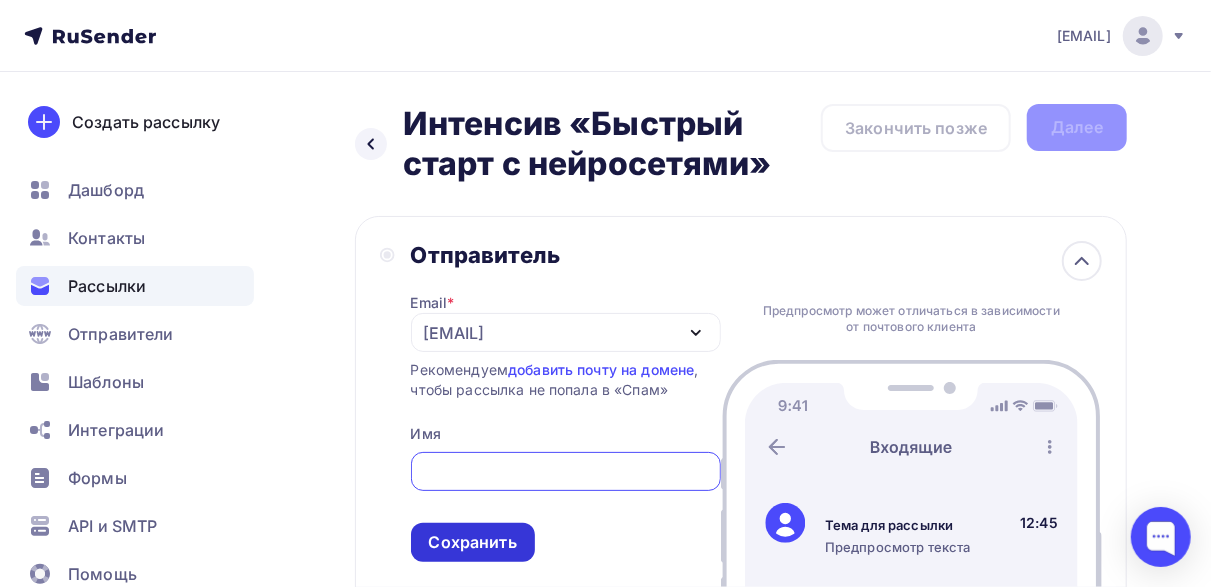 scroll, scrollTop: 0, scrollLeft: 0, axis: both 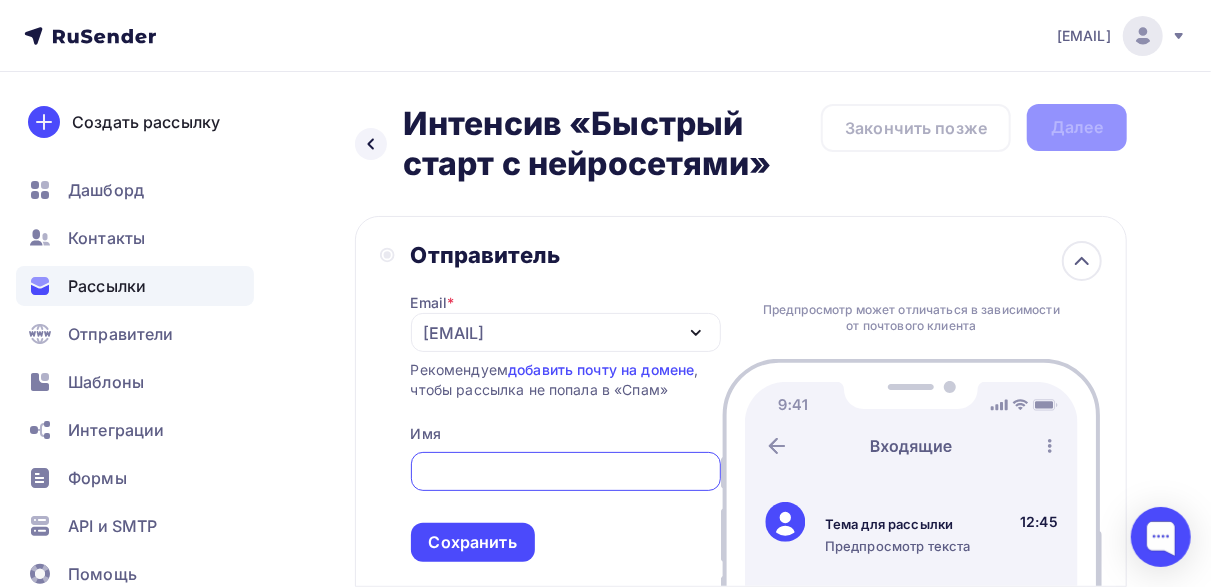 click at bounding box center (565, 472) 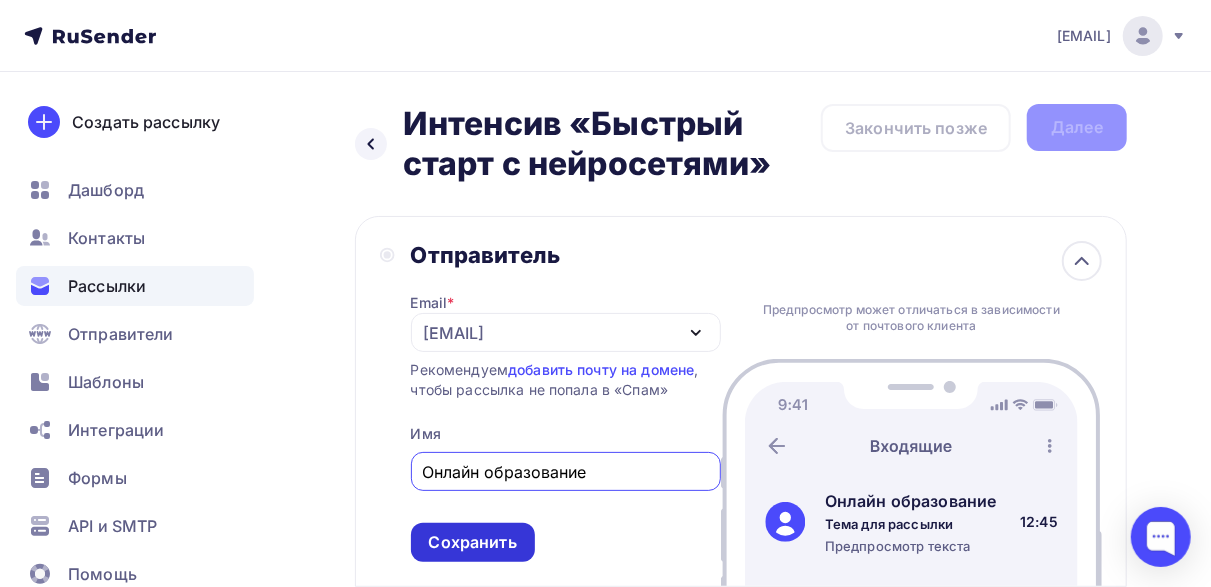 type on "Онлайн образование" 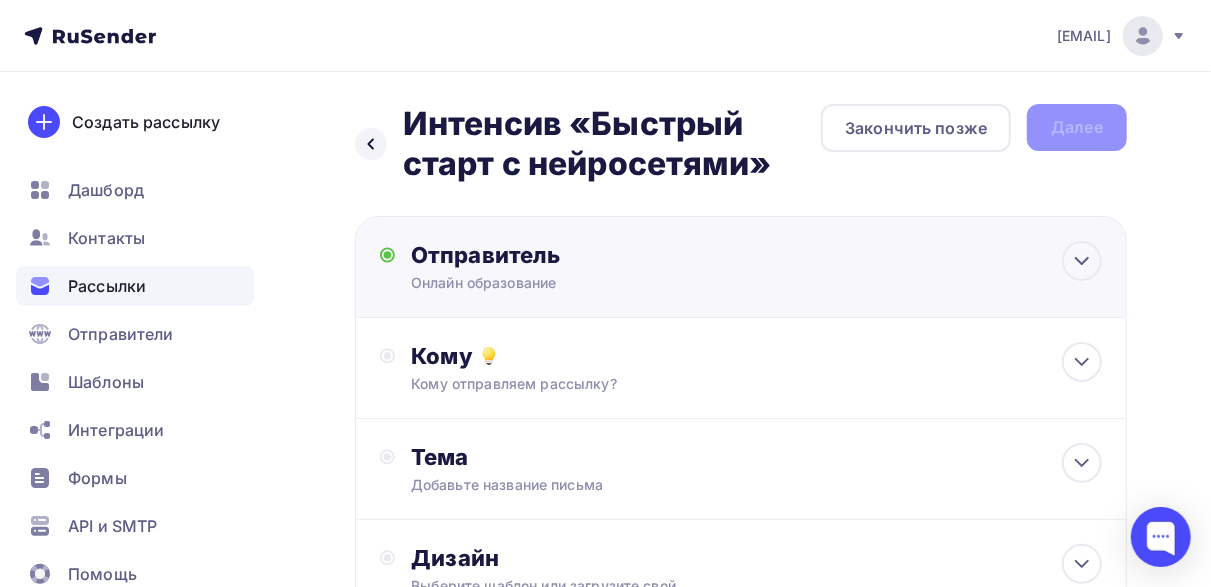 scroll, scrollTop: 0, scrollLeft: 0, axis: both 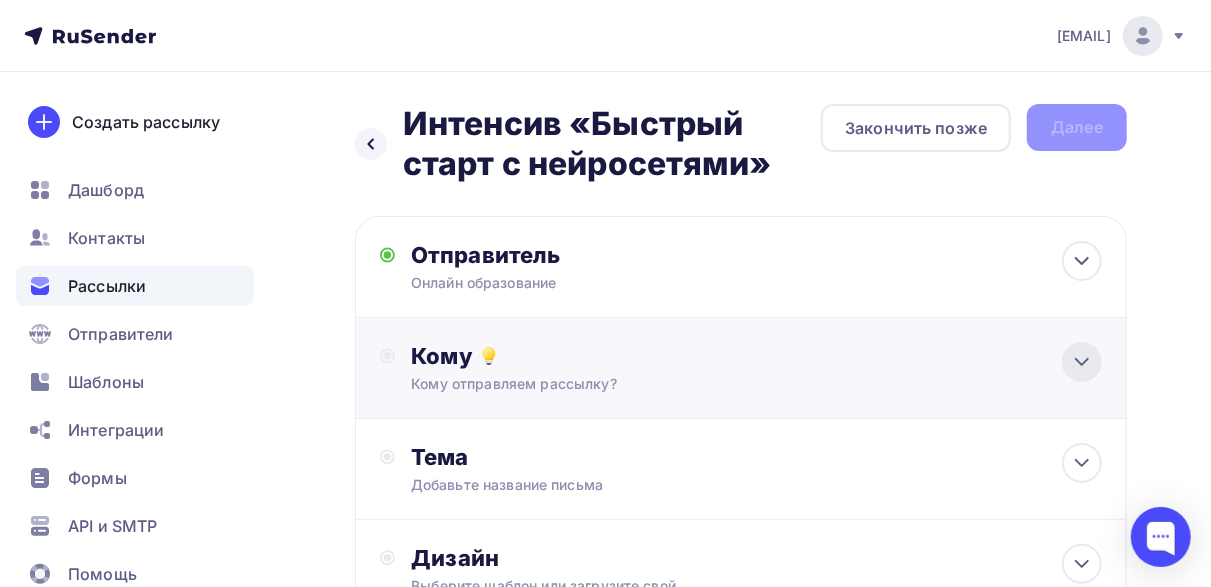 click 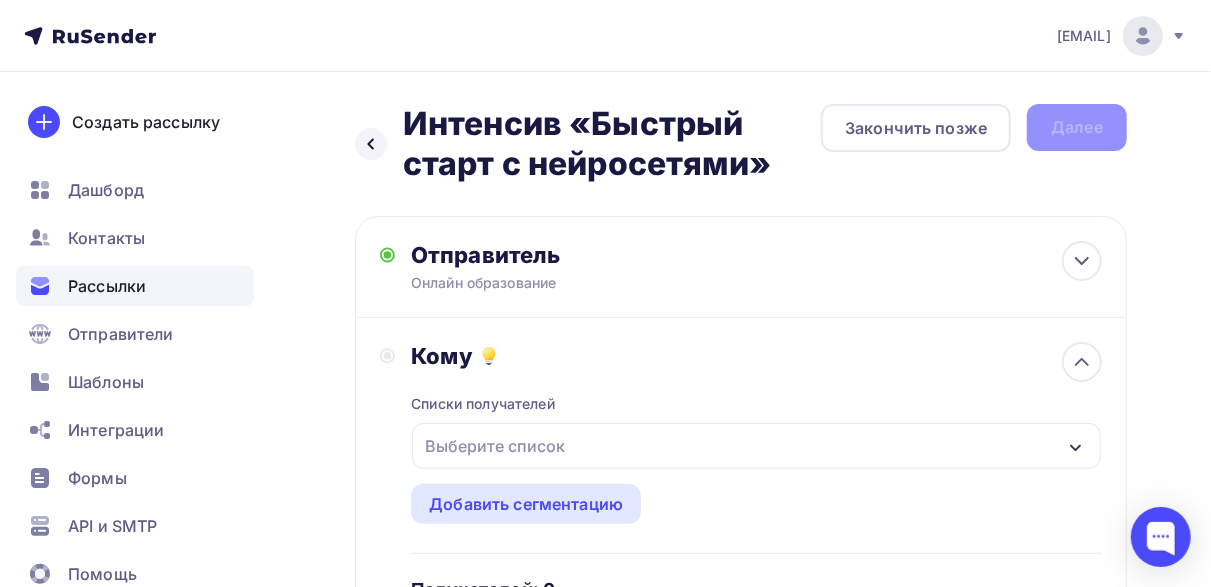 click on "Выберите список" at bounding box center [756, 446] 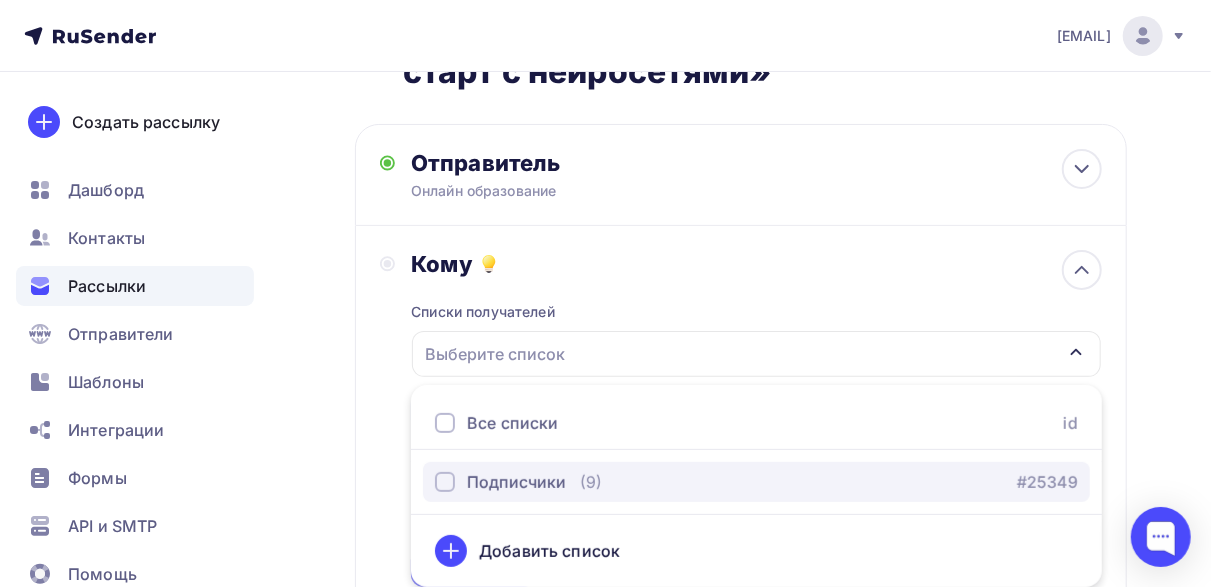 click at bounding box center [445, 482] 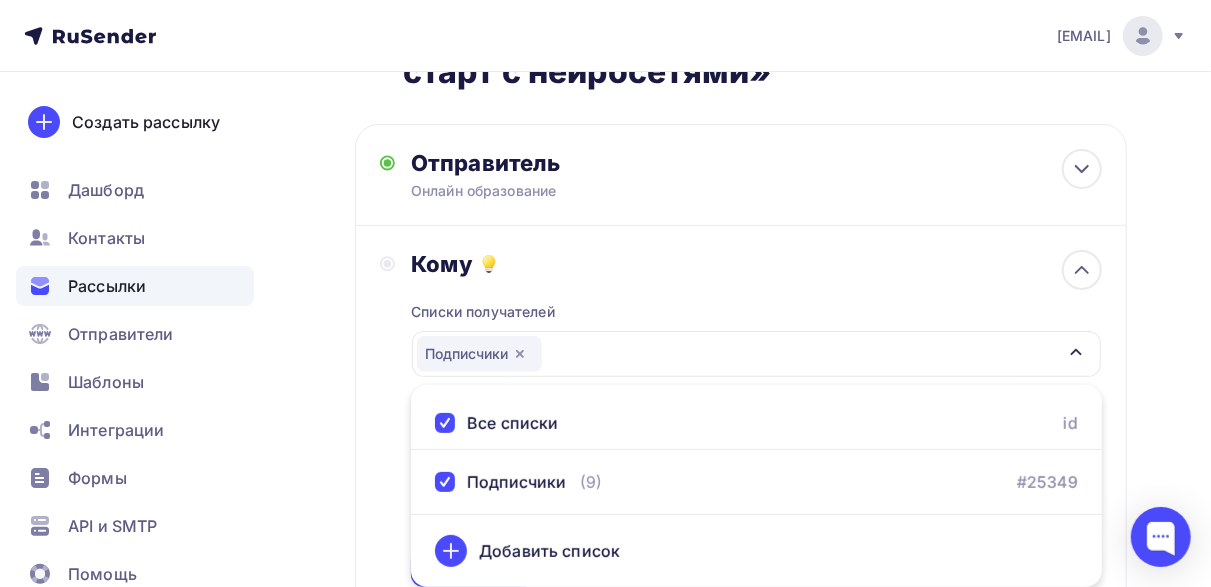 click on "Назад
Интенсив «Быстрый старт с нейросетями»
Интенсив «Быстрый старт с нейросетями»
Закончить позже
Далее
Отправитель
Онлайн образование
Email  *
ter-gulya@yandex.ru
ter-gulya@yandex.ru               Добавить отправителя
Рекомендуем  добавить почту на домене , чтобы рассылка не попала в «Спам»
Имя     Онлайн образование             Сохранить
Предпросмотр может отличаться  в зависимости от почтового клиента
12:45" at bounding box center [605, 511] 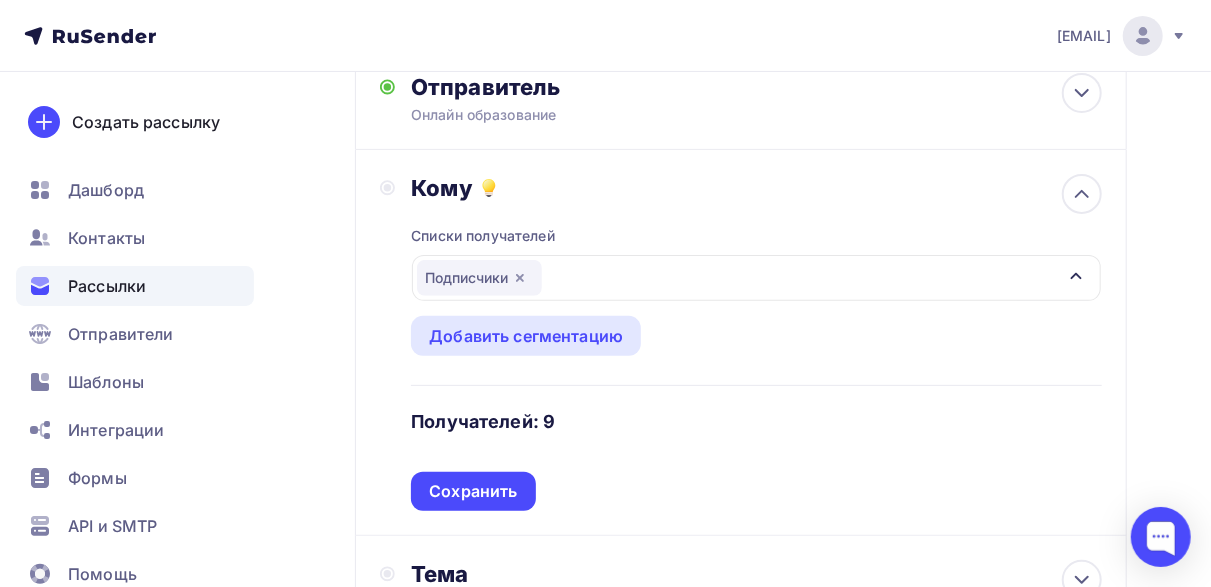 scroll, scrollTop: 292, scrollLeft: 0, axis: vertical 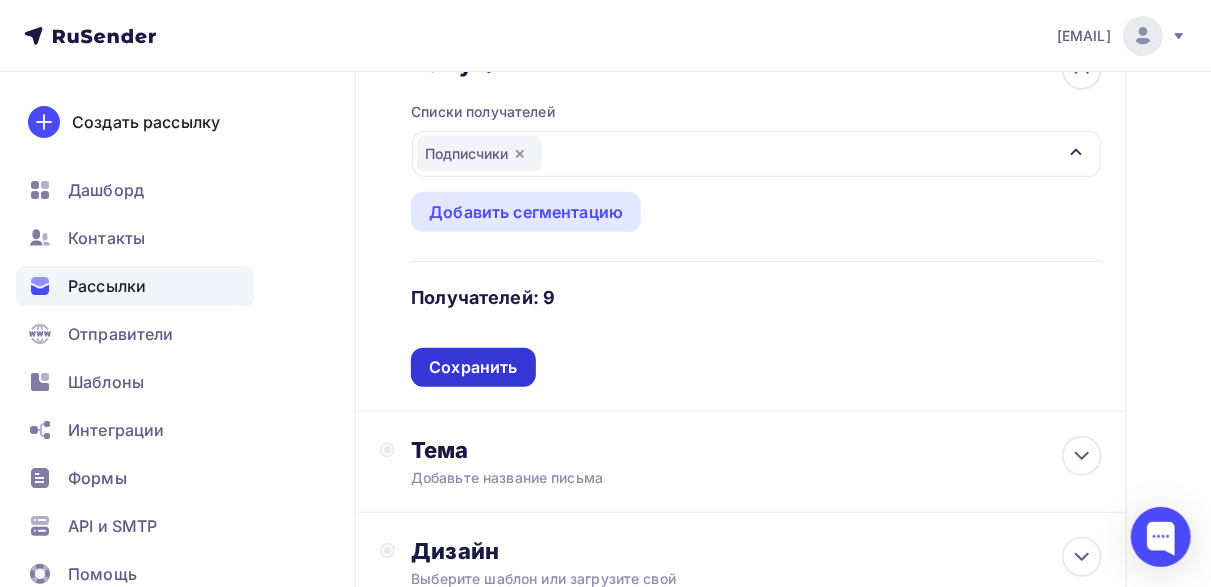 click on "Сохранить" at bounding box center [473, 367] 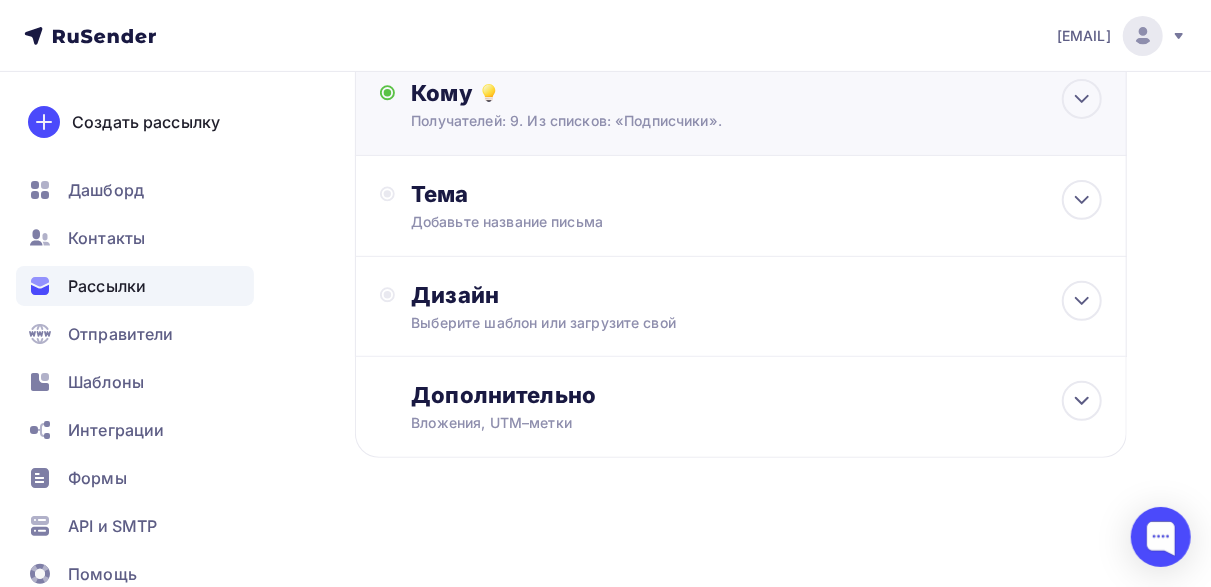 scroll, scrollTop: 264, scrollLeft: 0, axis: vertical 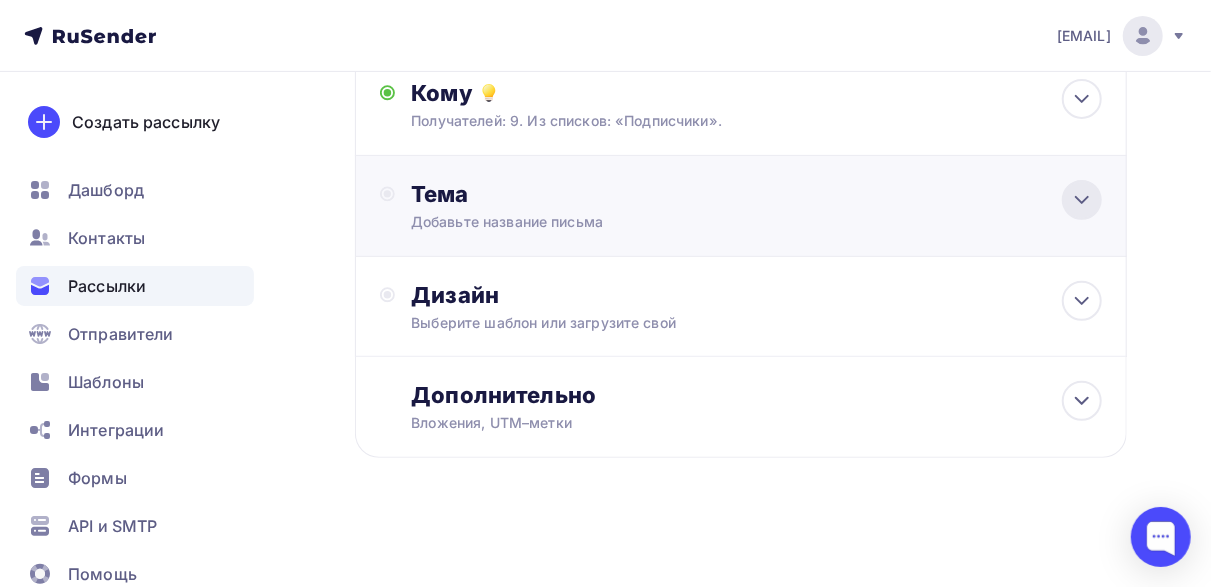 click 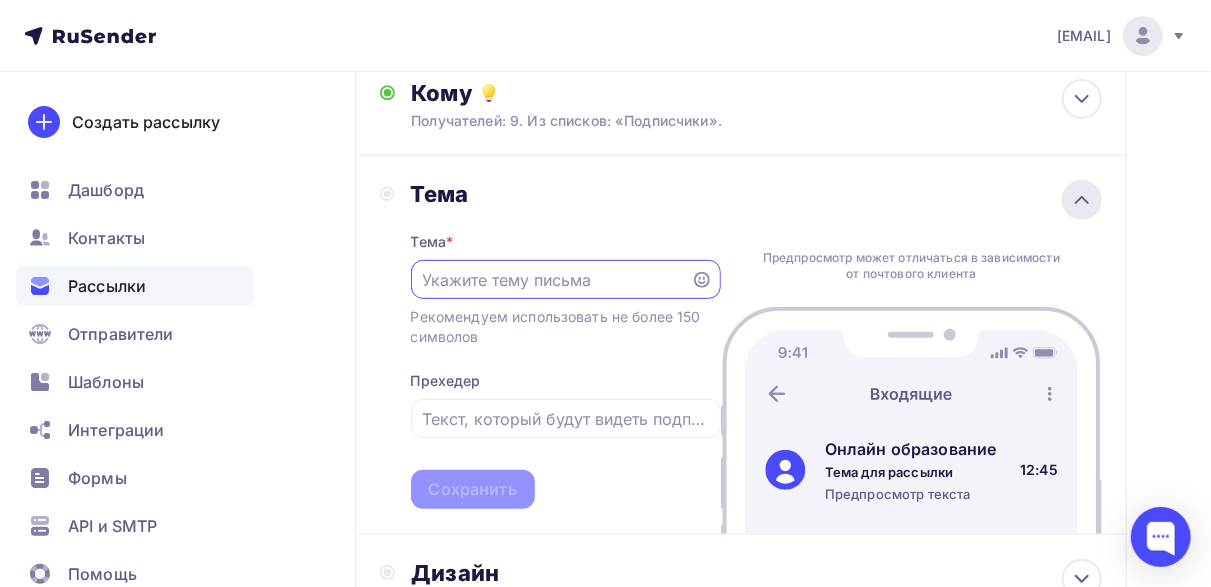 scroll, scrollTop: 0, scrollLeft: 0, axis: both 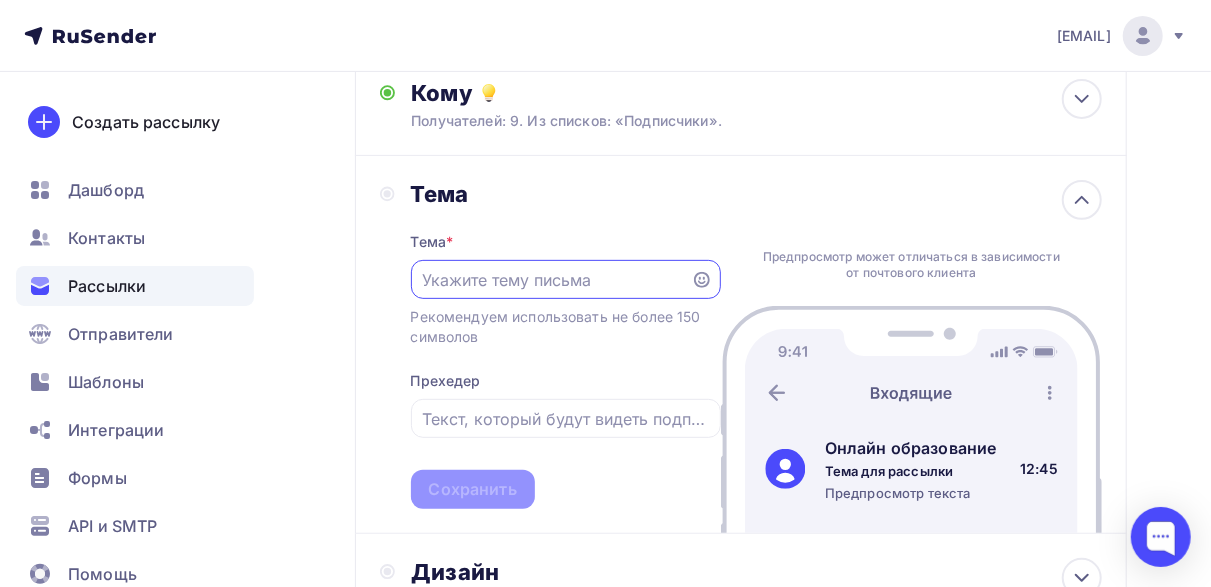 click at bounding box center [550, 280] 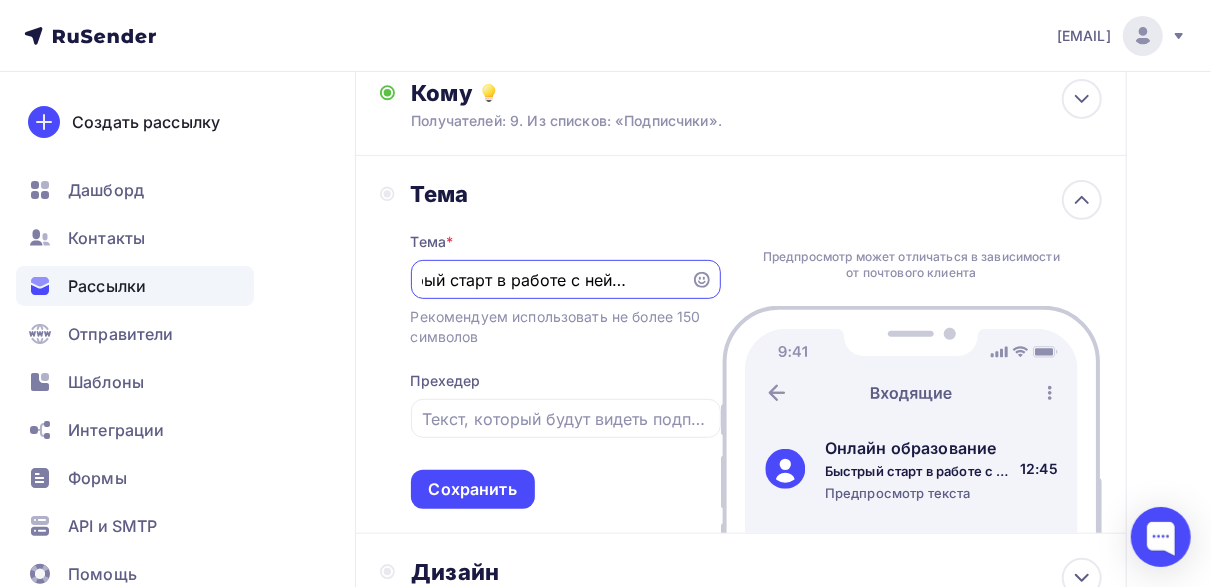 scroll, scrollTop: 0, scrollLeft: 55, axis: horizontal 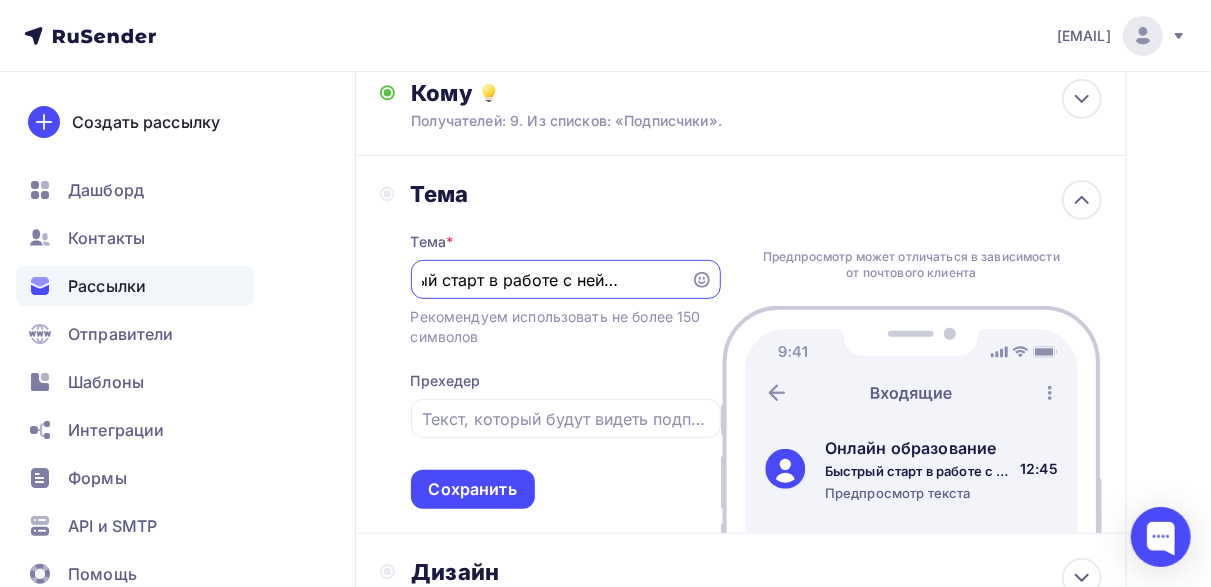 type on "Быстрый старт в работе с нейросетями" 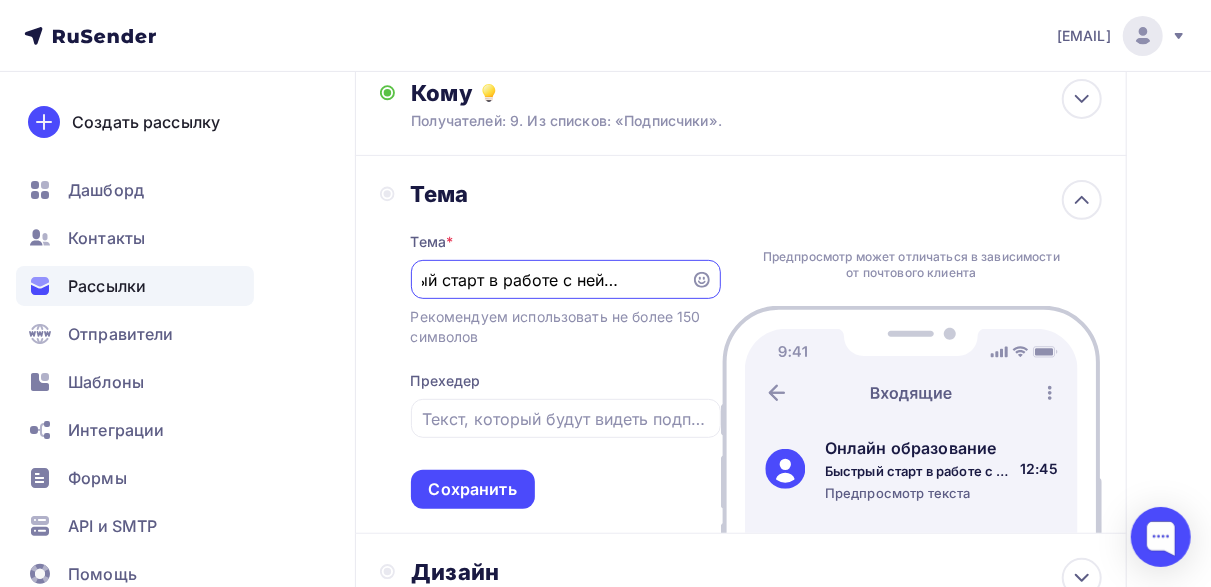 scroll, scrollTop: 0, scrollLeft: 0, axis: both 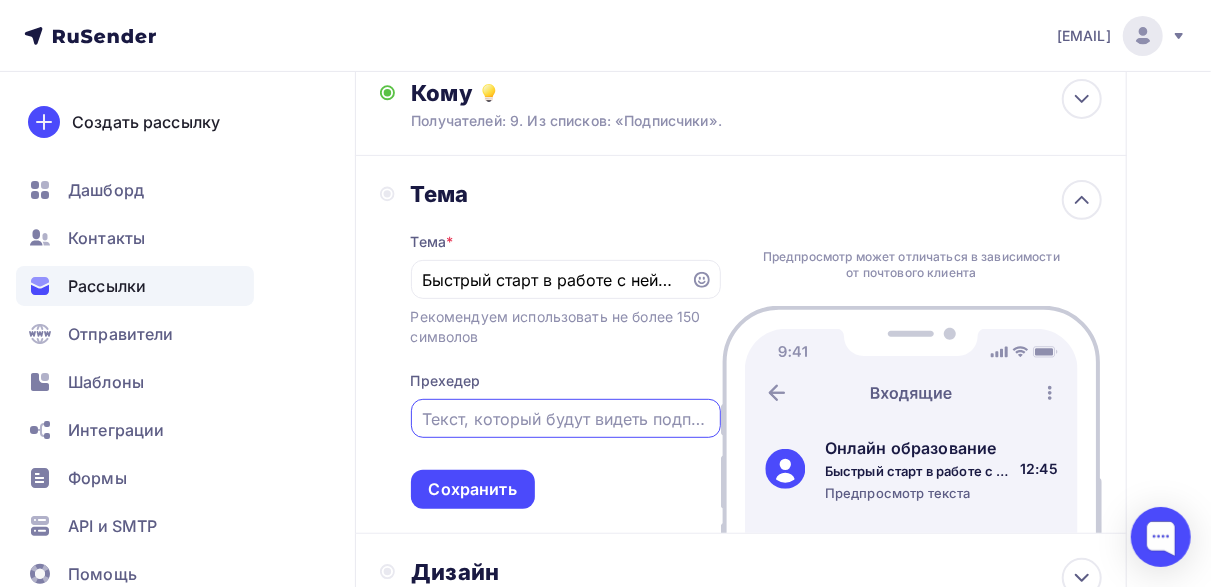 paste on "Сегодня нейросети доступны для всех. Они открывают новые возможности в таких областях, как создание контента, автоматизация процессов, маркетинг, продажи и многом другом. Благодаря этому можно зарабатывать на нейросетях не выходя из дома. Если вы давно хо" 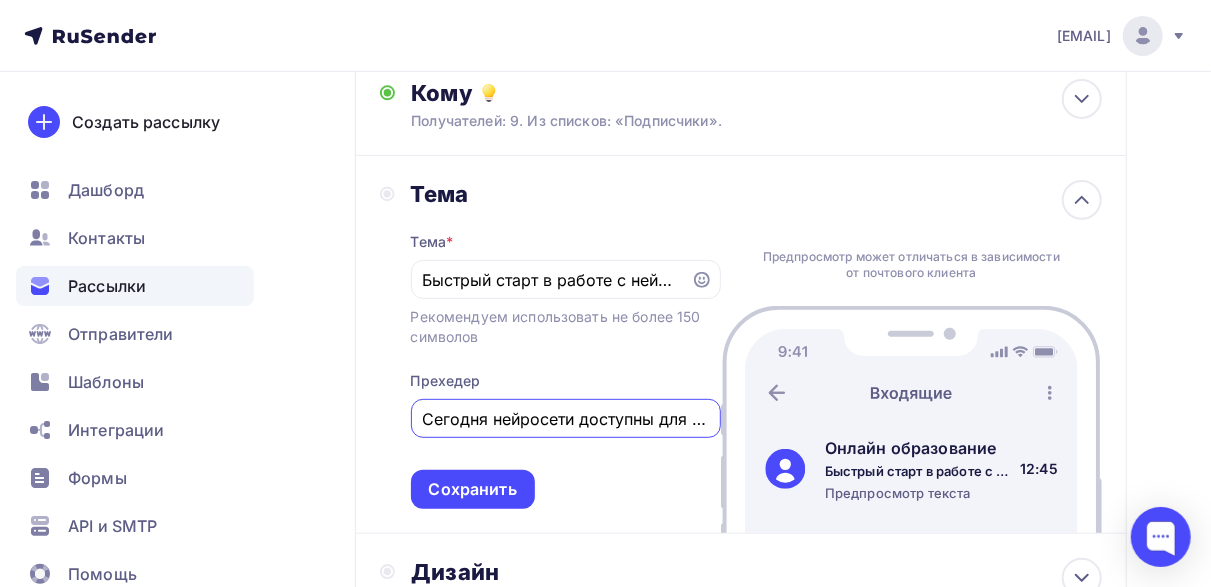 scroll, scrollTop: 0, scrollLeft: 1896, axis: horizontal 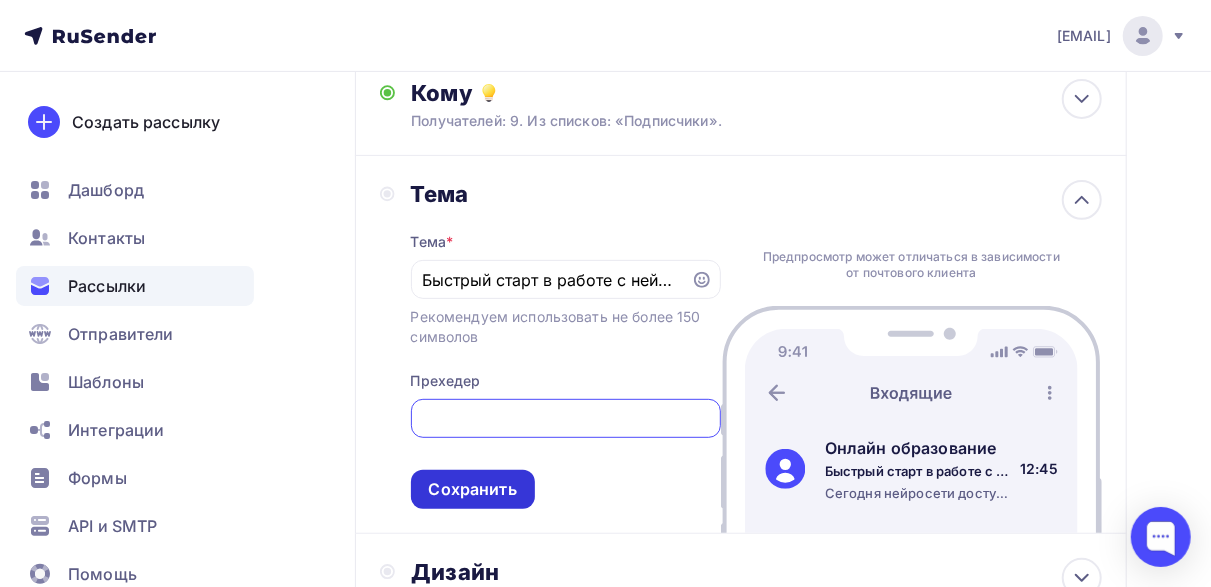 type on "Сегодня нейросети доступны для всех. Они открывают новые возможности в таких областях, как создание контента, автоматизация процессов, маркетинг, продажи и многом другом. Благодаря этому можно зарабатывать на нейросетях не выходя из дома. Если вы давно хо" 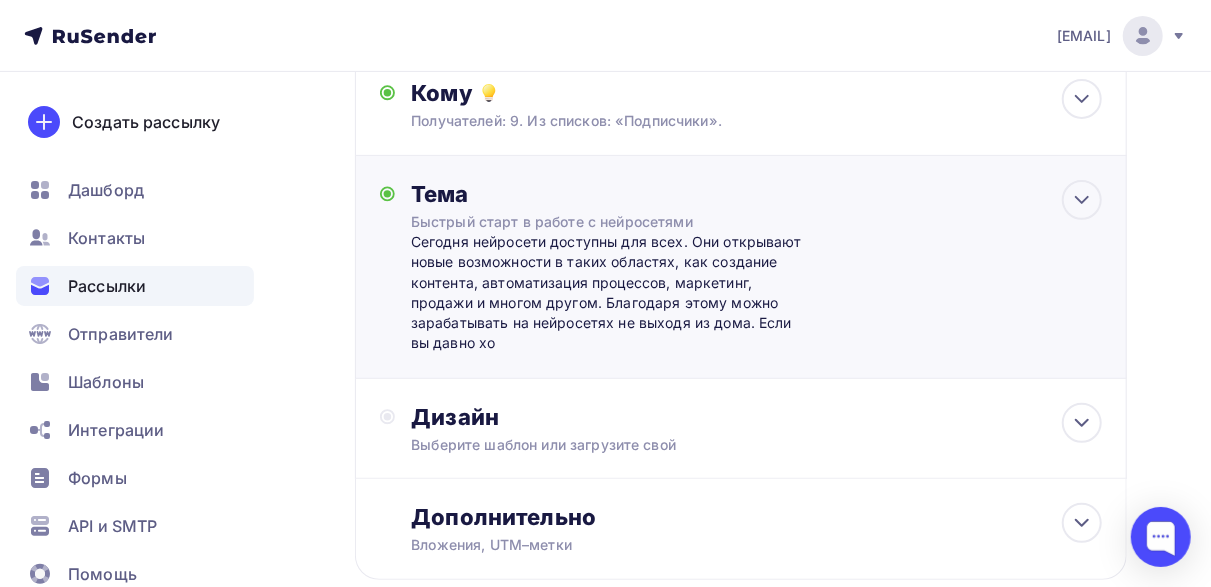 scroll, scrollTop: 0, scrollLeft: 0, axis: both 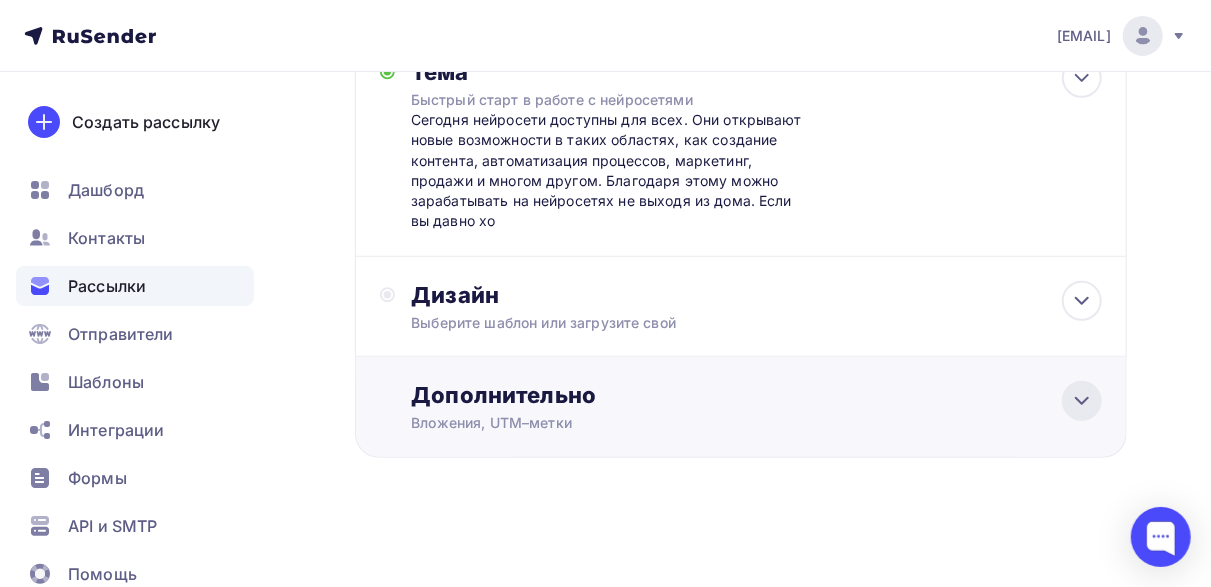 click 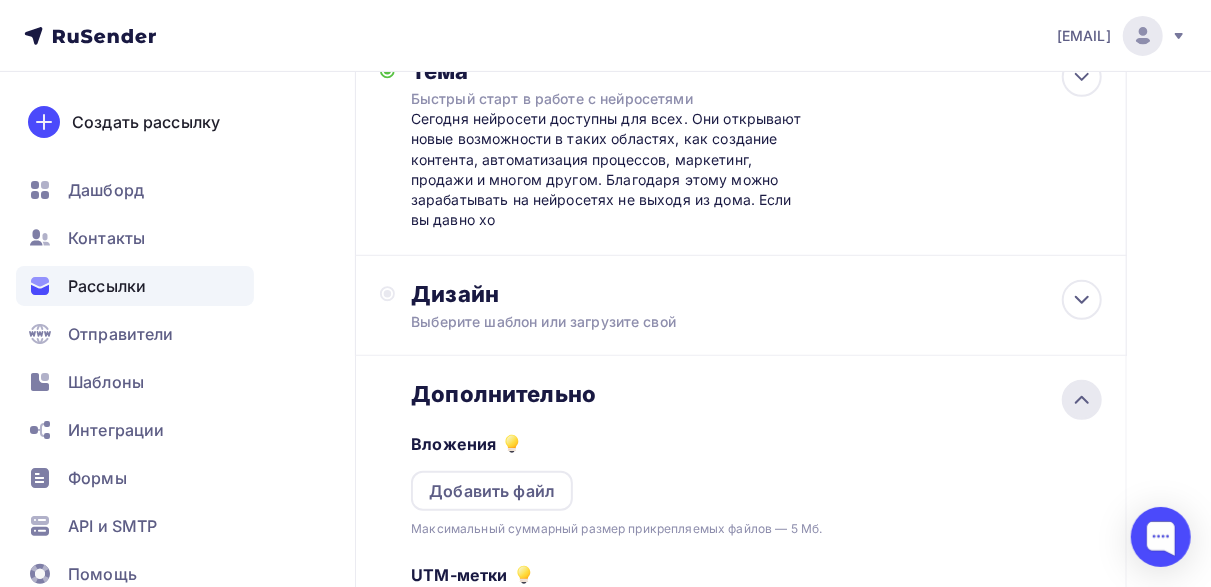 scroll, scrollTop: 384, scrollLeft: 0, axis: vertical 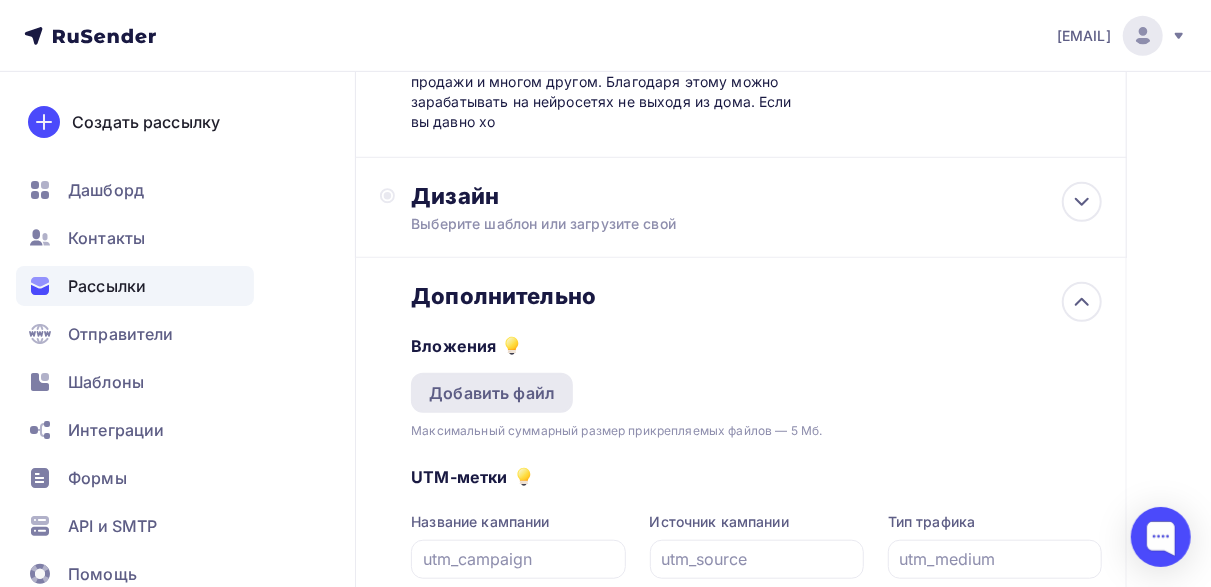 click on "Добавить файл" at bounding box center (492, 393) 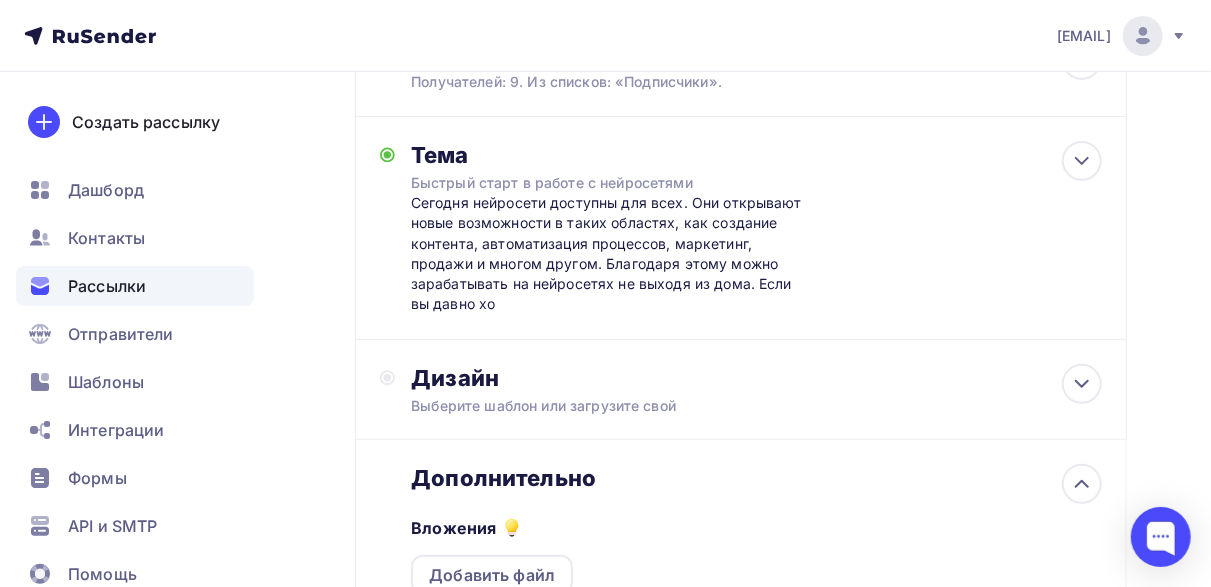 scroll, scrollTop: 602, scrollLeft: 0, axis: vertical 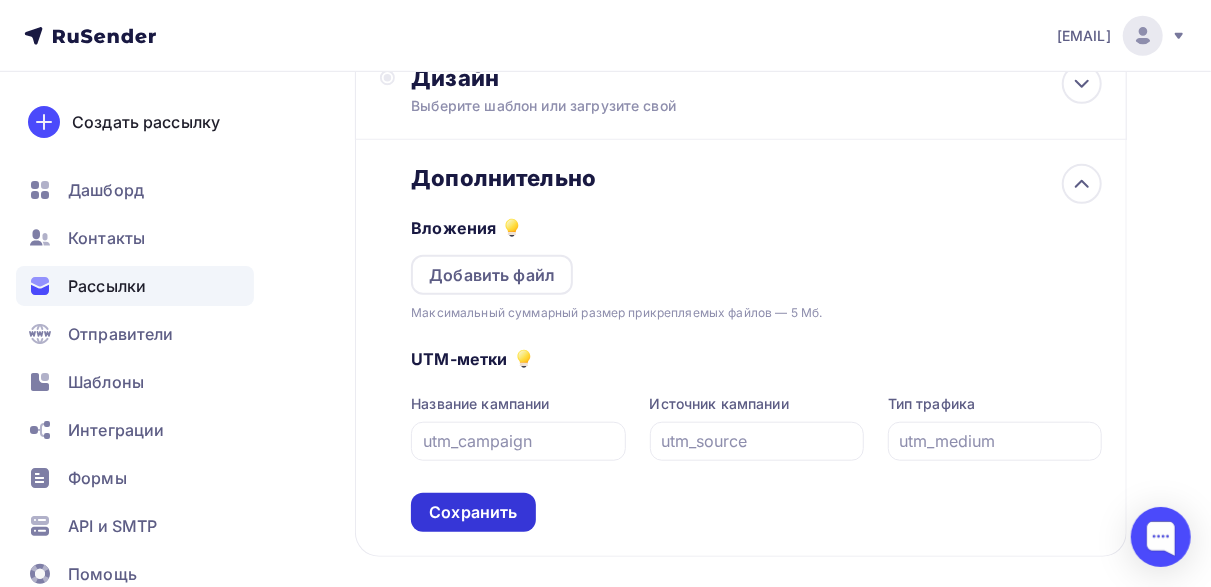 click on "Сохранить" at bounding box center (473, 512) 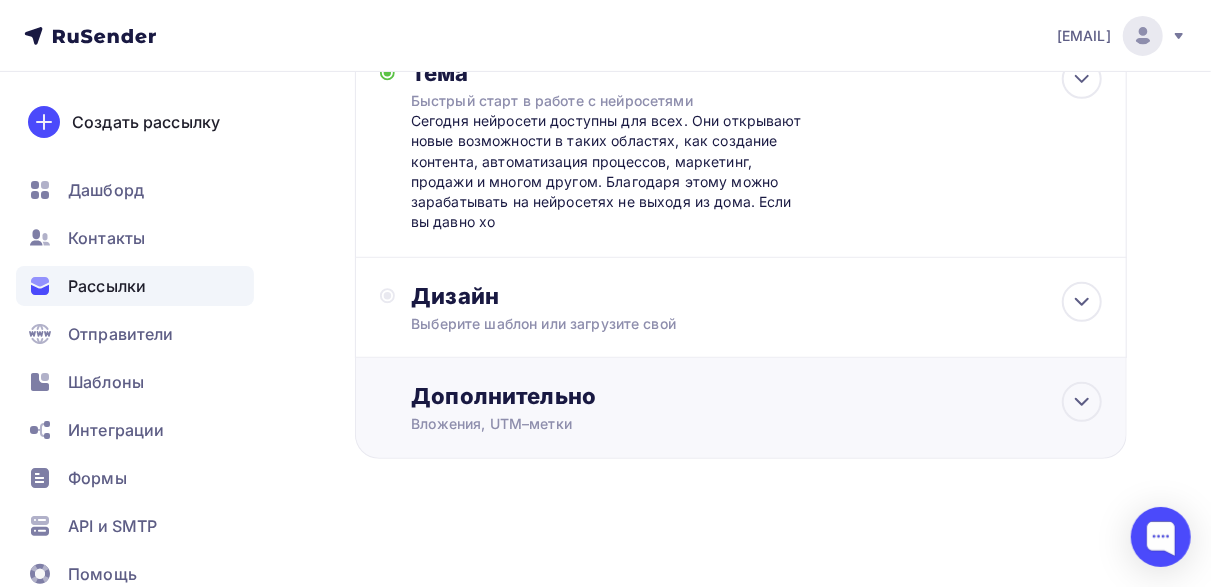 scroll, scrollTop: 386, scrollLeft: 0, axis: vertical 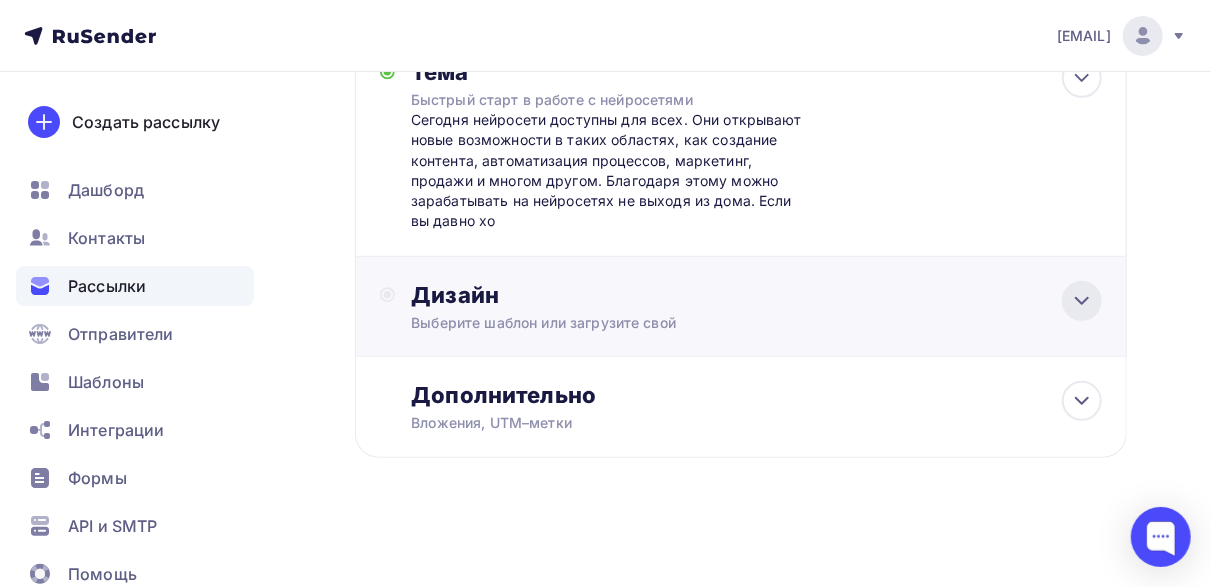 click 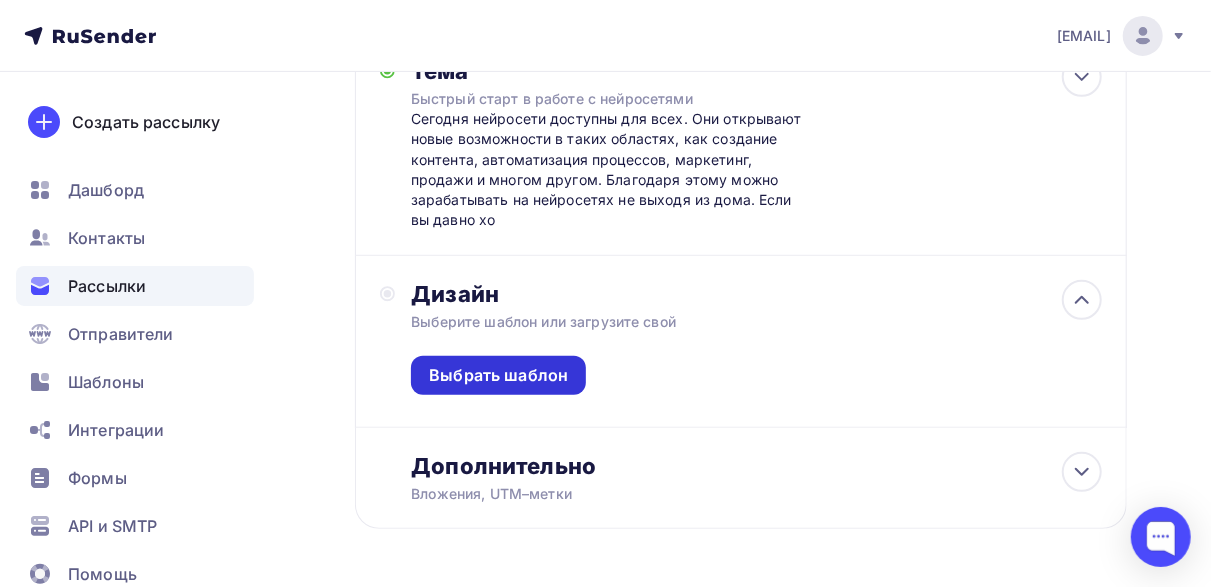 click on "Выбрать шаблон" at bounding box center [498, 375] 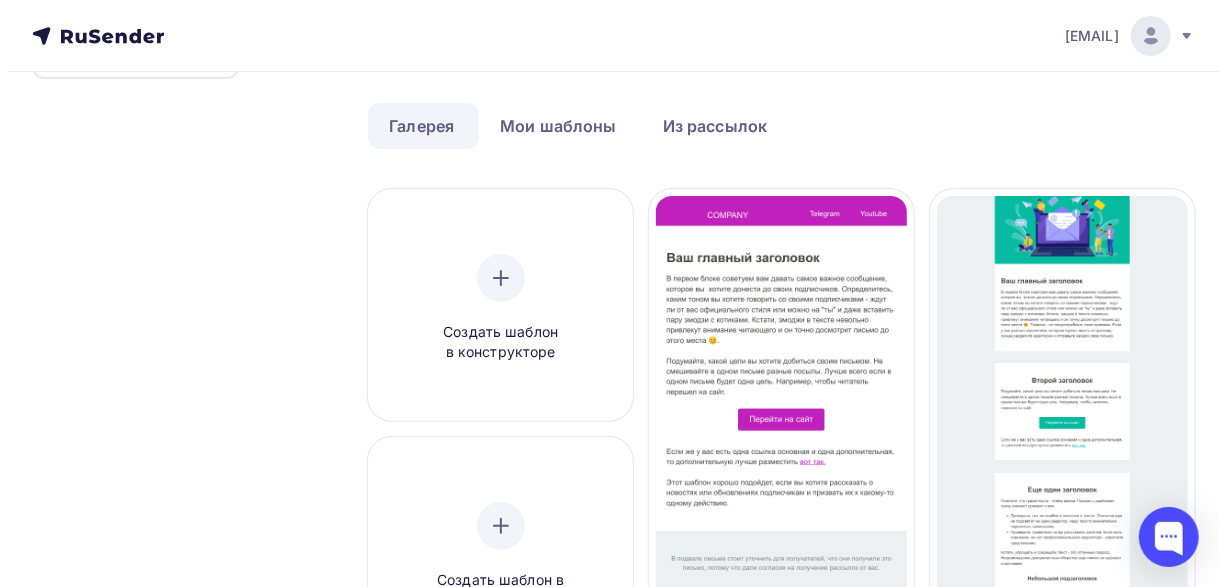 scroll, scrollTop: 0, scrollLeft: 0, axis: both 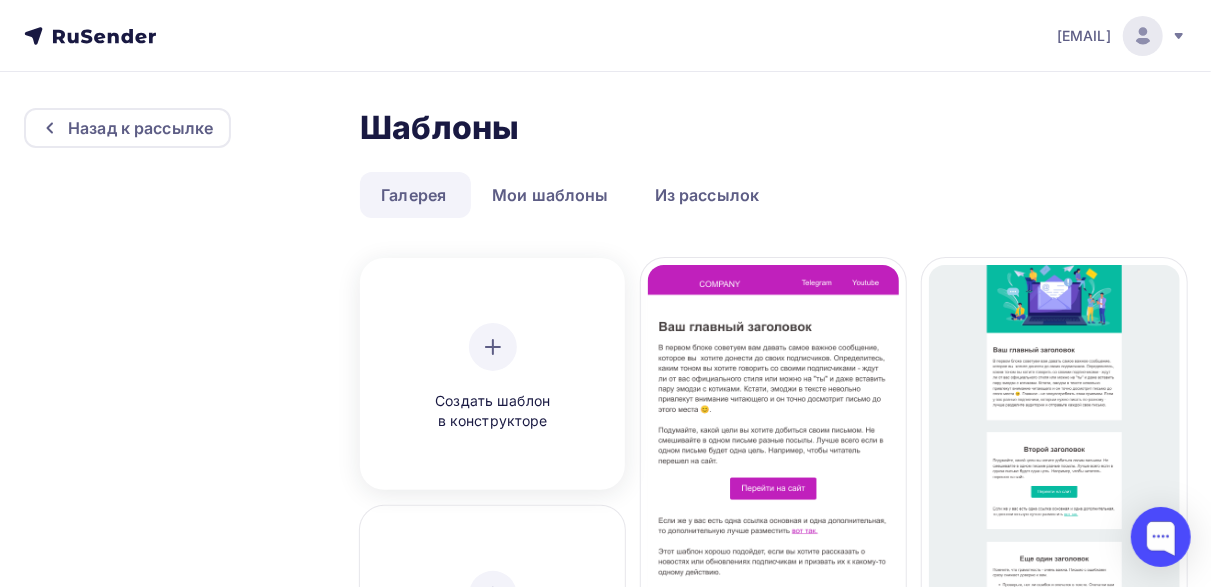 click at bounding box center (493, 347) 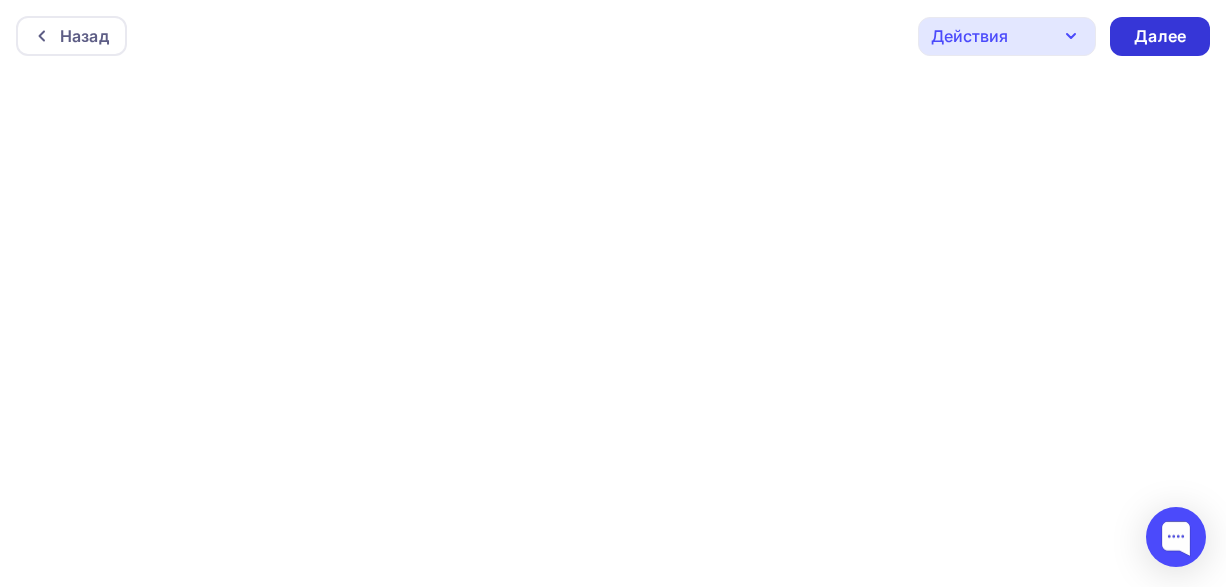 click on "Далее" at bounding box center [1160, 36] 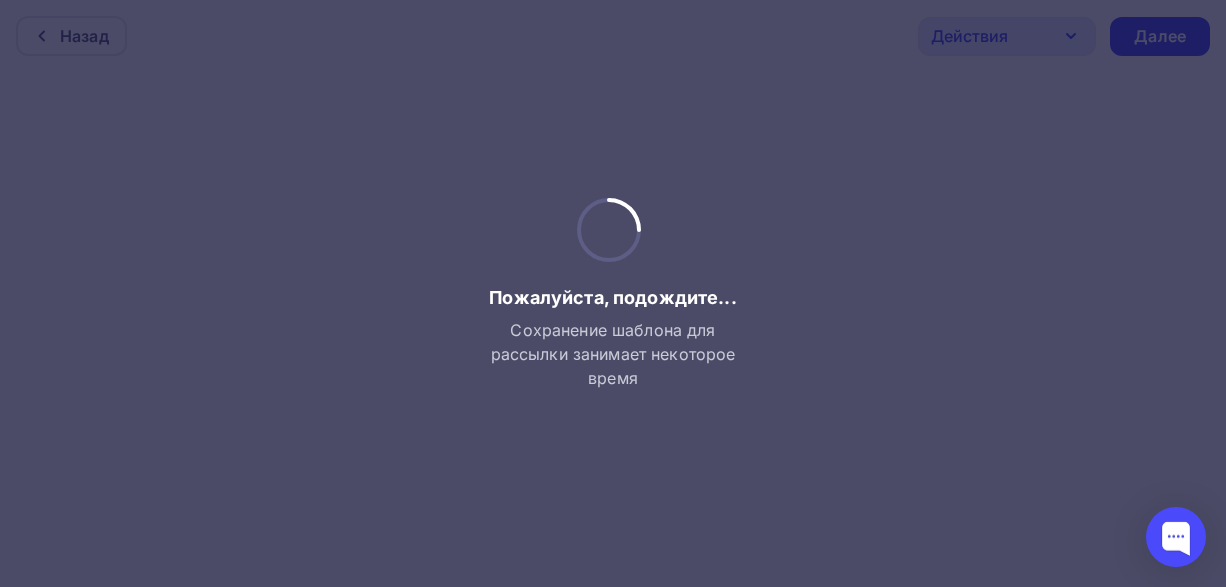 click at bounding box center [613, 293] 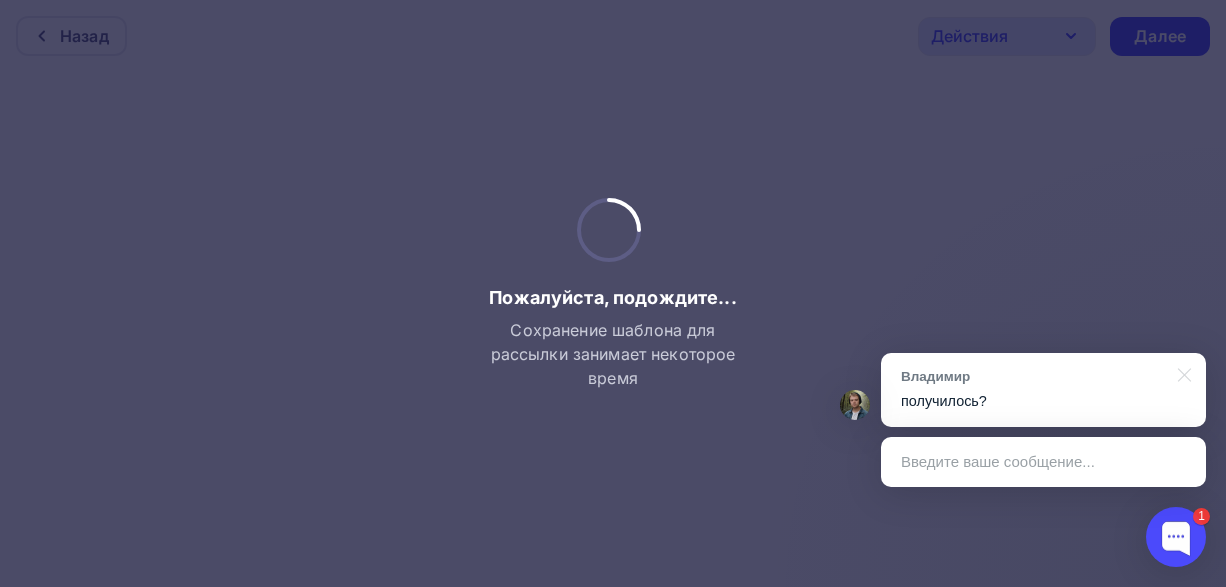 click on "Введите ваше сообщение..." at bounding box center (1043, 462) 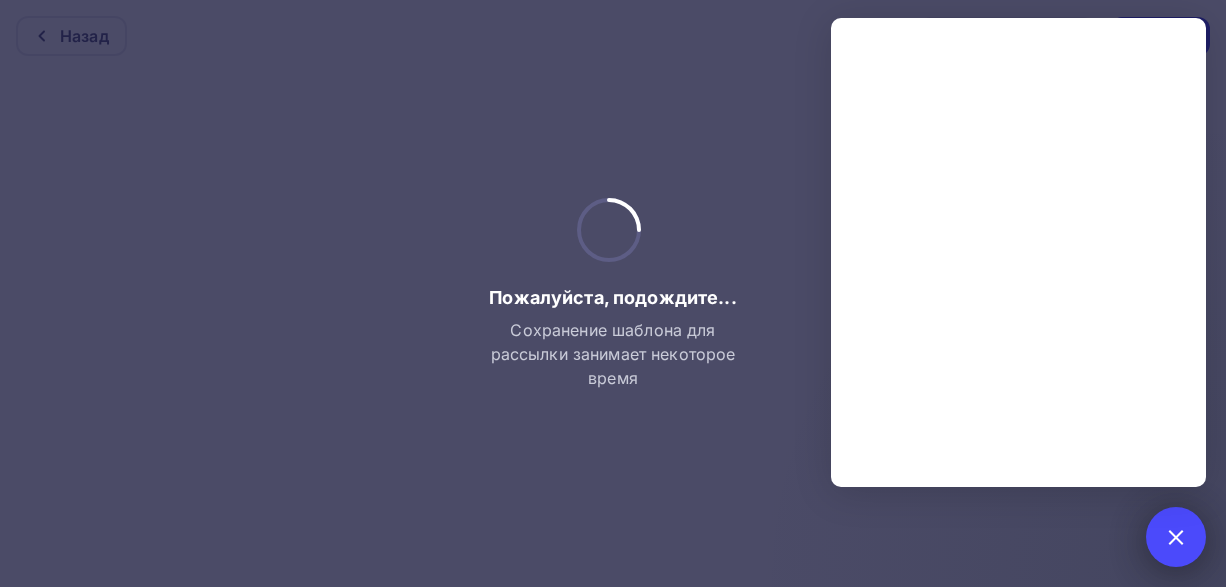click at bounding box center [1175, 536] 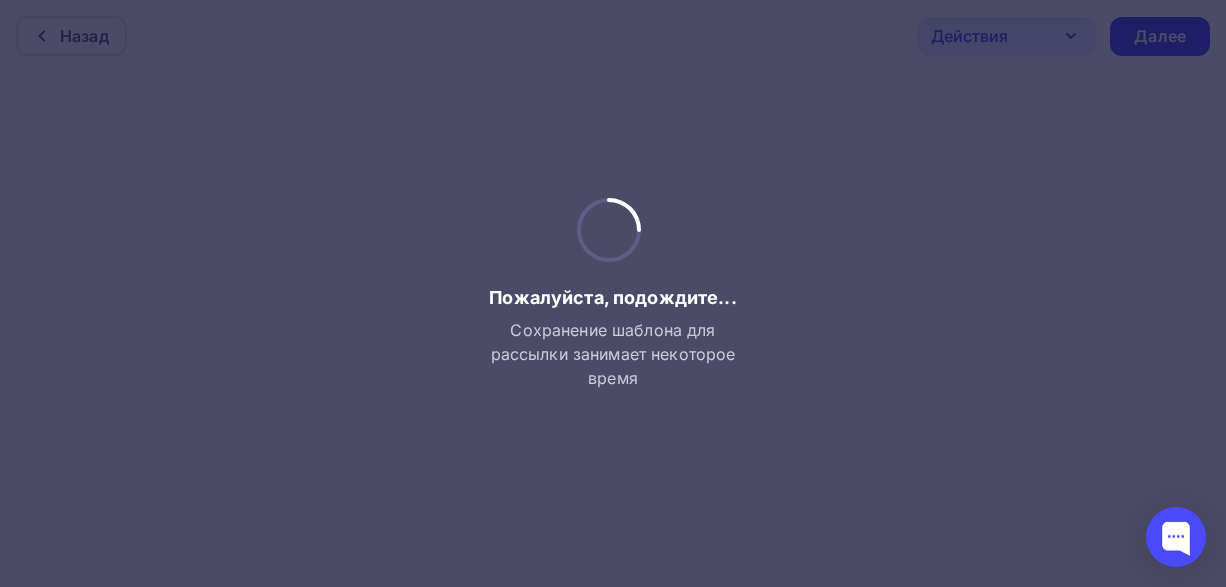 click at bounding box center [613, 293] 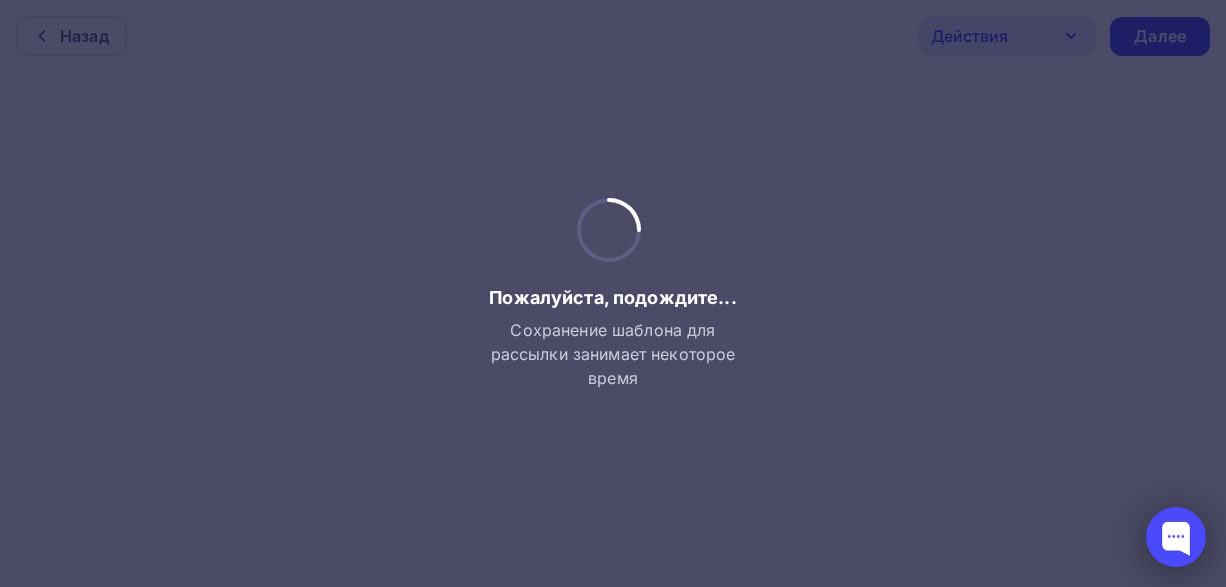 click at bounding box center [1176, 537] 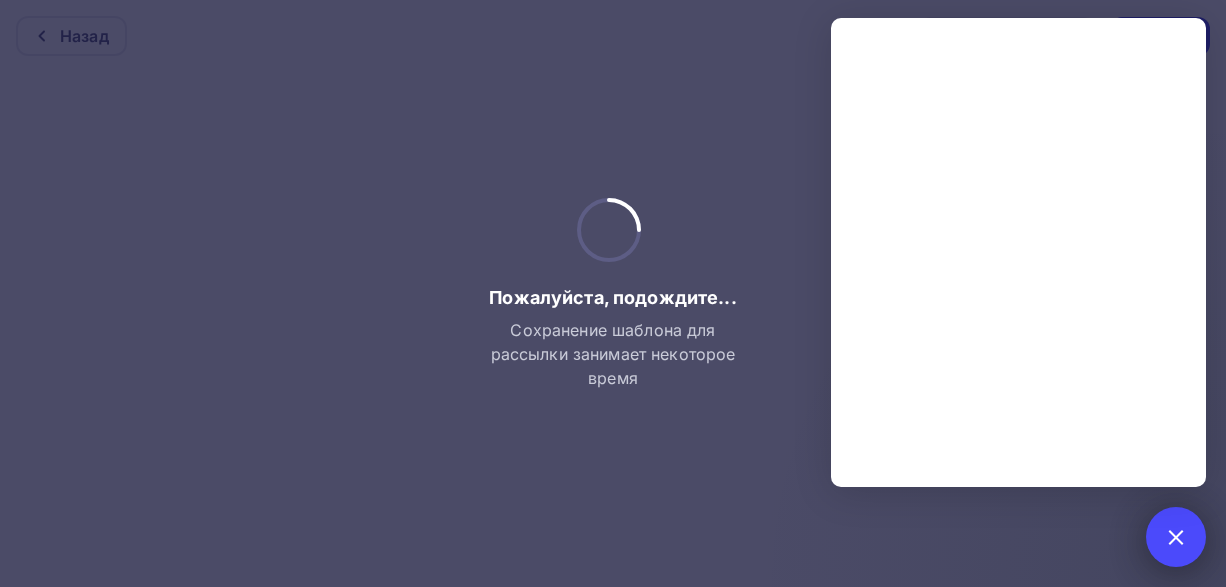 click at bounding box center (1175, 536) 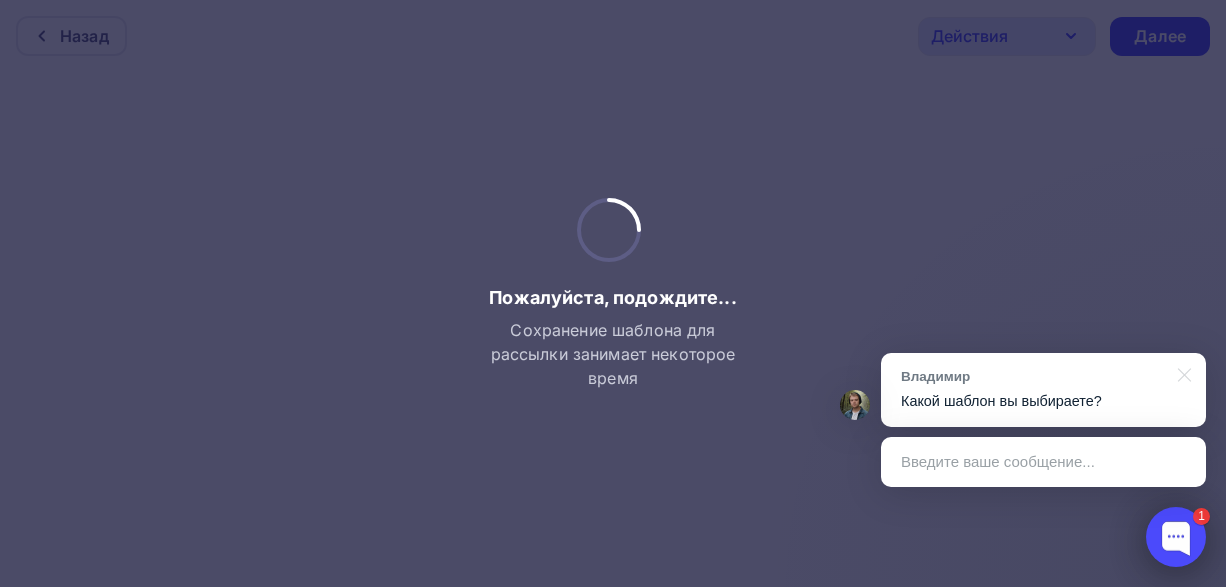 click at bounding box center (1176, 537) 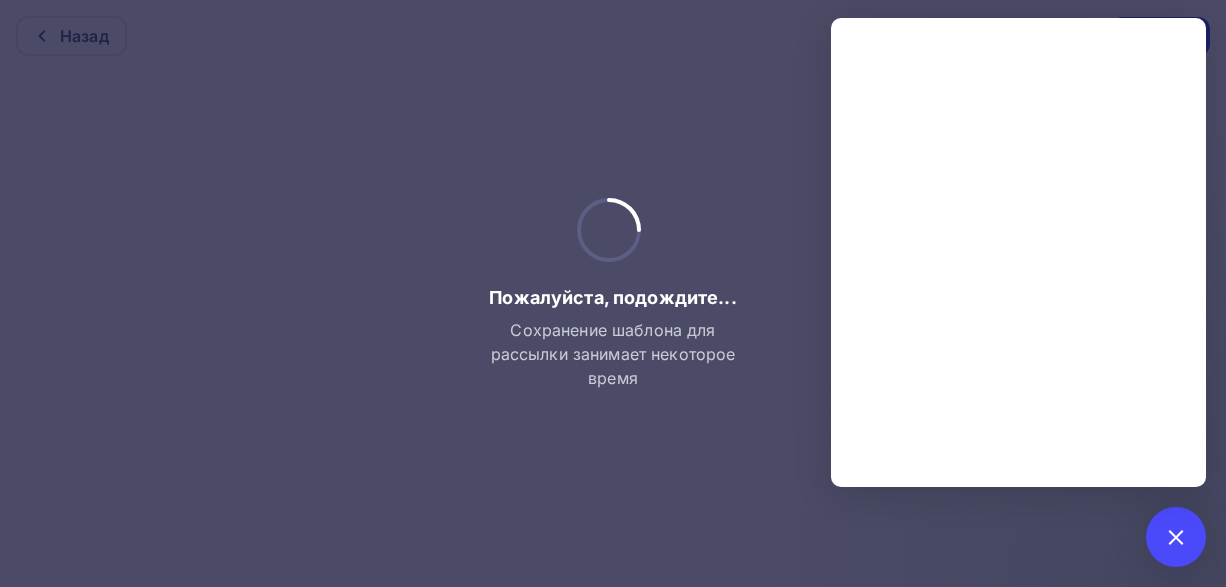 click at bounding box center [613, 293] 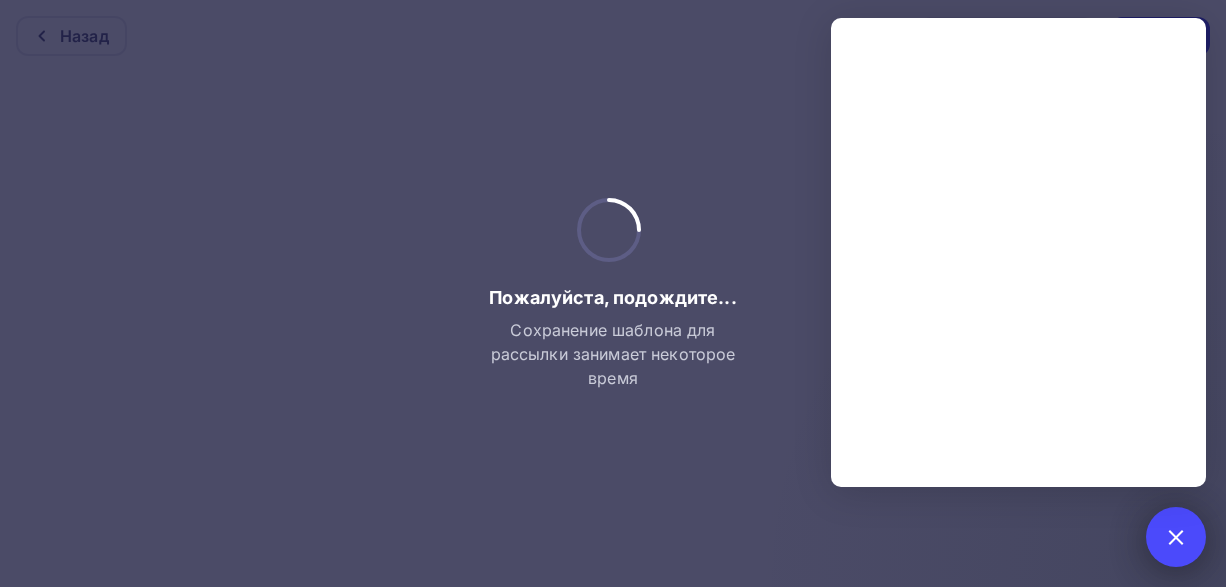 click at bounding box center [1175, 536] 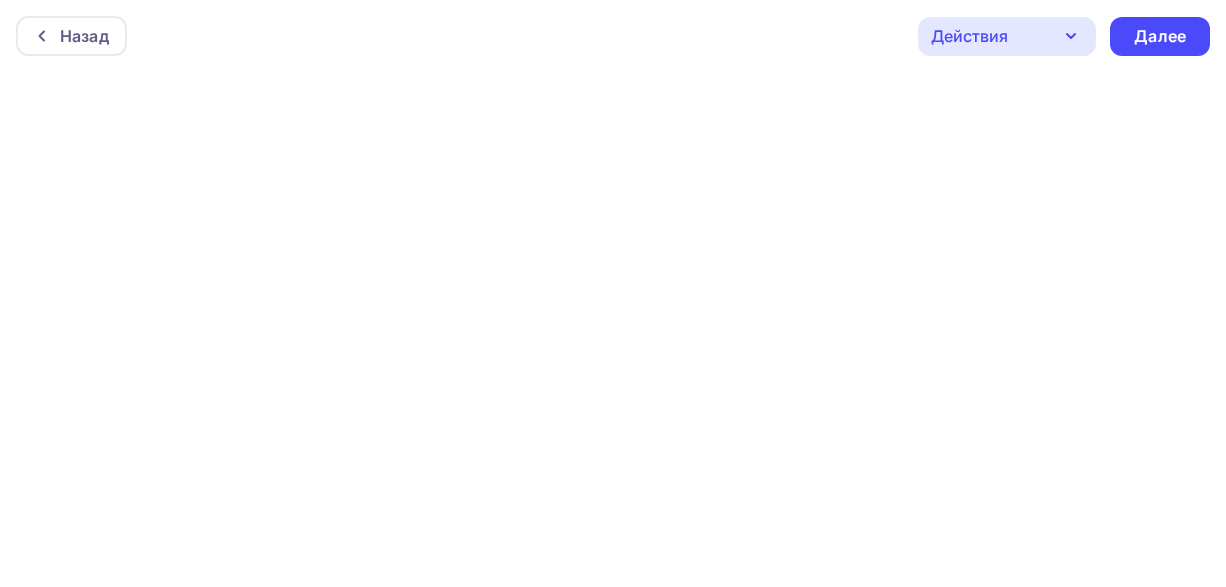 scroll, scrollTop: 0, scrollLeft: 0, axis: both 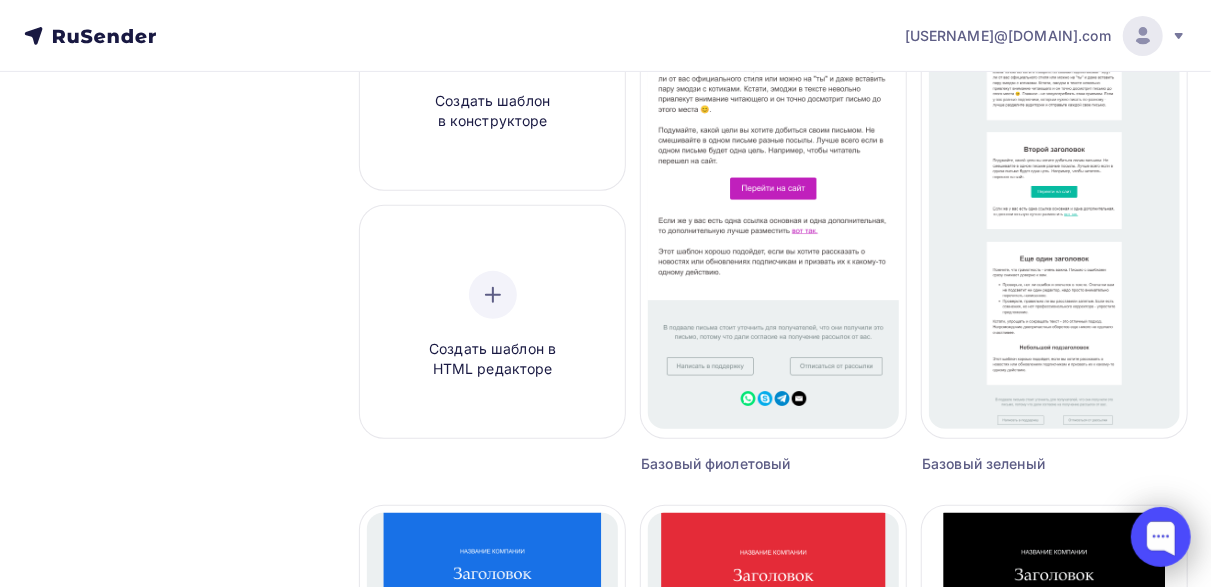 click at bounding box center [1161, 537] 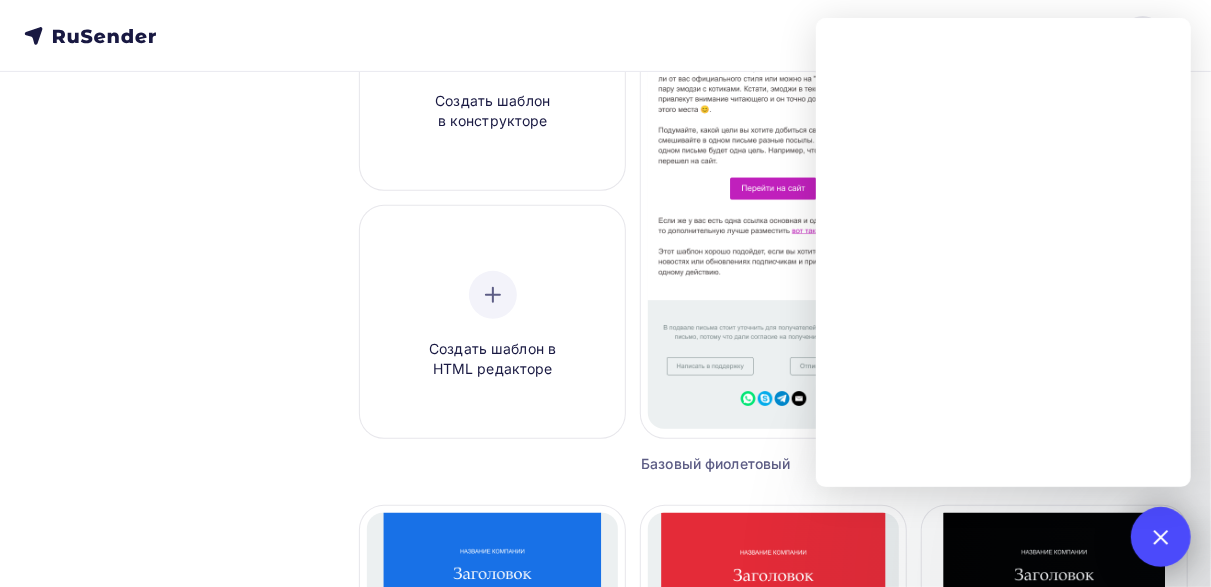 click at bounding box center [1160, 536] 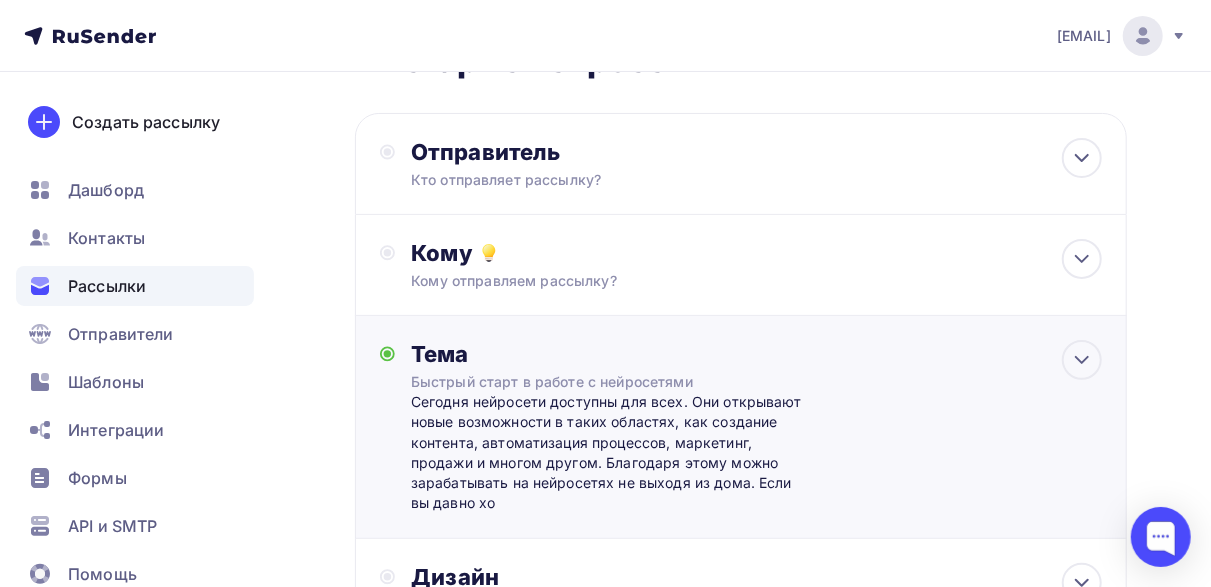 scroll, scrollTop: 100, scrollLeft: 0, axis: vertical 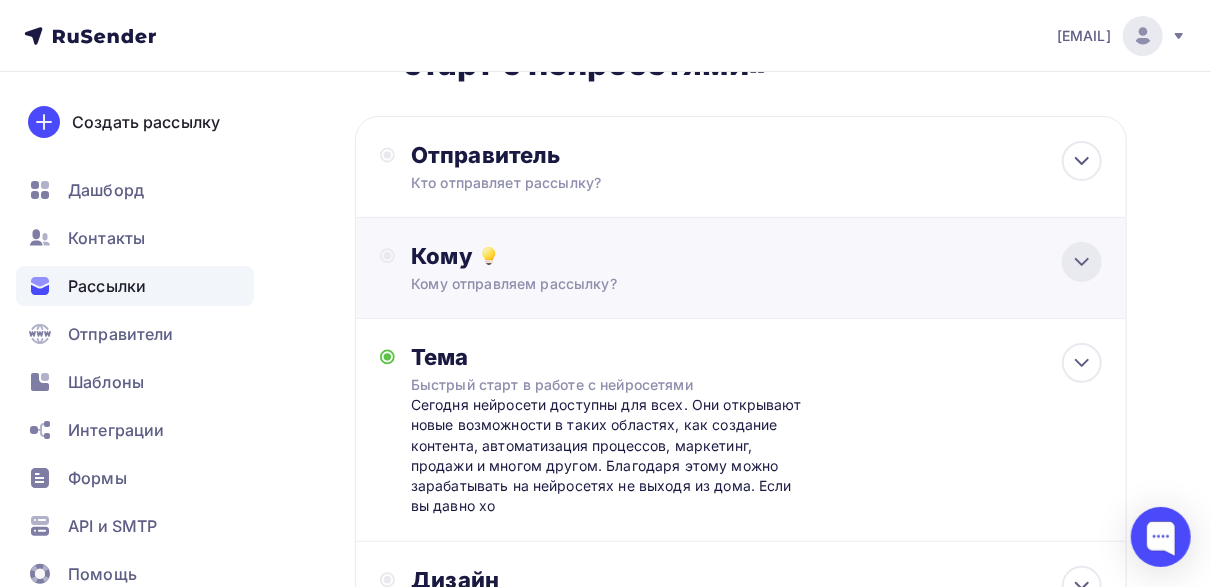 click 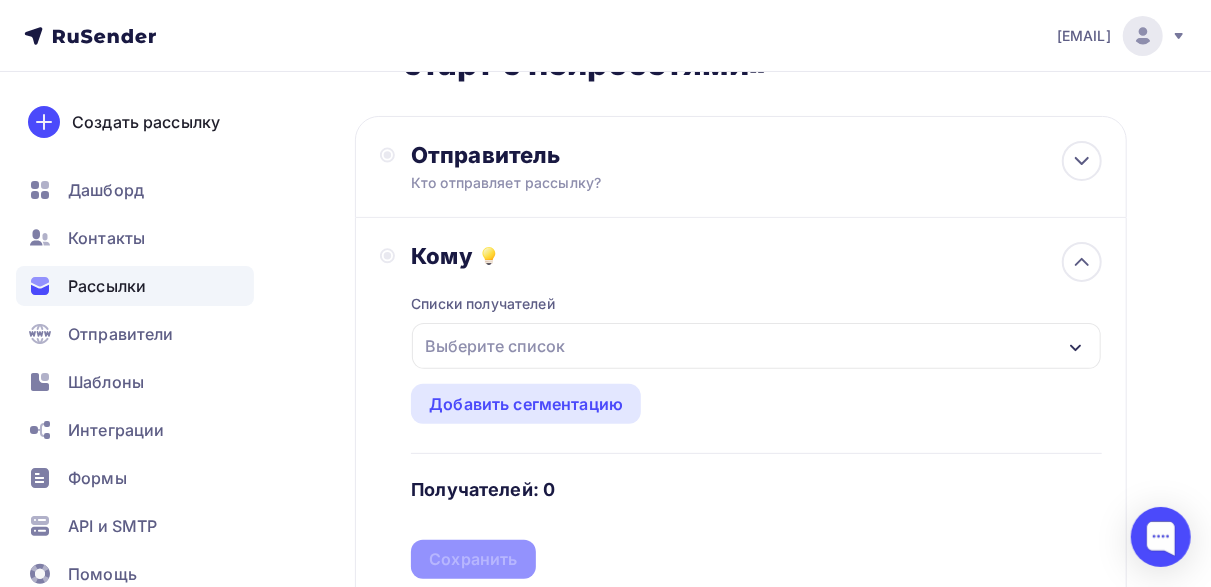 click on "Выберите список" at bounding box center (495, 346) 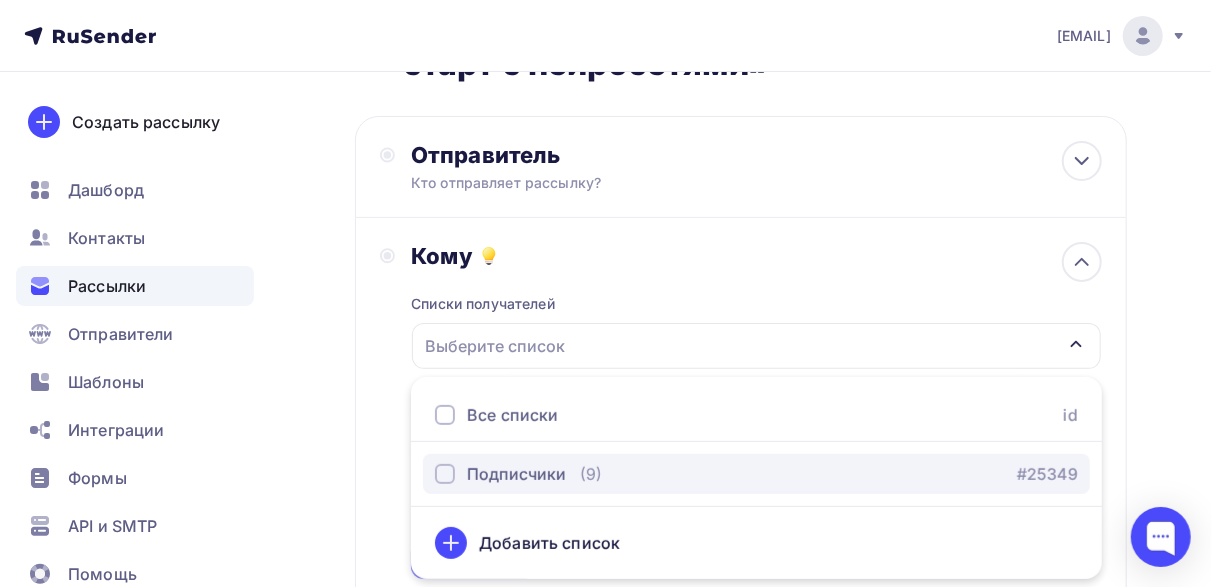 click at bounding box center [445, 474] 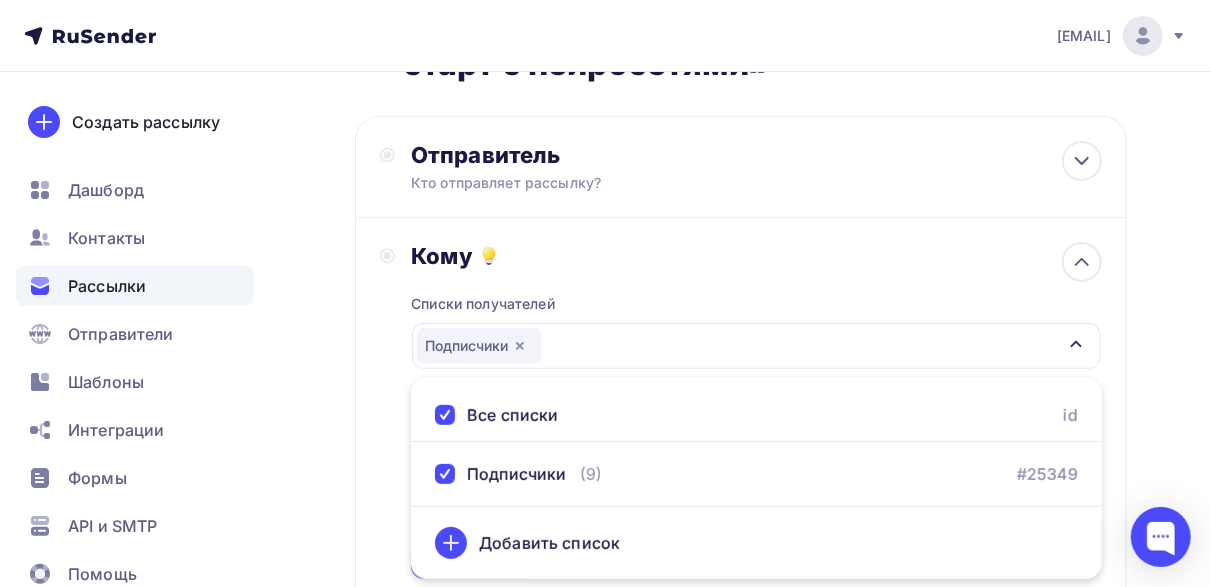 click on "Назад
Интенсив «Быстрый старт с нейросетями»
Интенсив «Быстрый старт с нейросетями»
Закончить позже
Далее
Отправитель
Кто отправляет рассылку?
Email  *
ter-gulya@yandex.ru
ter-gulya@yandex.ru               Добавить отправителя
Рекомендуем  добавить почту на домене , чтобы рассылка не попала в «Спам»
Имя                 Сохранить
Предпросмотр может отличаться  в зависимости от почтового клиента
12:45" at bounding box center [605, 564] 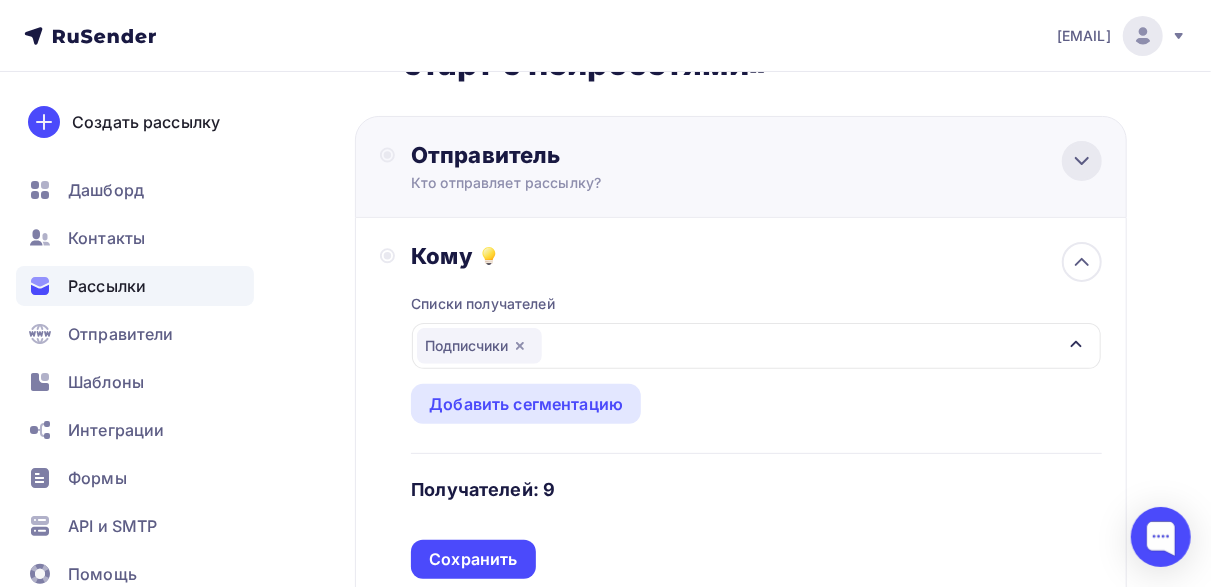 click 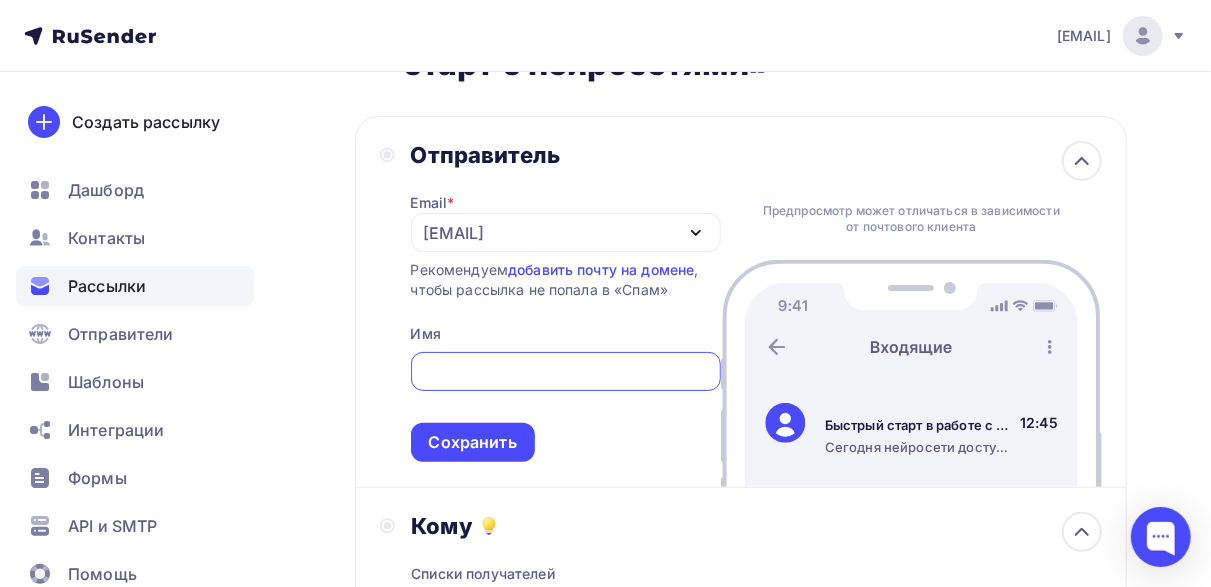 scroll, scrollTop: 0, scrollLeft: 0, axis: both 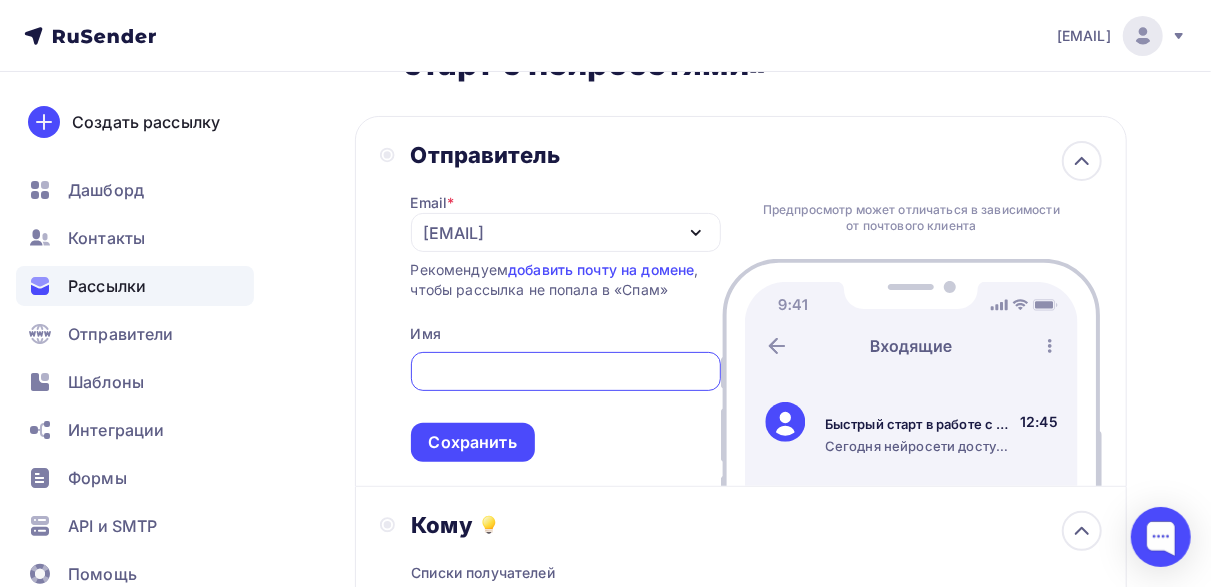 click at bounding box center [565, 372] 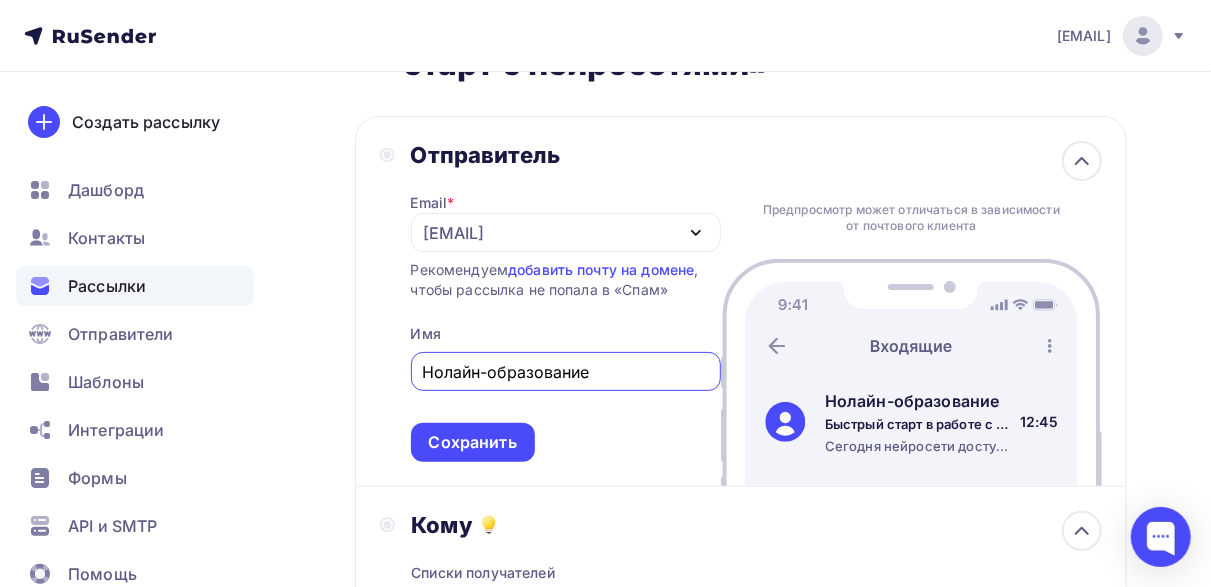 drag, startPoint x: 445, startPoint y: 372, endPoint x: 418, endPoint y: 366, distance: 27.658634 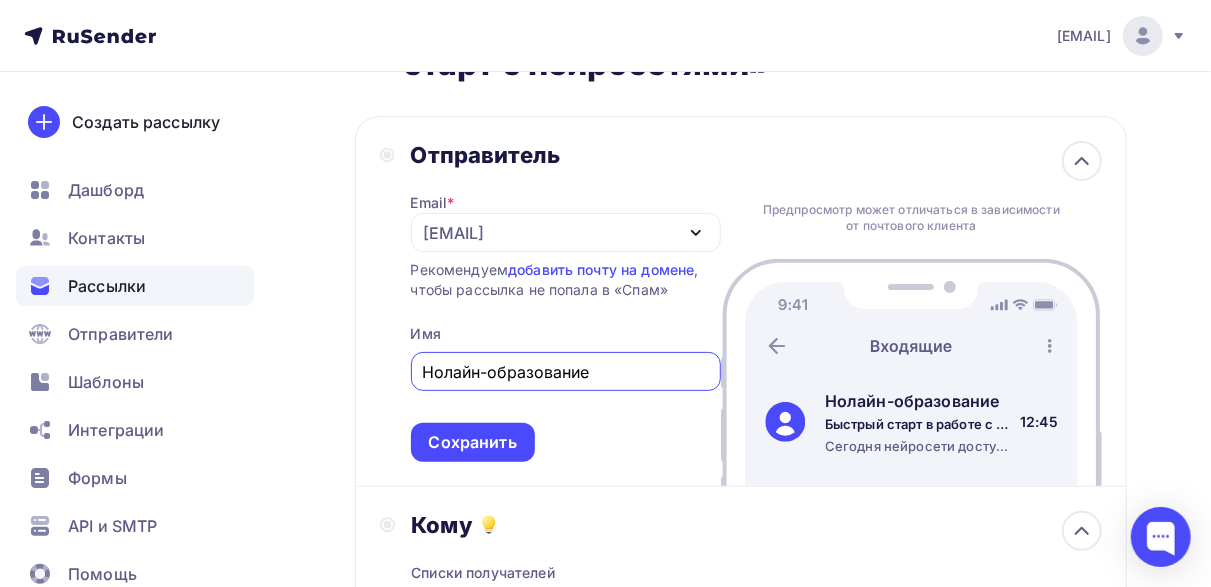 click on "Нолайн-образование" at bounding box center [566, 371] 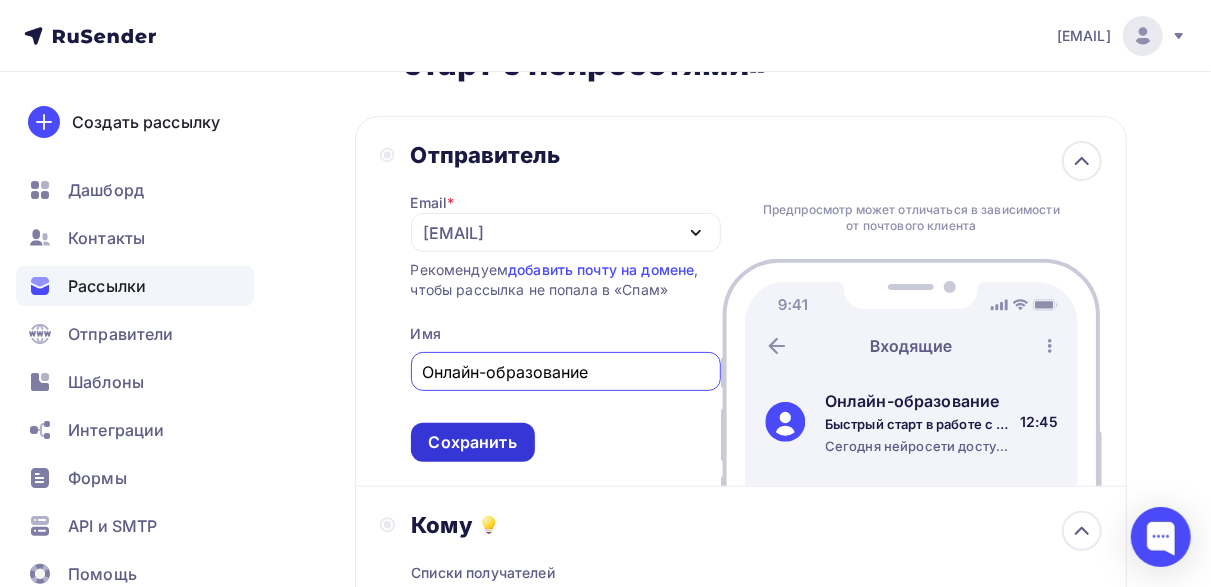 type on "Онлайн-образование" 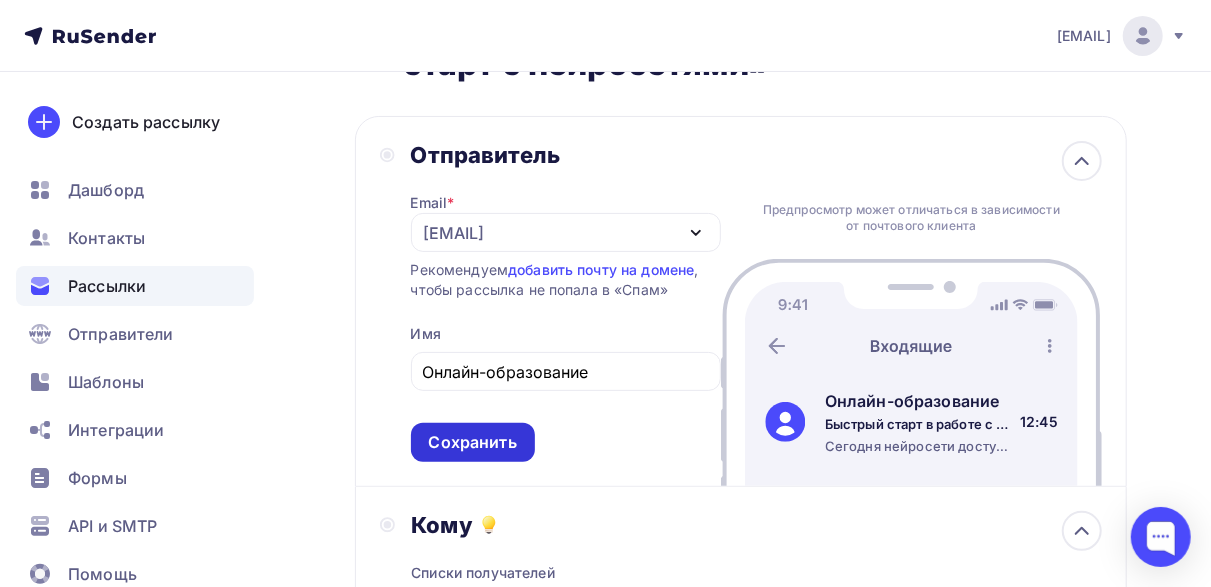 click on "Сохранить" at bounding box center [473, 442] 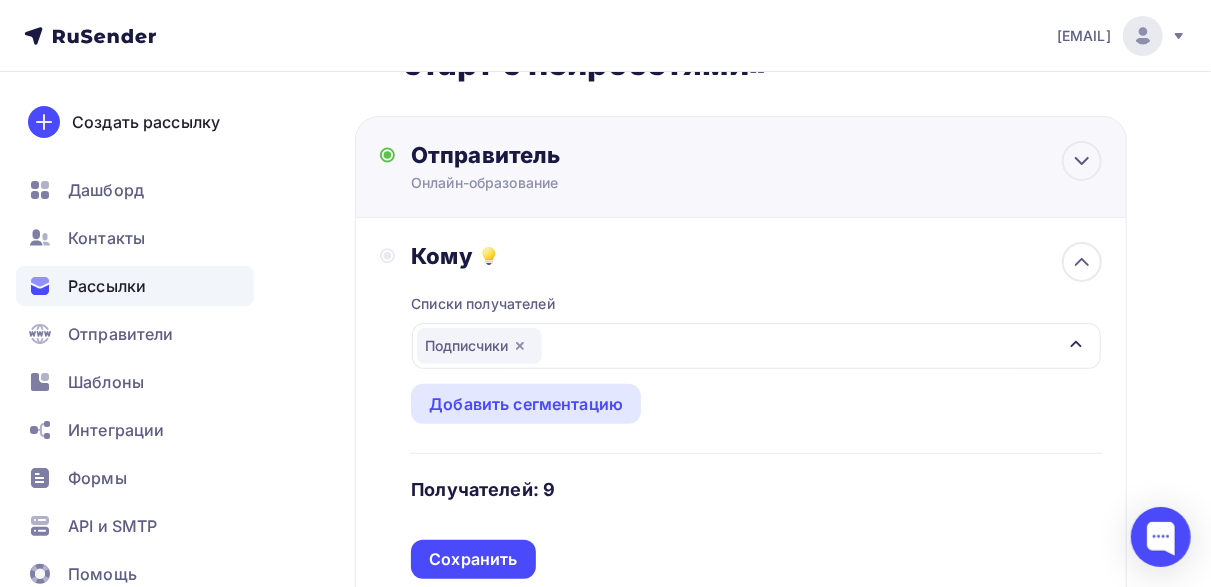scroll, scrollTop: 0, scrollLeft: 0, axis: both 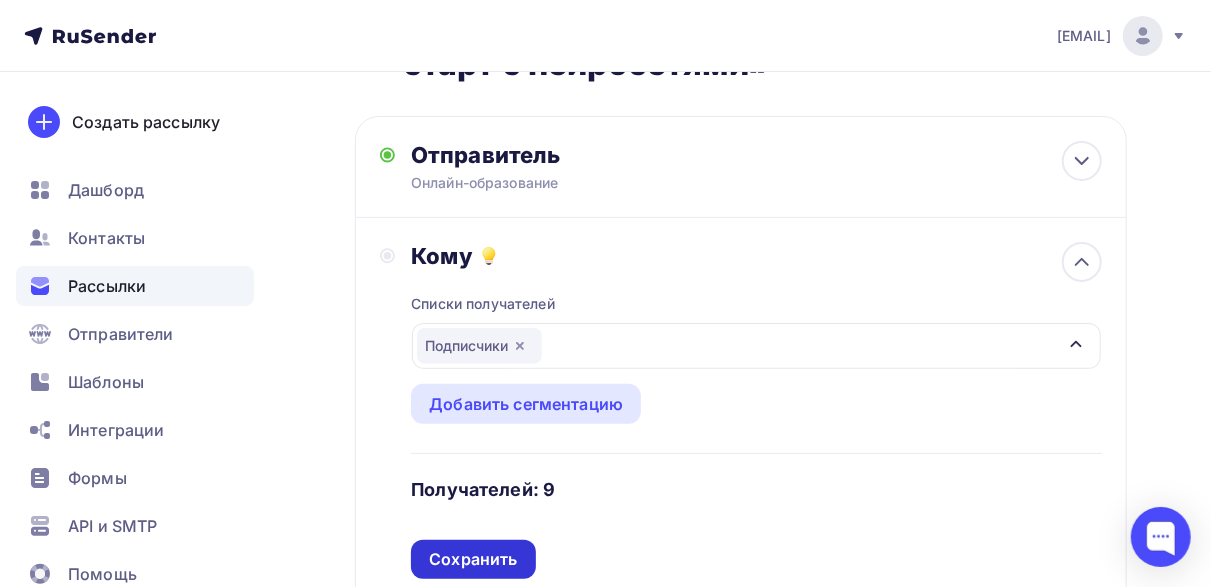 click on "Сохранить" at bounding box center [473, 559] 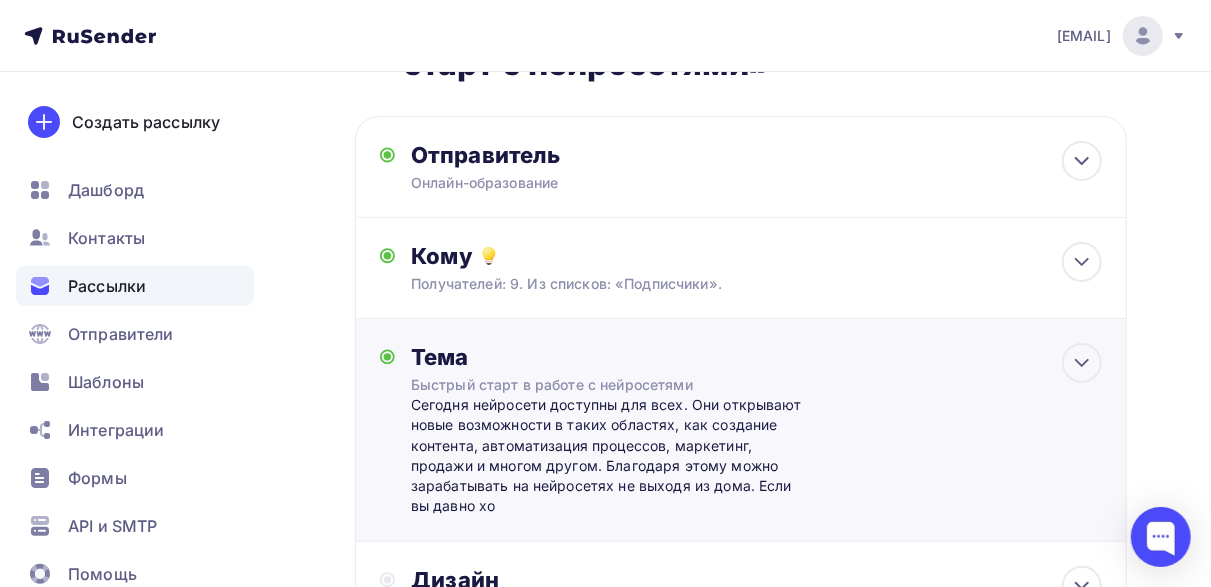 scroll, scrollTop: 300, scrollLeft: 0, axis: vertical 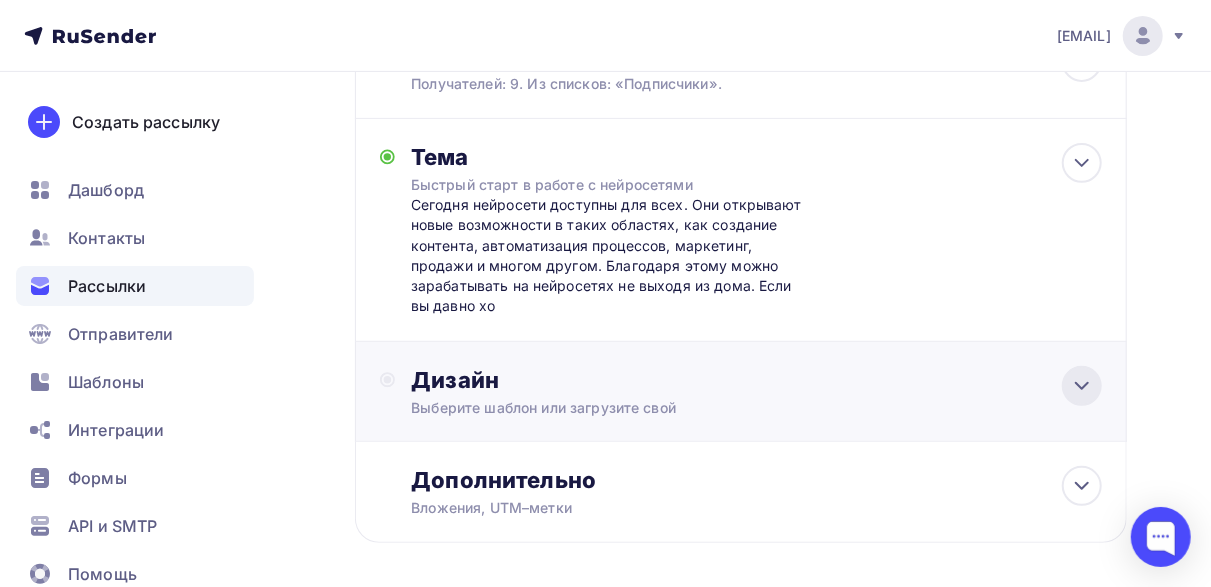 click 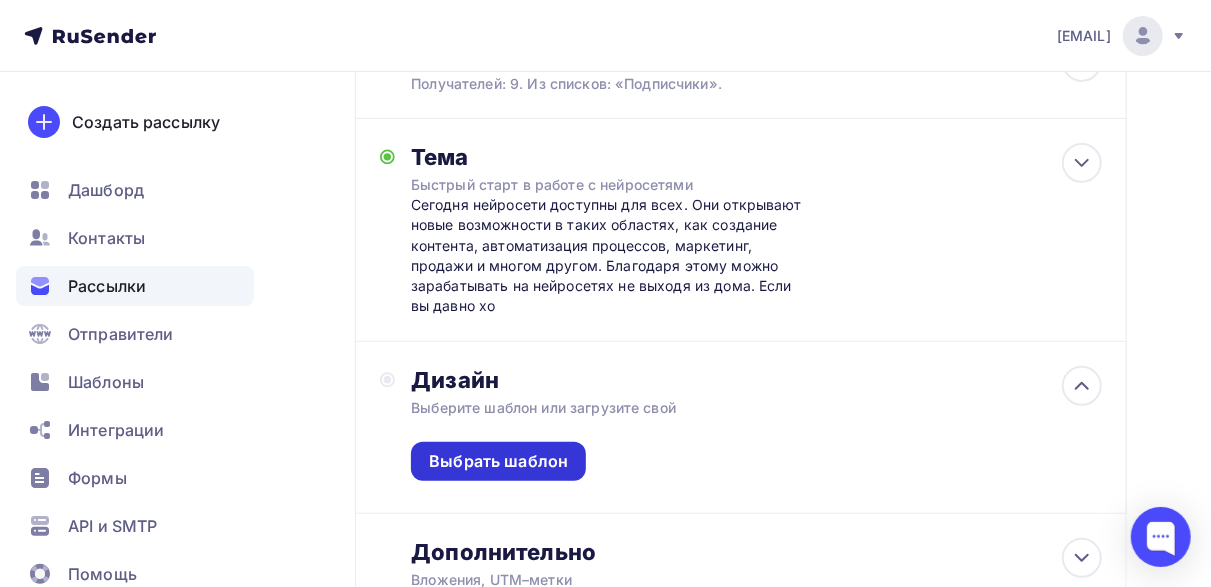 click on "Выбрать шаблон" at bounding box center (498, 461) 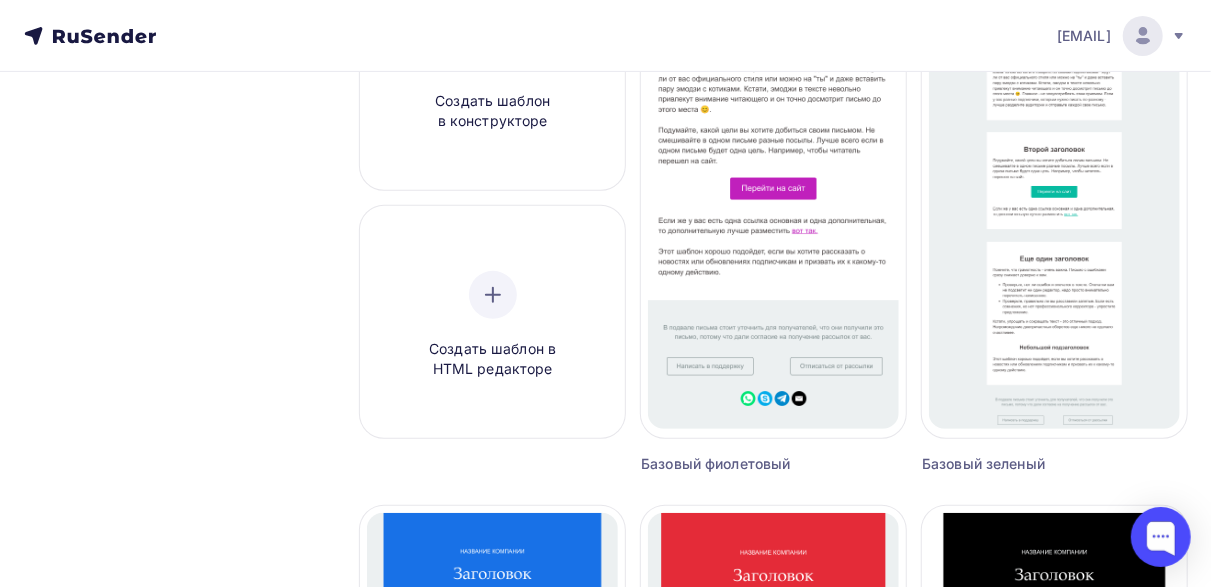 scroll, scrollTop: 0, scrollLeft: 0, axis: both 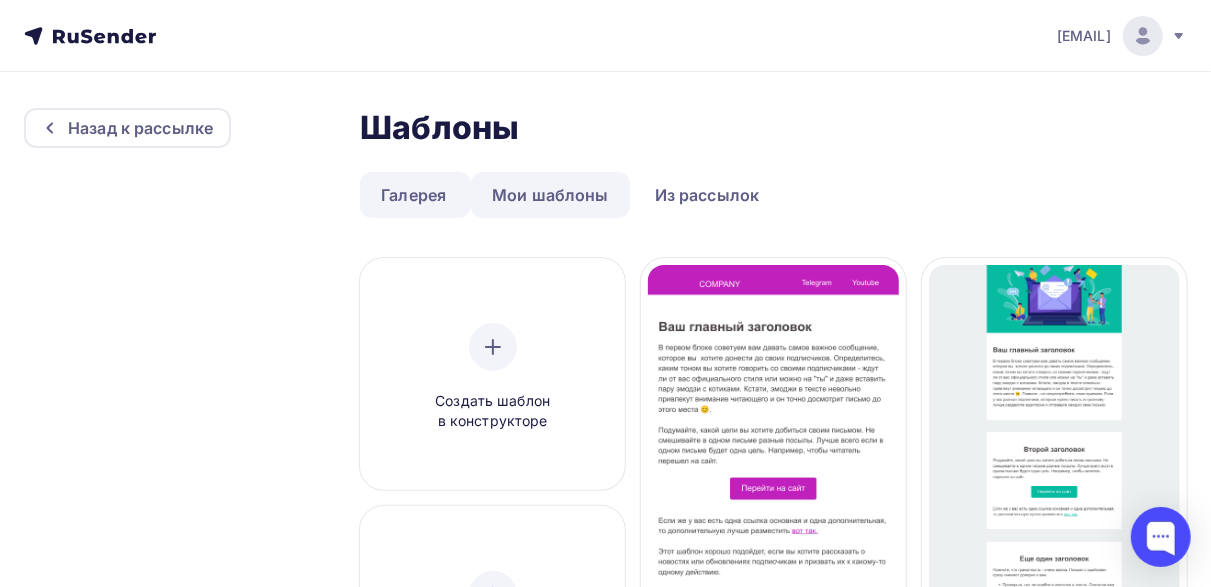 click on "Мои шаблоны" at bounding box center [550, 195] 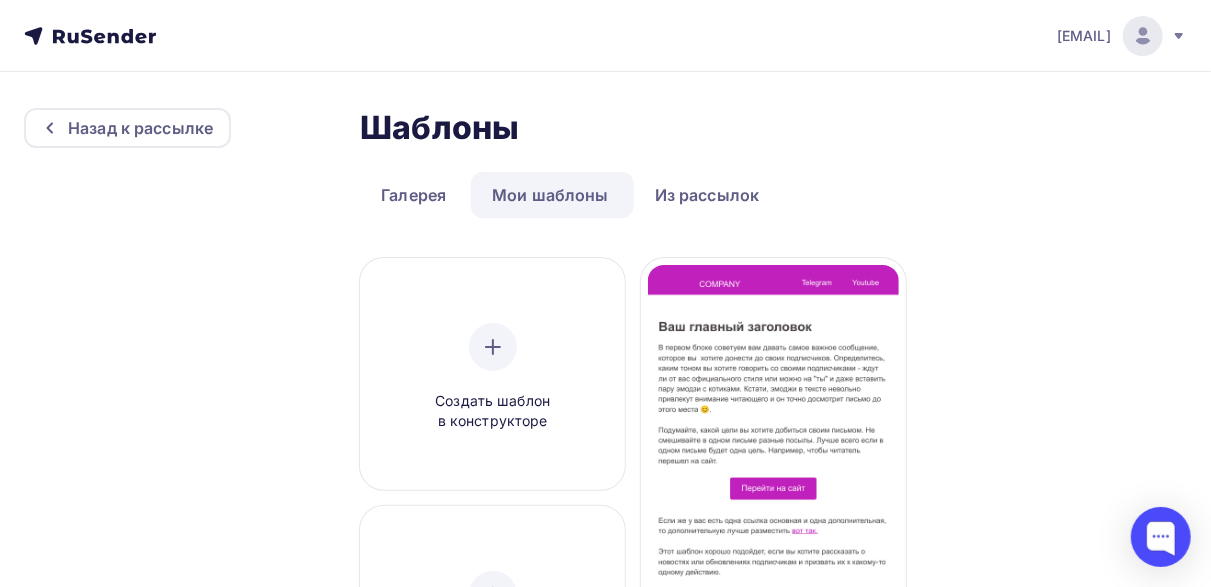 click on "Мои шаблоны" at bounding box center [550, 195] 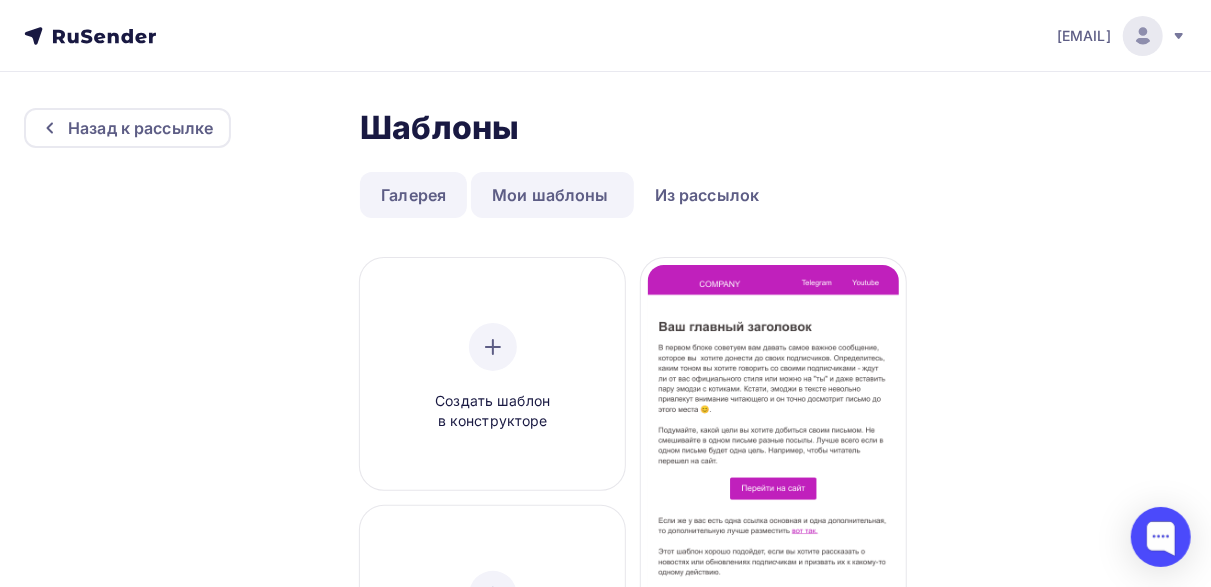 click on "Галерея" at bounding box center [413, 195] 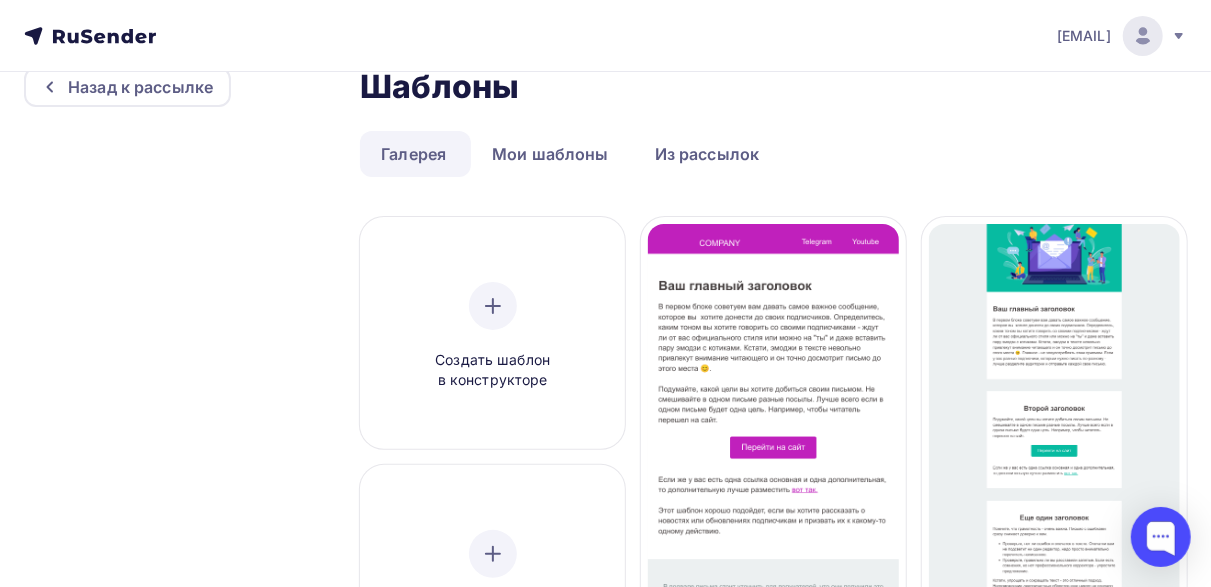 scroll, scrollTop: 0, scrollLeft: 0, axis: both 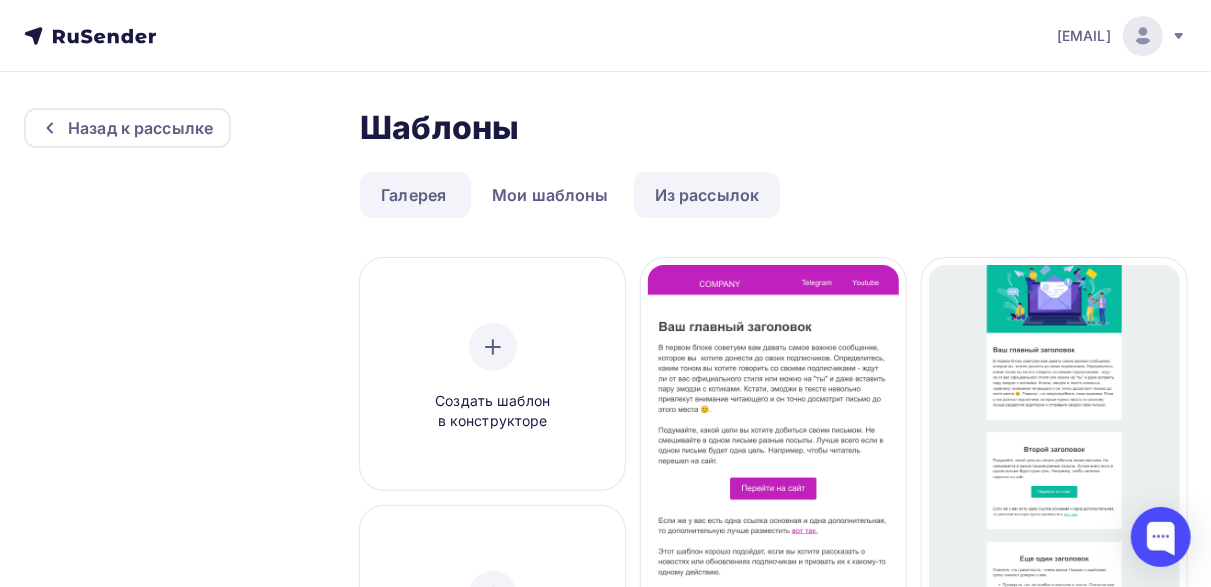 click on "Из рассылок" at bounding box center [707, 195] 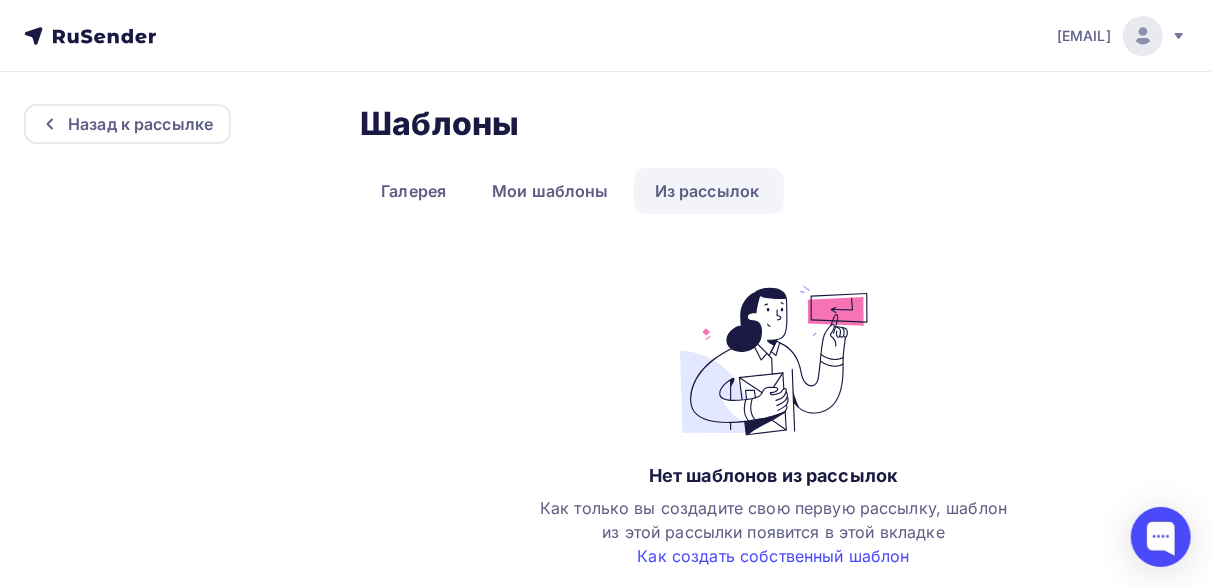 scroll, scrollTop: 0, scrollLeft: 0, axis: both 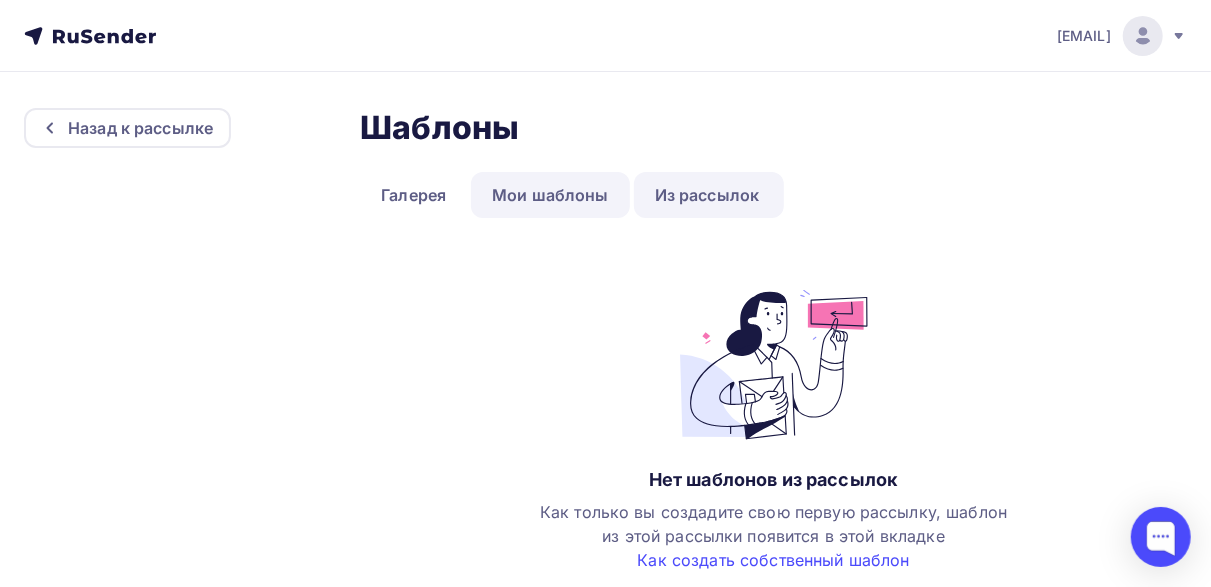 click on "Мои шаблоны" at bounding box center [550, 195] 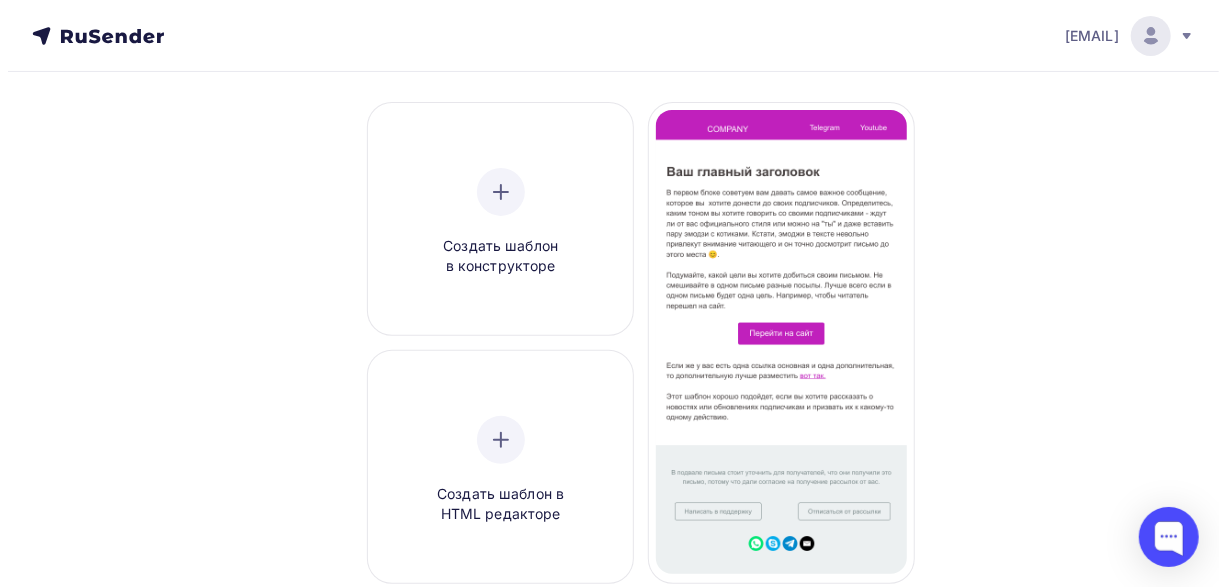 scroll, scrollTop: 0, scrollLeft: 0, axis: both 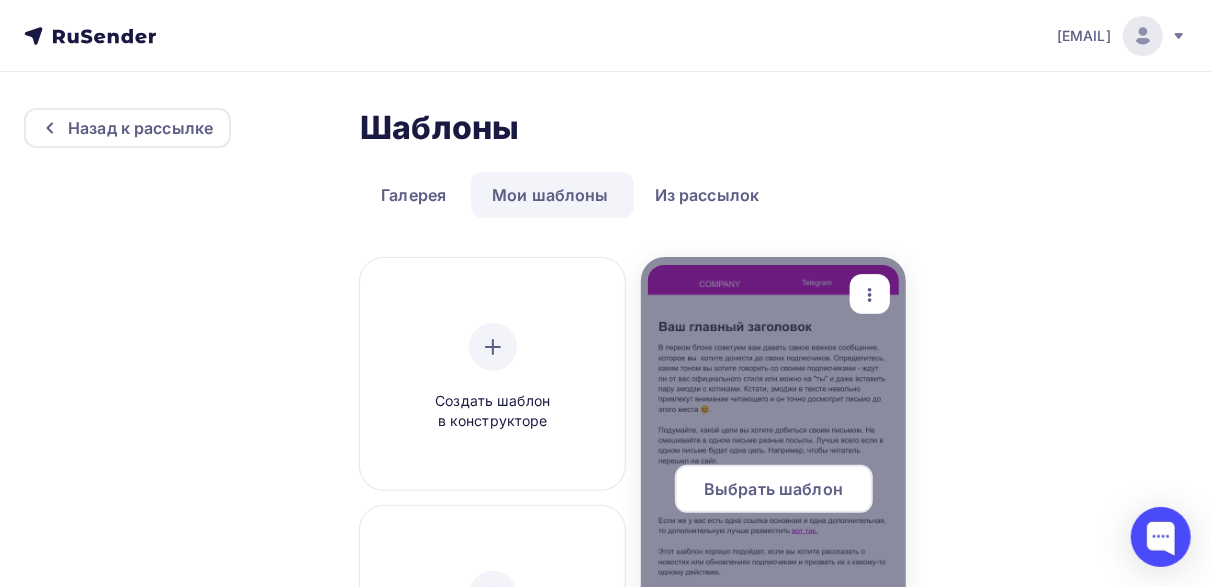 click 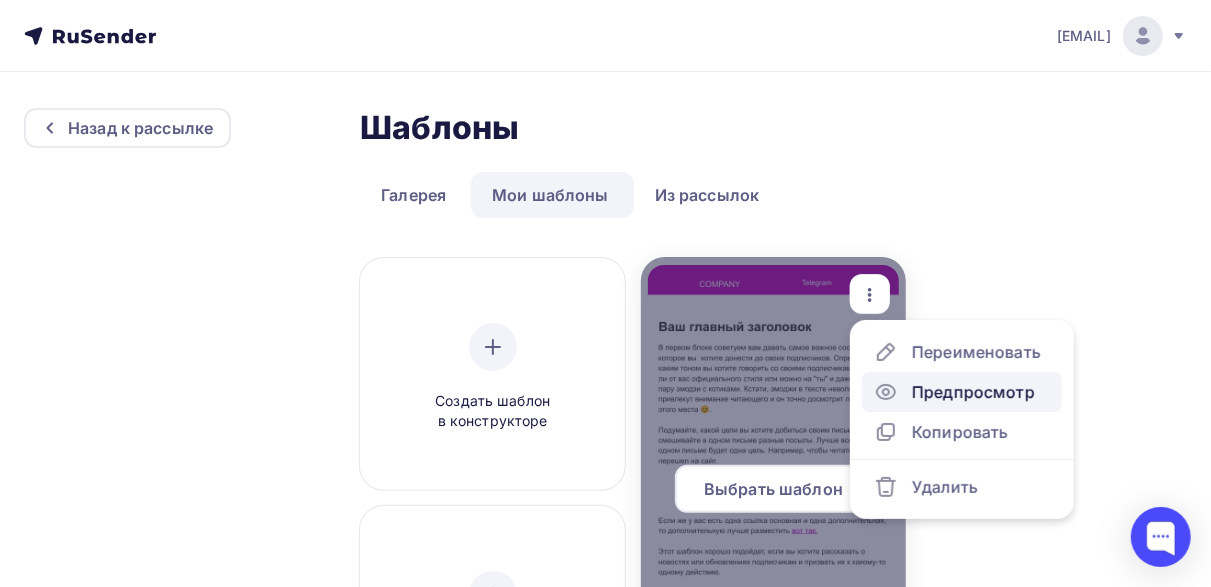 click on "Предпросмотр" at bounding box center (973, 392) 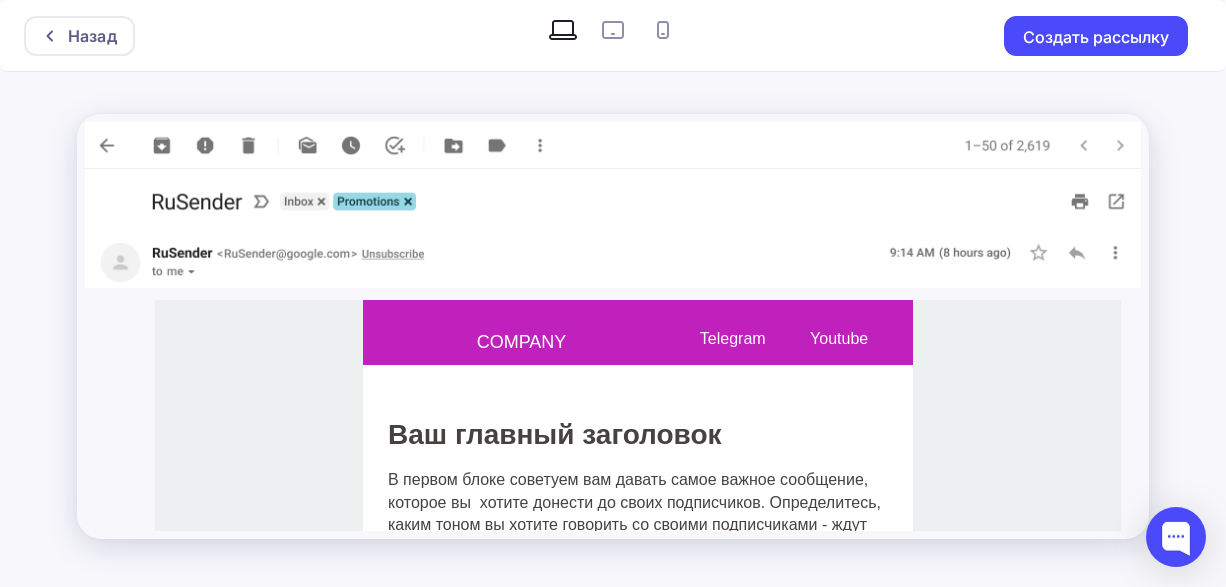 scroll, scrollTop: 0, scrollLeft: 0, axis: both 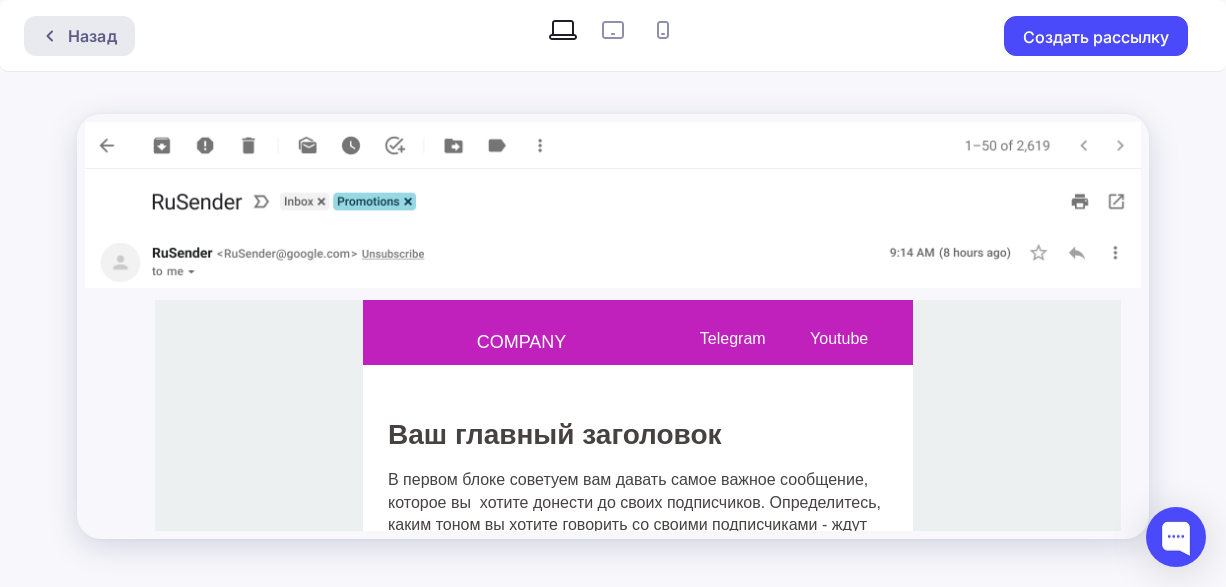 click on "Назад" at bounding box center [92, 36] 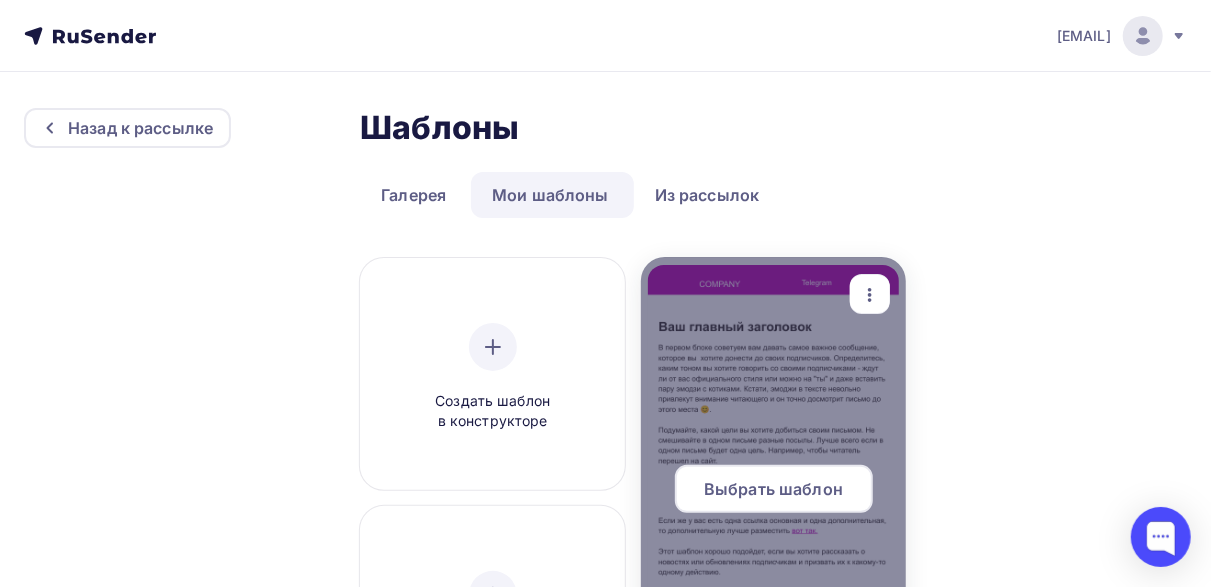 click at bounding box center [773, 497] 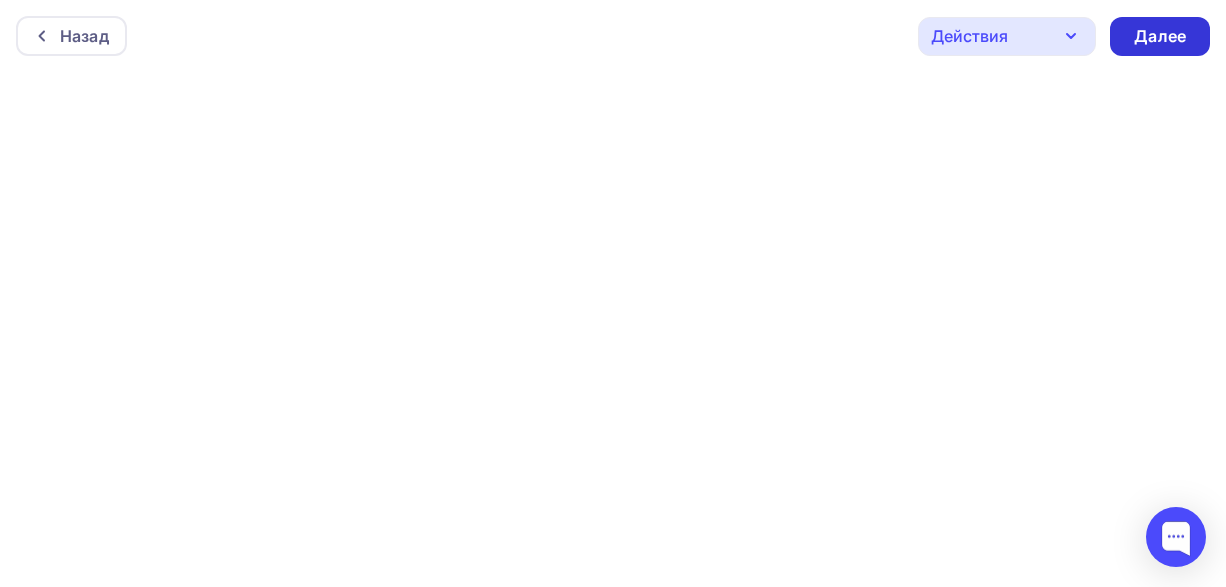 click on "Далее" at bounding box center (1160, 36) 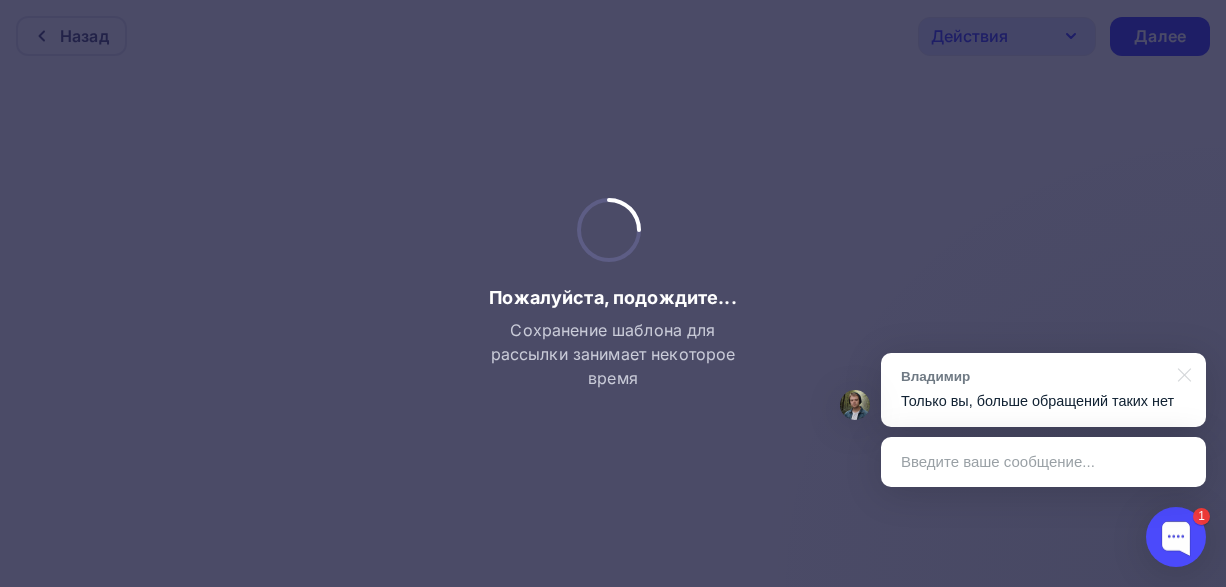click on "Введите ваше сообщение..." at bounding box center (1043, 462) 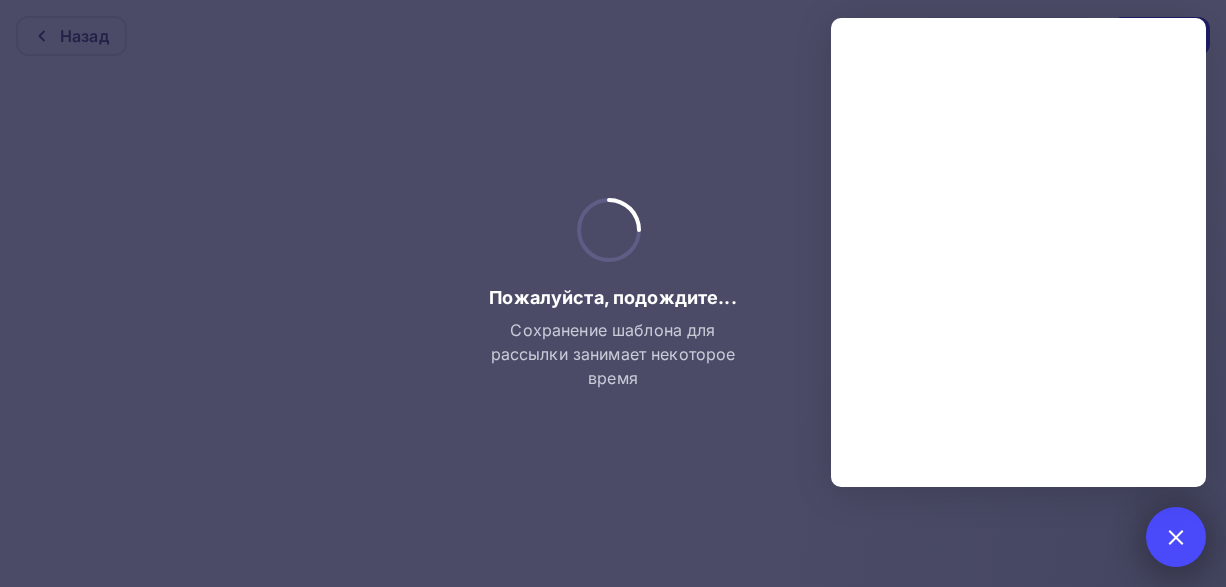 click at bounding box center [1175, 536] 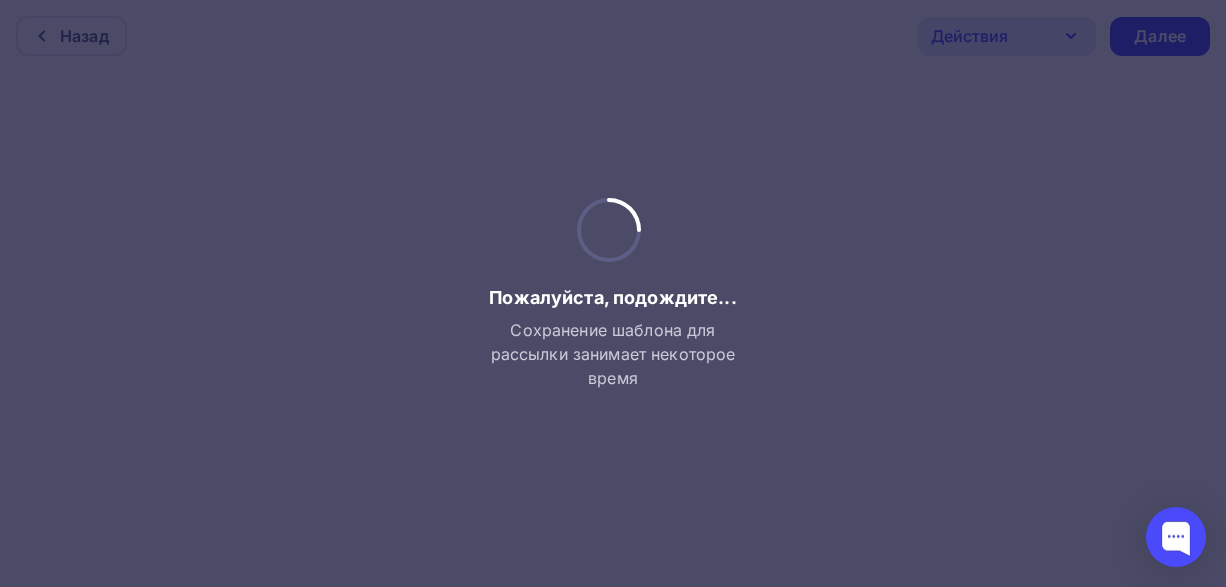 click at bounding box center (613, 293) 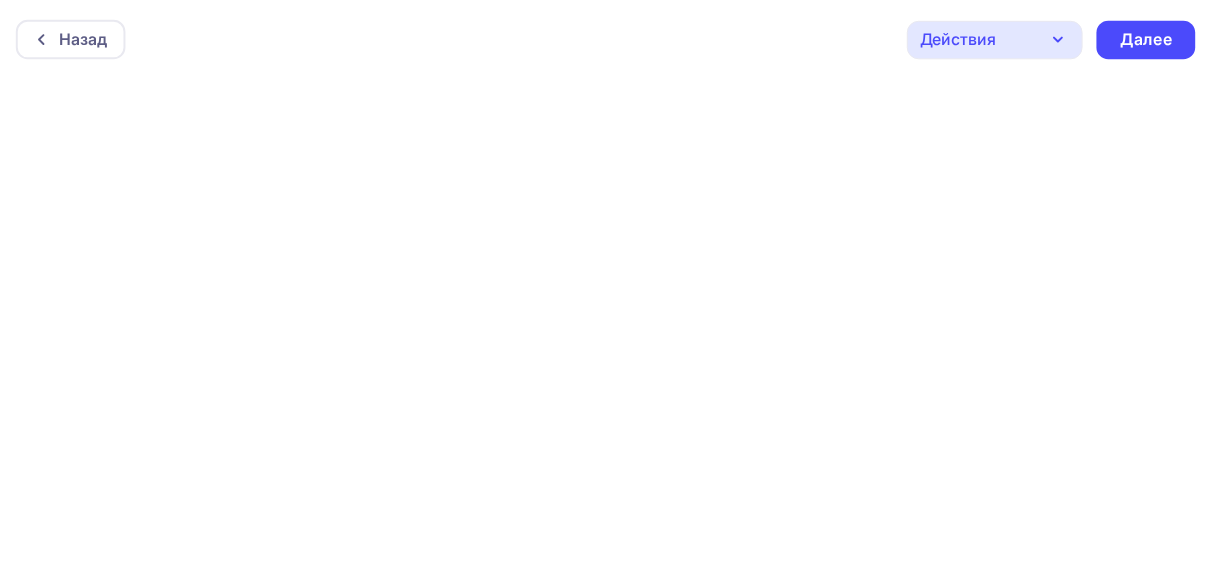 scroll, scrollTop: 0, scrollLeft: 0, axis: both 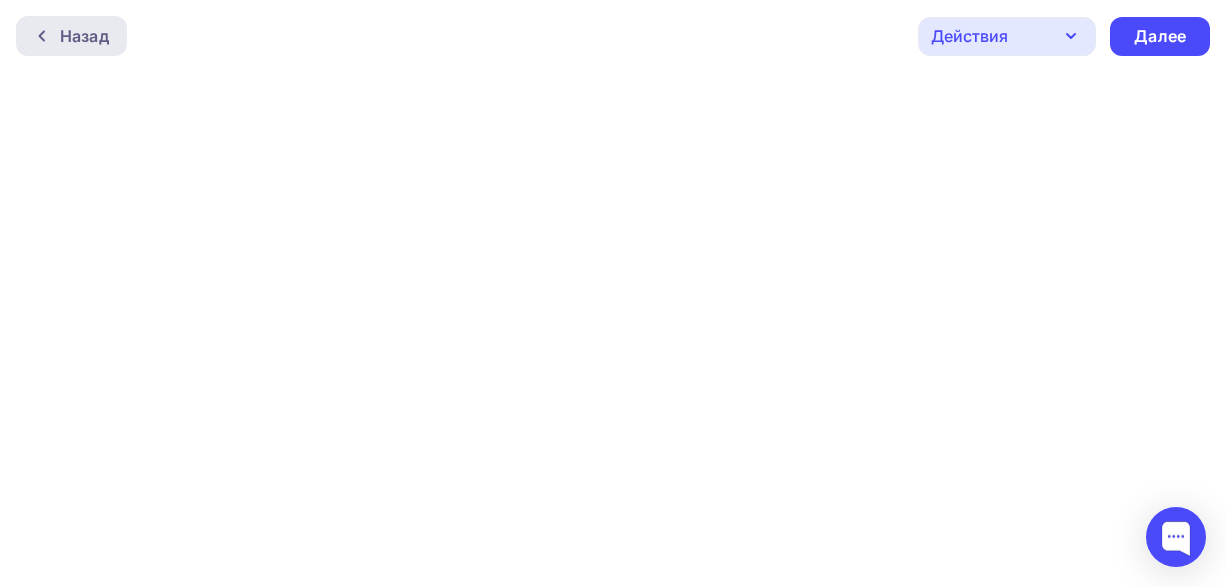 click on "Назад" at bounding box center [84, 36] 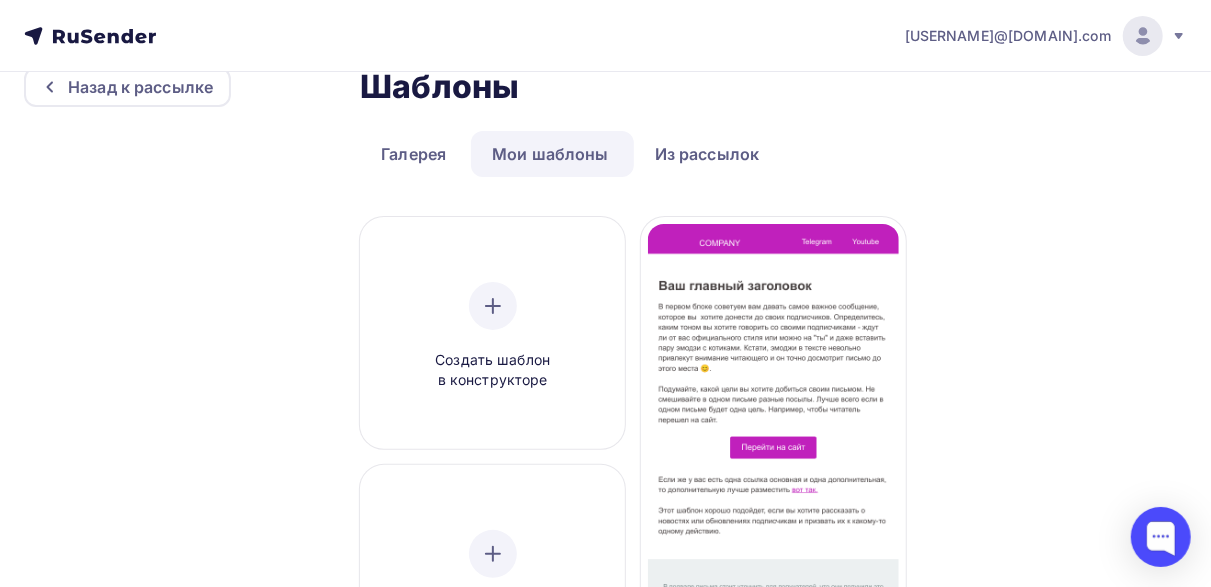 scroll, scrollTop: 200, scrollLeft: 0, axis: vertical 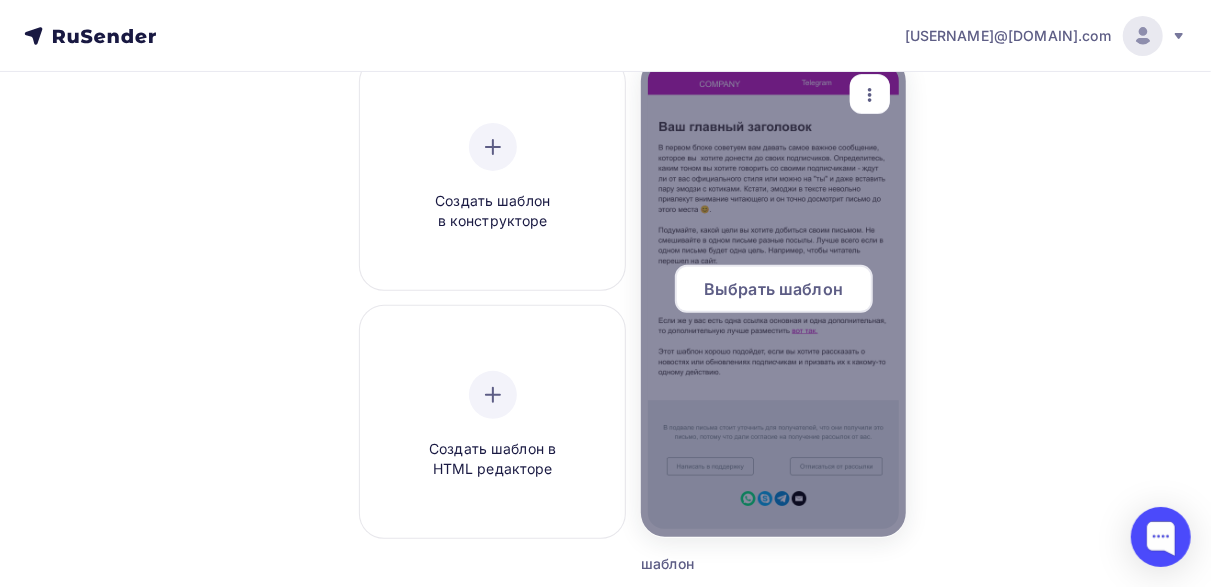 click on "Выбрать шаблон" at bounding box center (773, 289) 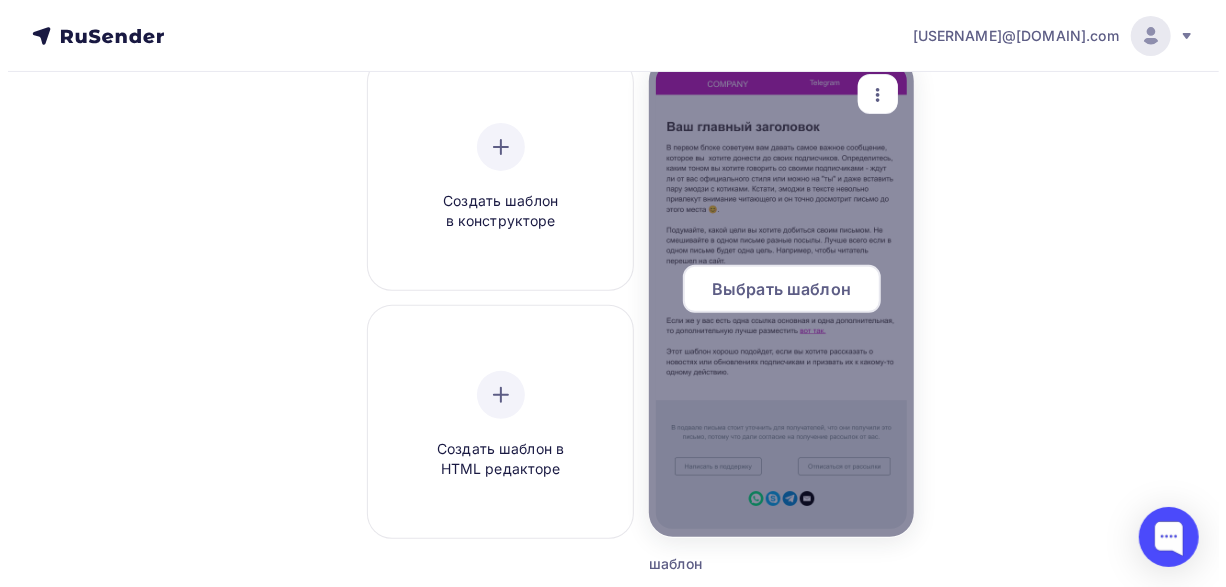 scroll, scrollTop: 0, scrollLeft: 0, axis: both 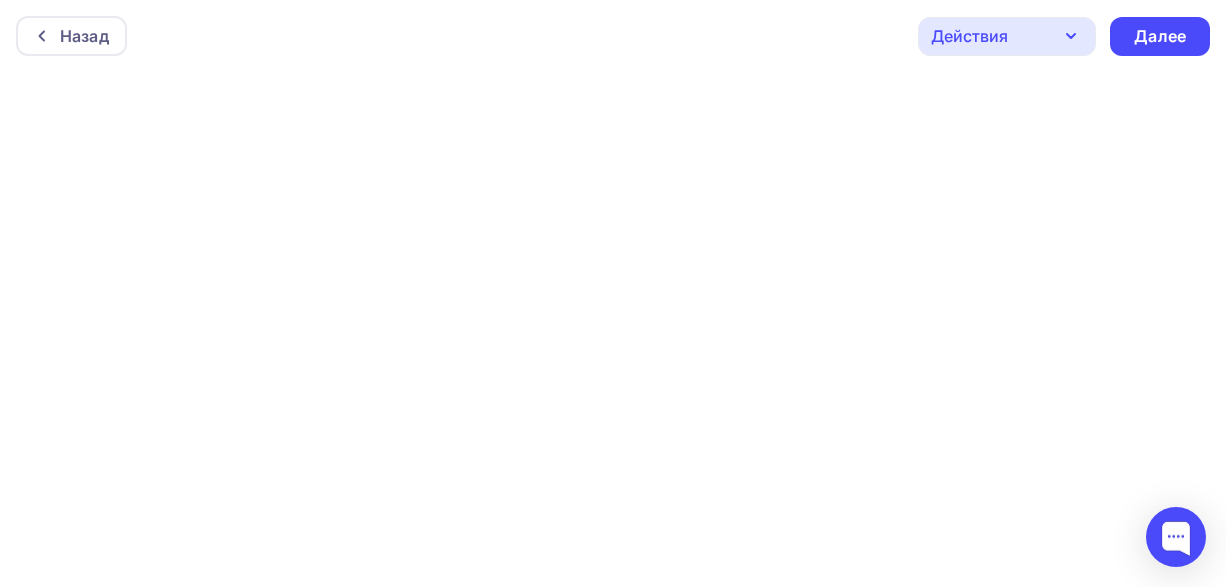 click 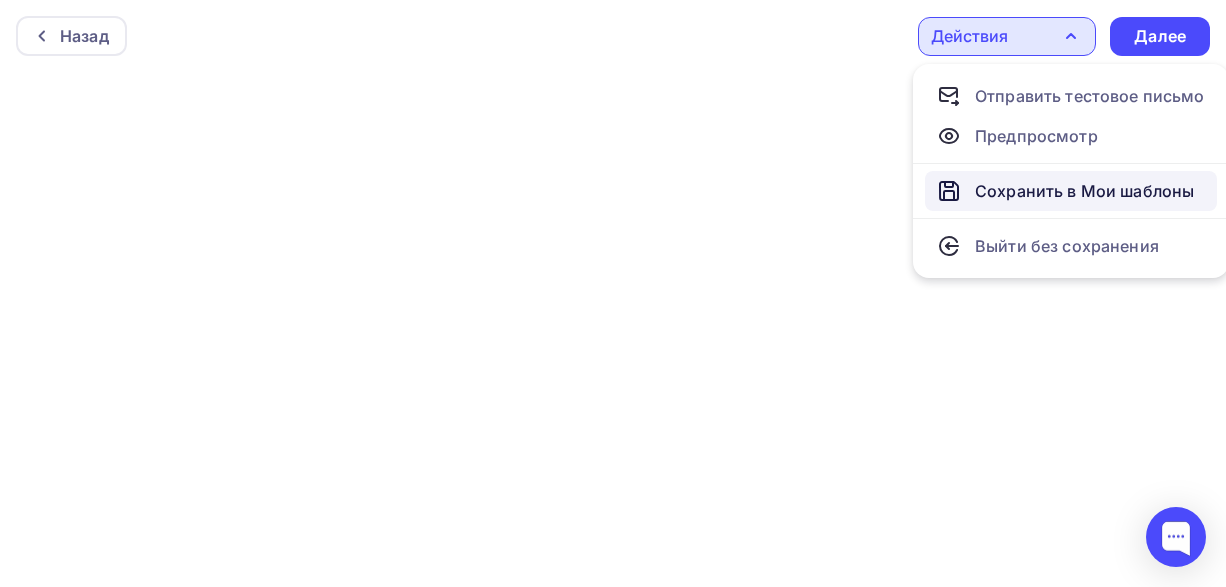 click on "Сохранить в Мои шаблоны" at bounding box center [1084, 191] 